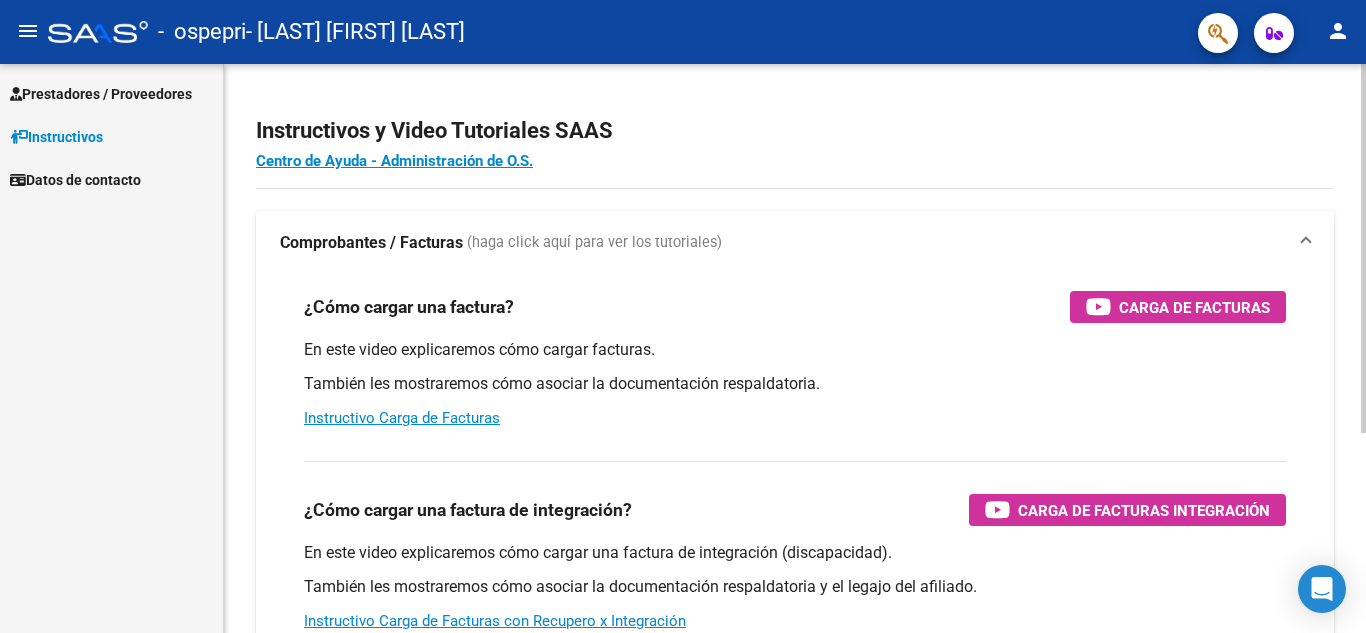 scroll, scrollTop: 0, scrollLeft: 0, axis: both 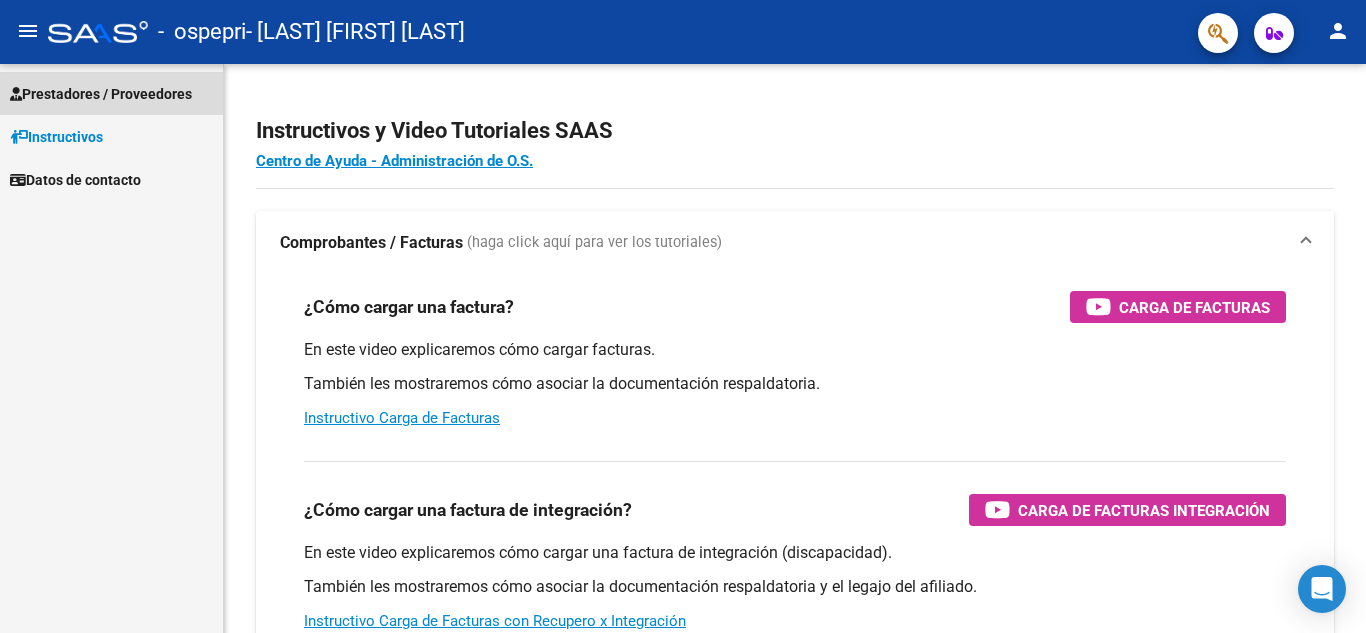 click on "Prestadores / Proveedores" at bounding box center [101, 94] 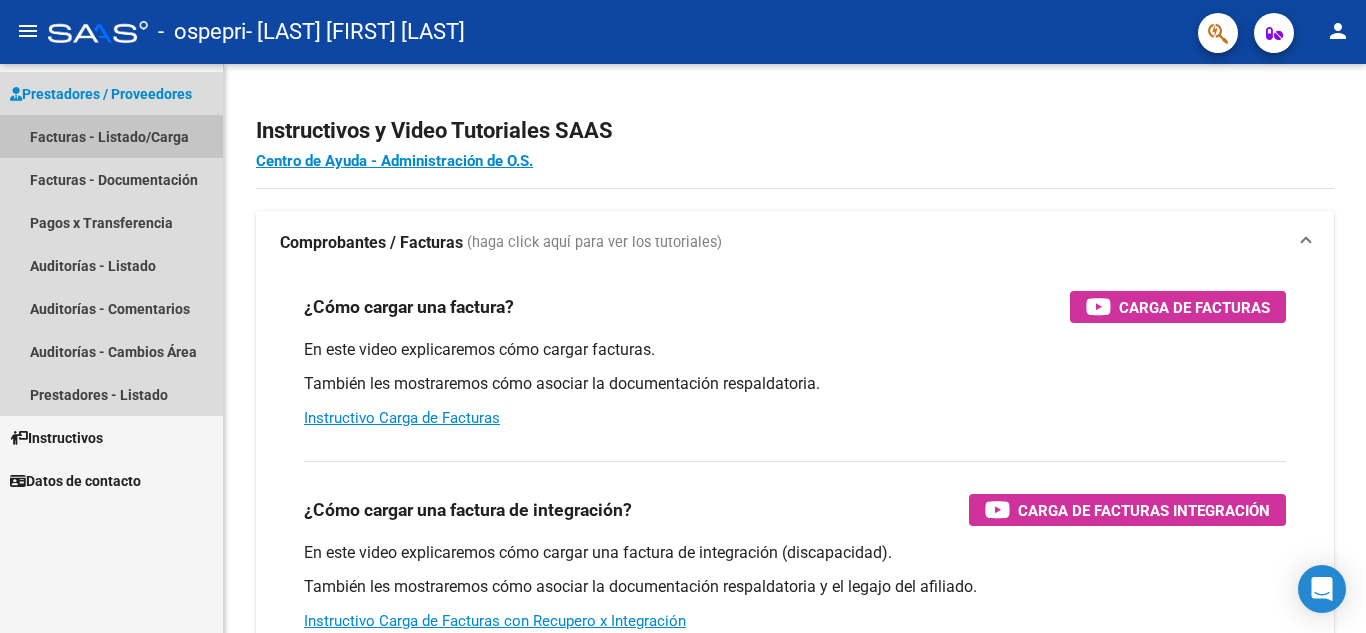 click on "Facturas - Listado/Carga" at bounding box center (111, 136) 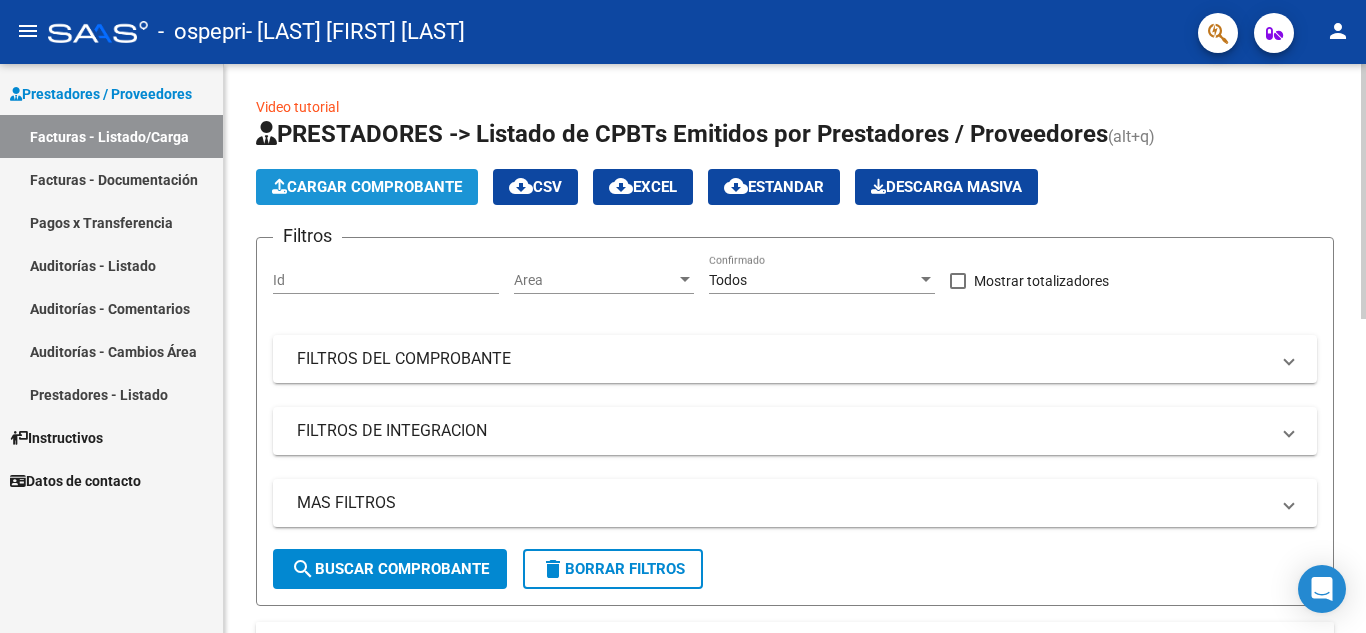 click on "Cargar Comprobante" 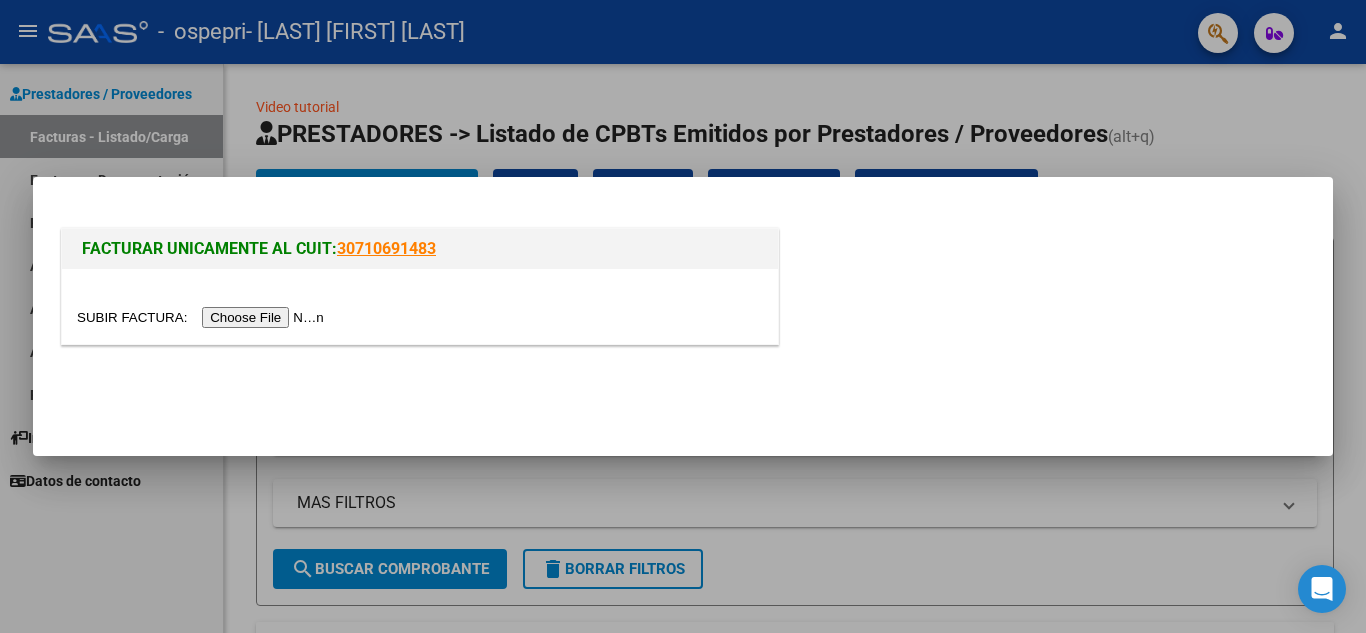 click at bounding box center (203, 317) 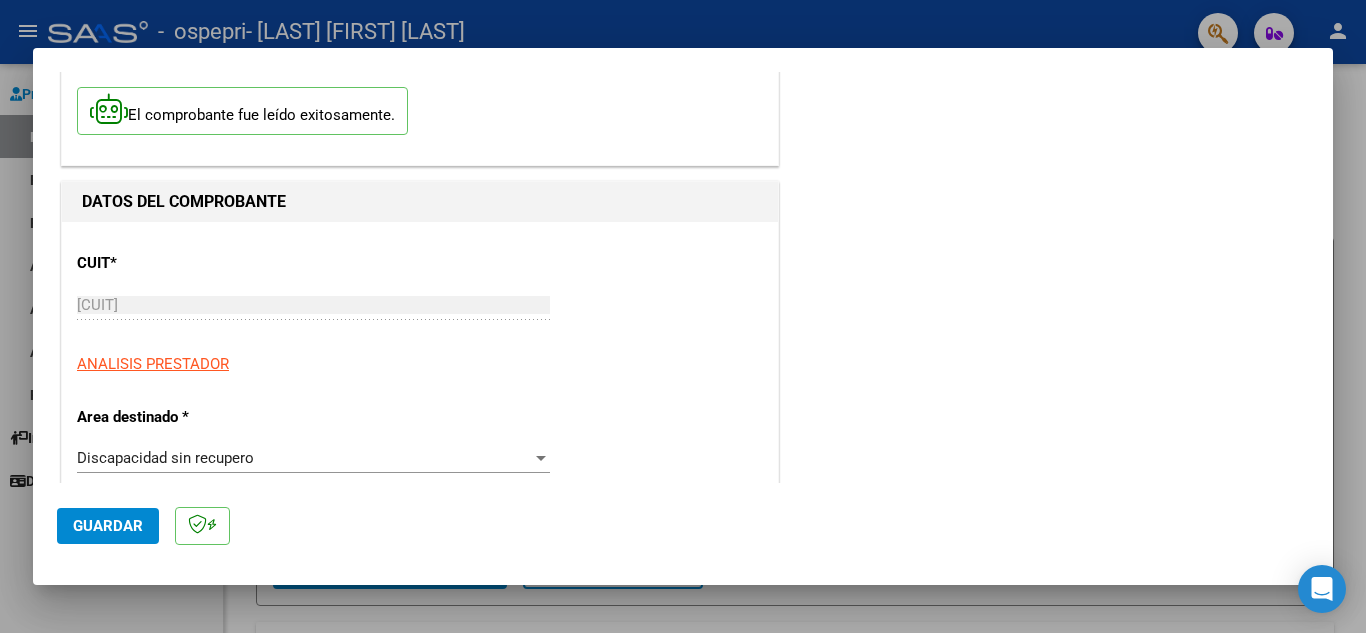 scroll, scrollTop: 200, scrollLeft: 0, axis: vertical 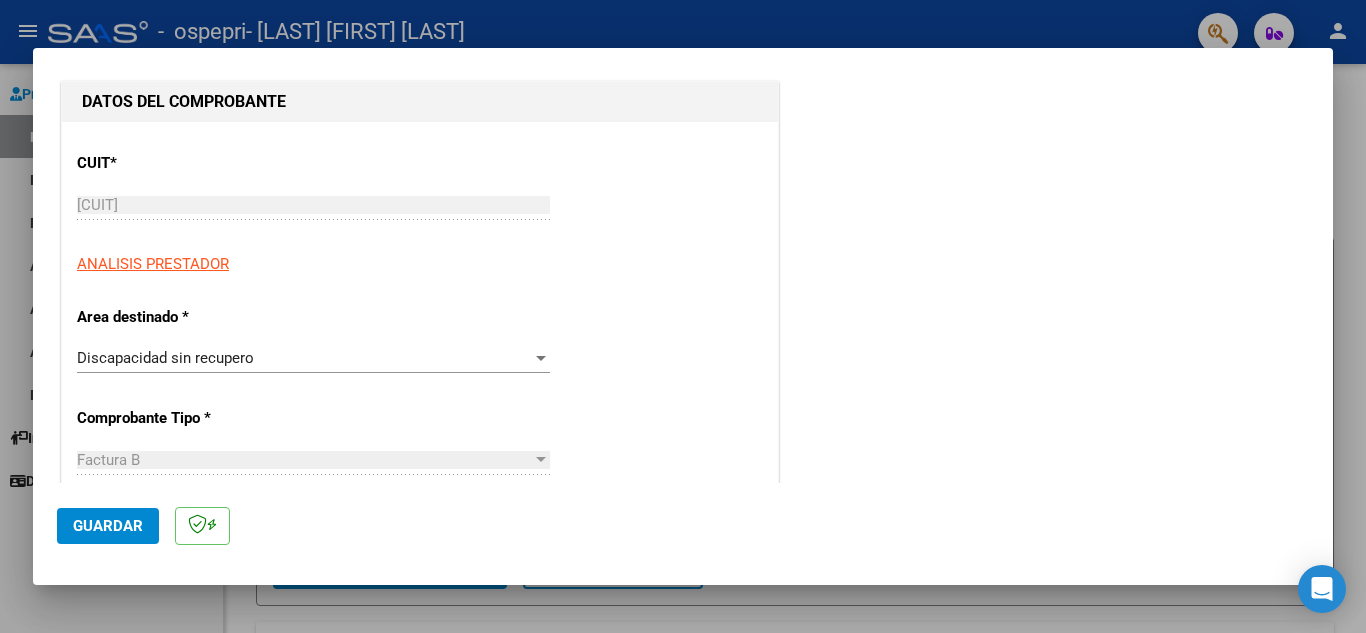 click on "Discapacidad sin recupero" at bounding box center [304, 358] 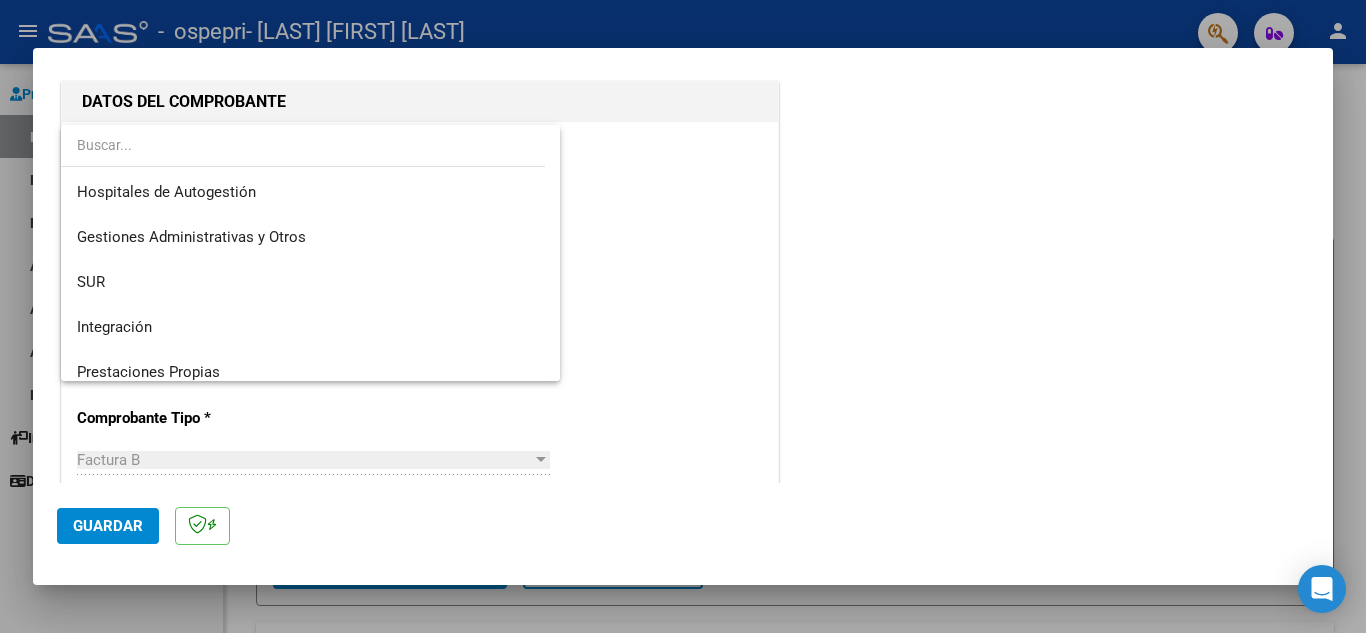 scroll, scrollTop: 149, scrollLeft: 0, axis: vertical 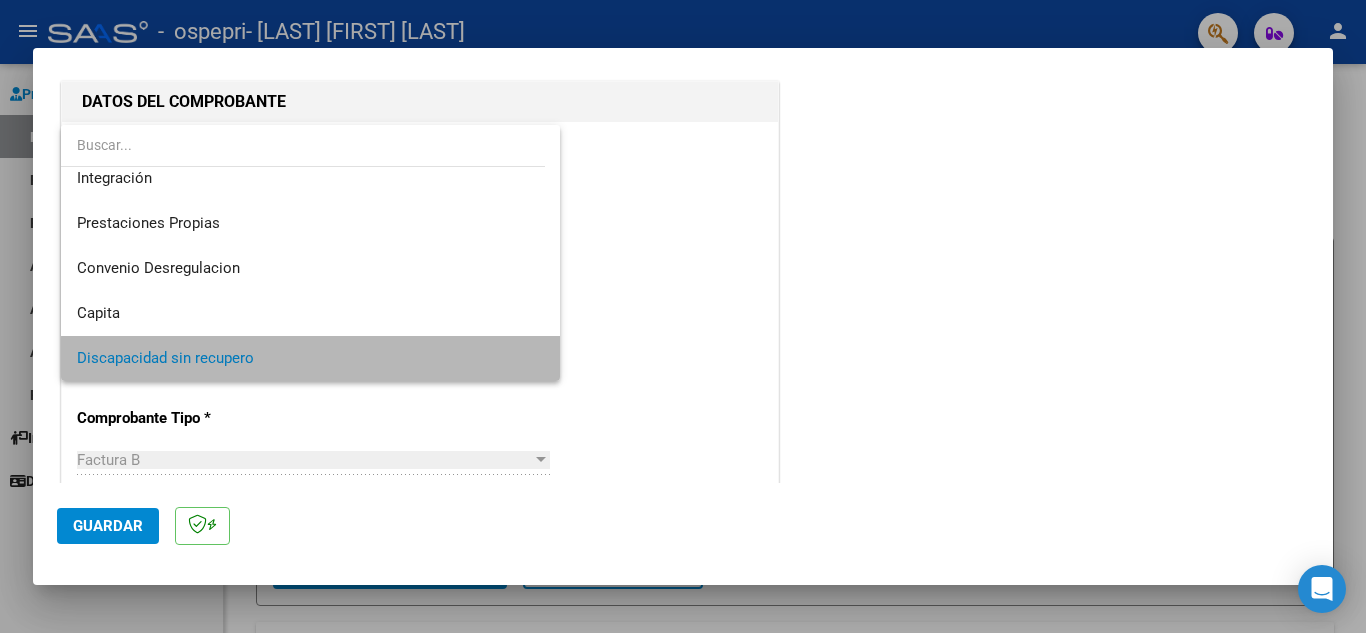 click on "Discapacidad sin recupero" at bounding box center (310, 358) 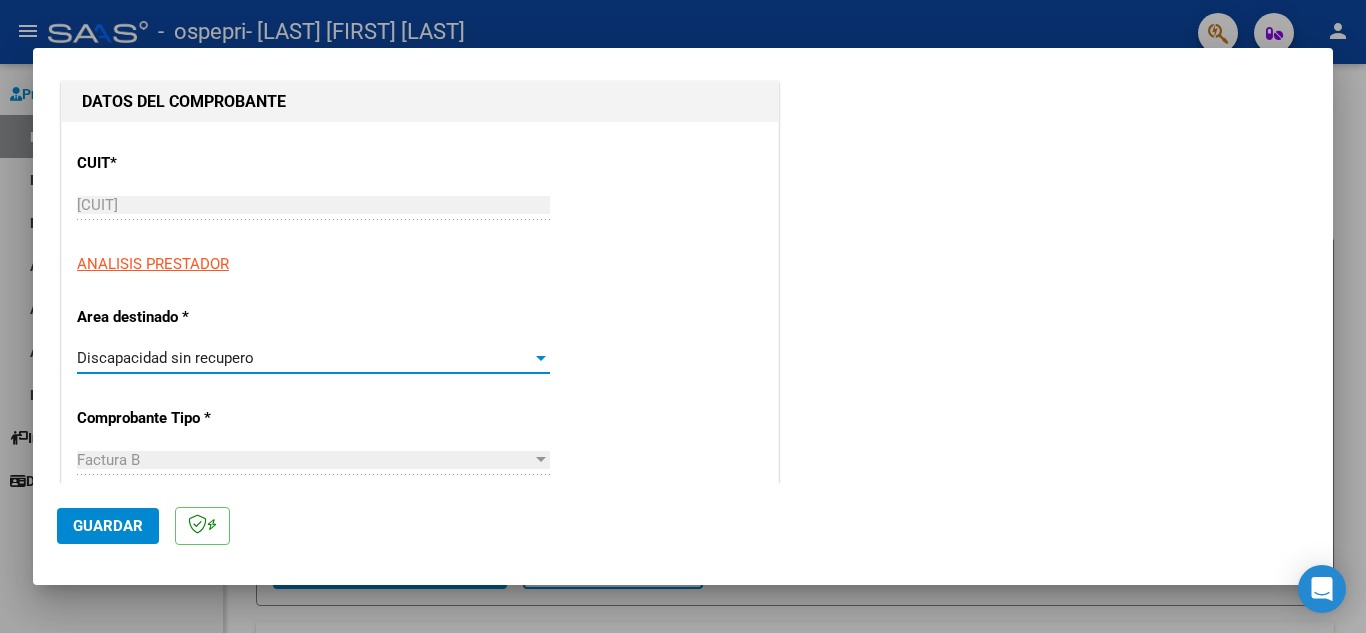 click on "Discapacidad sin recupero Seleccionar Area" at bounding box center [313, 358] 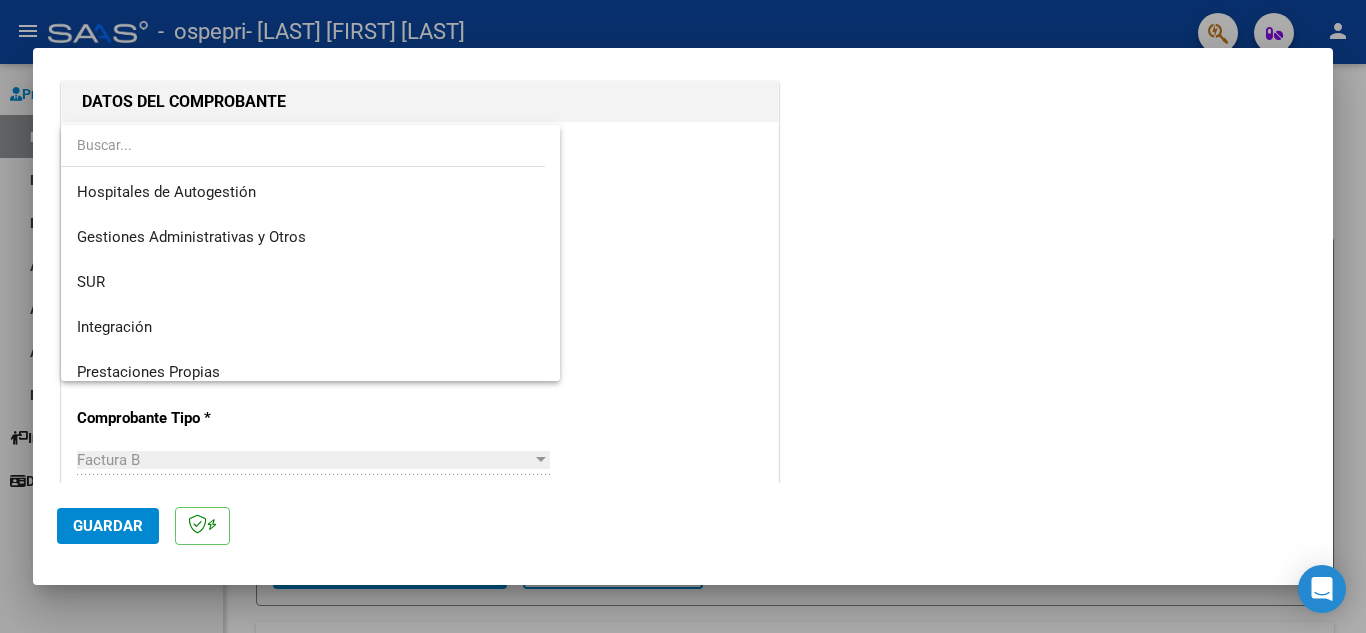 scroll, scrollTop: 149, scrollLeft: 0, axis: vertical 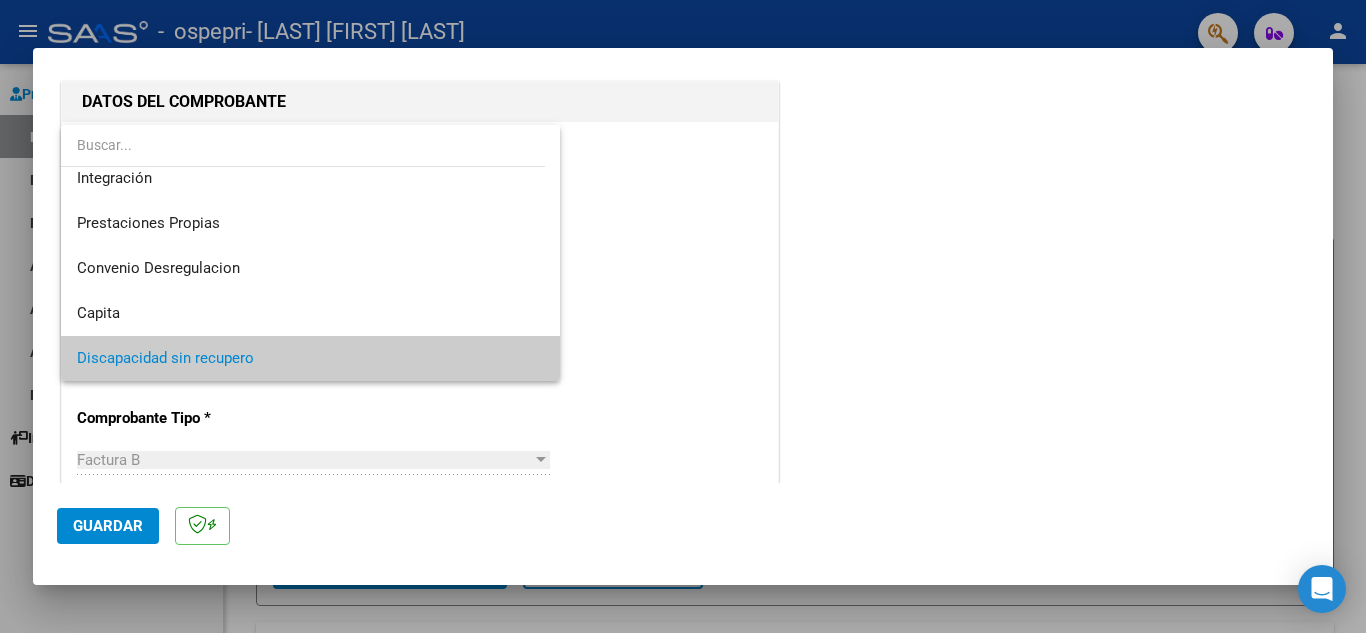click on "Discapacidad sin recupero" at bounding box center [310, 358] 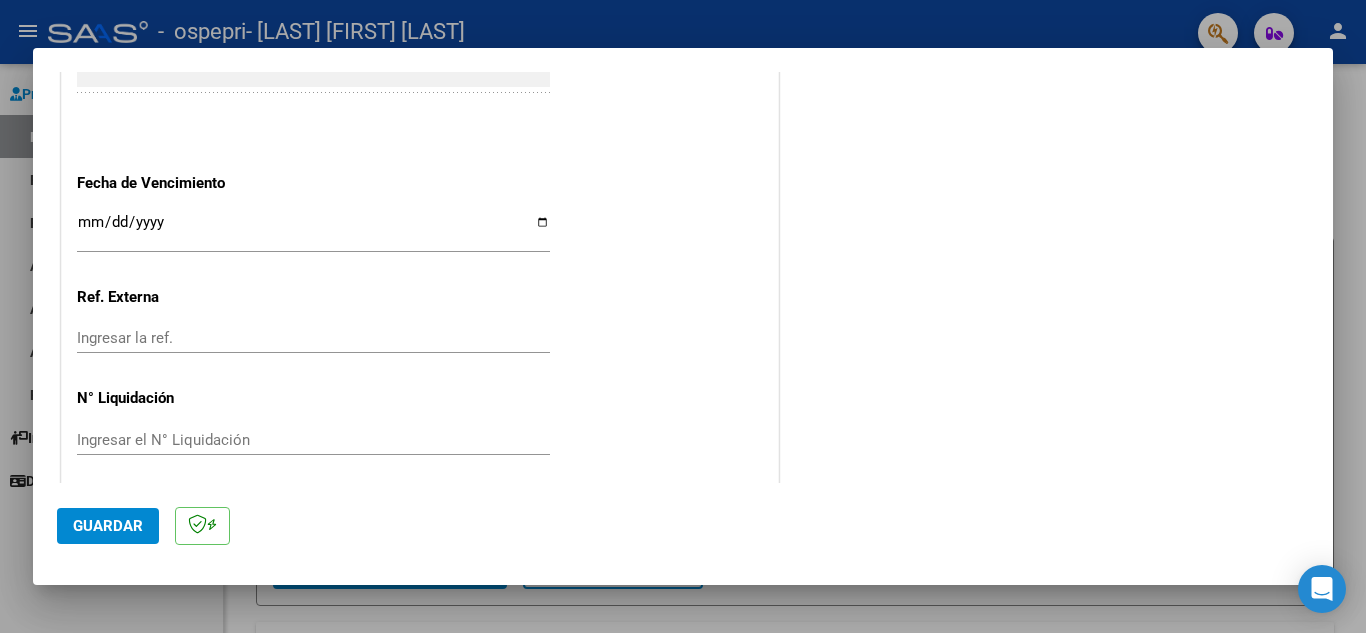 scroll, scrollTop: 1110, scrollLeft: 0, axis: vertical 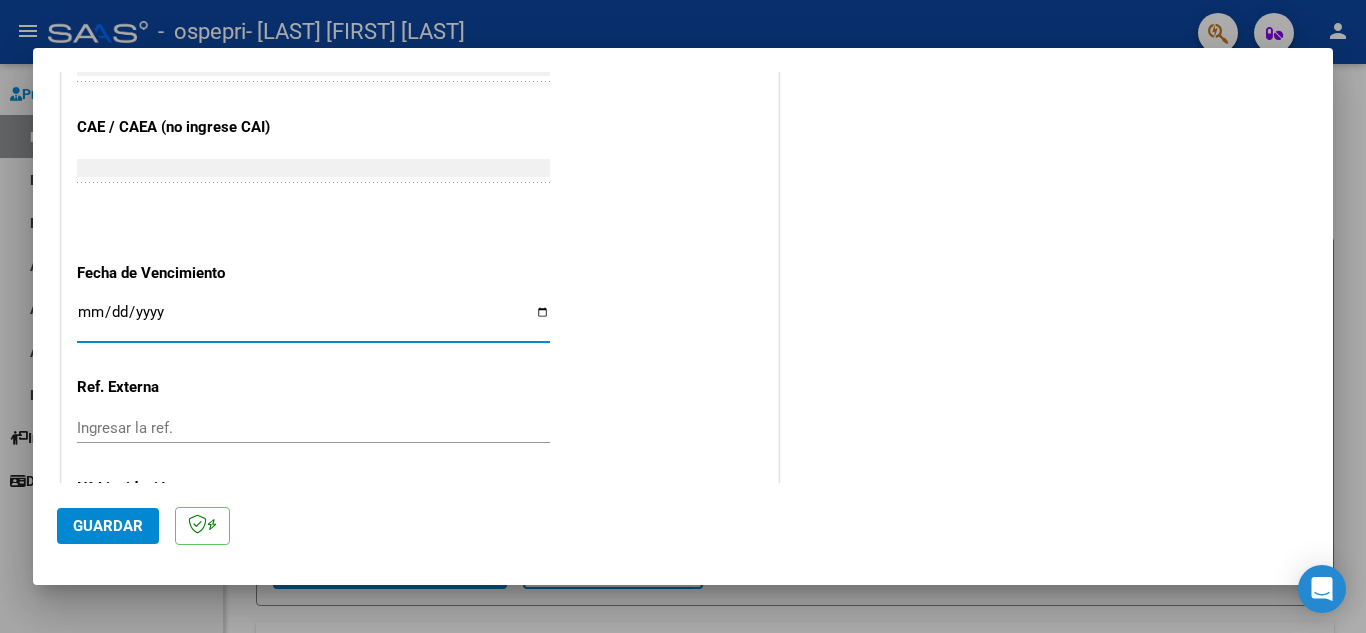 click on "Ingresar la fecha" at bounding box center (313, 320) 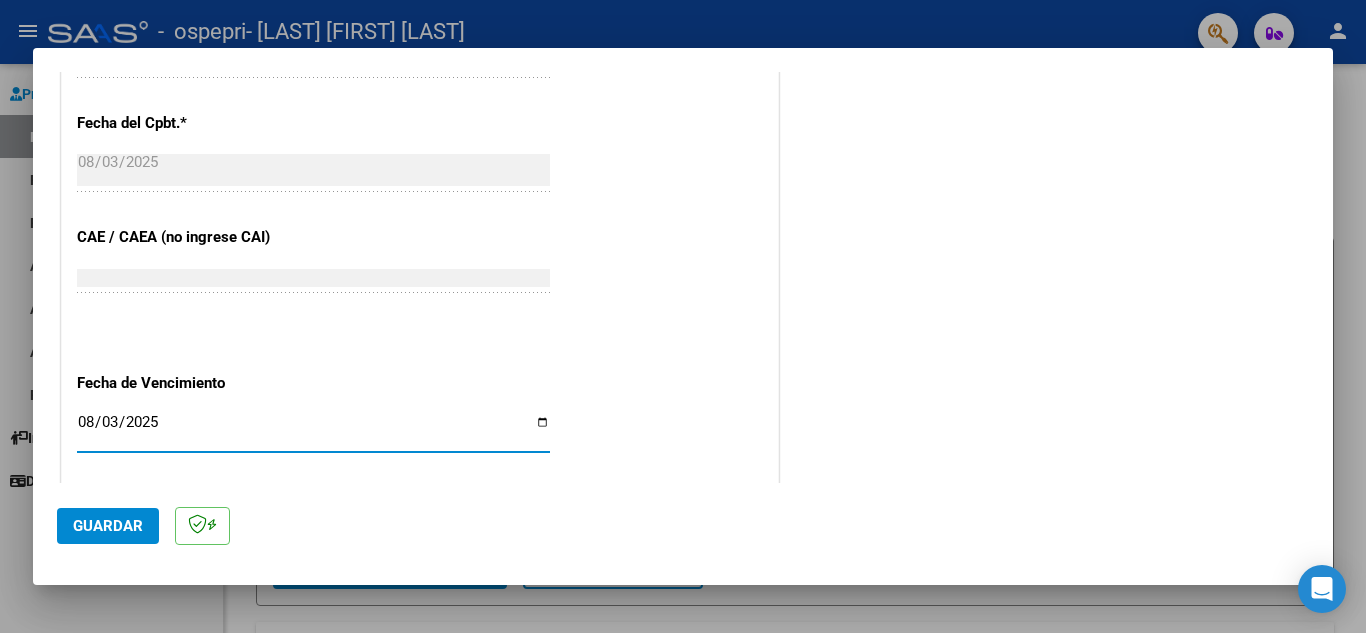 scroll, scrollTop: 1110, scrollLeft: 0, axis: vertical 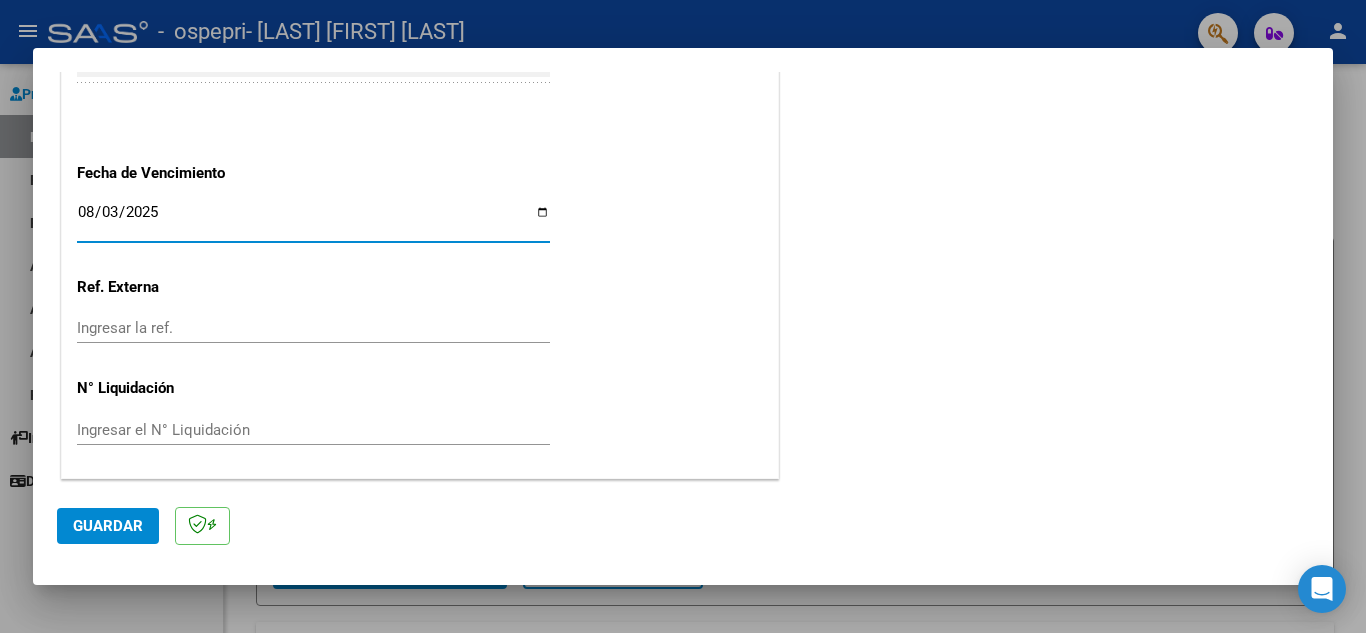 click on "Guardar" 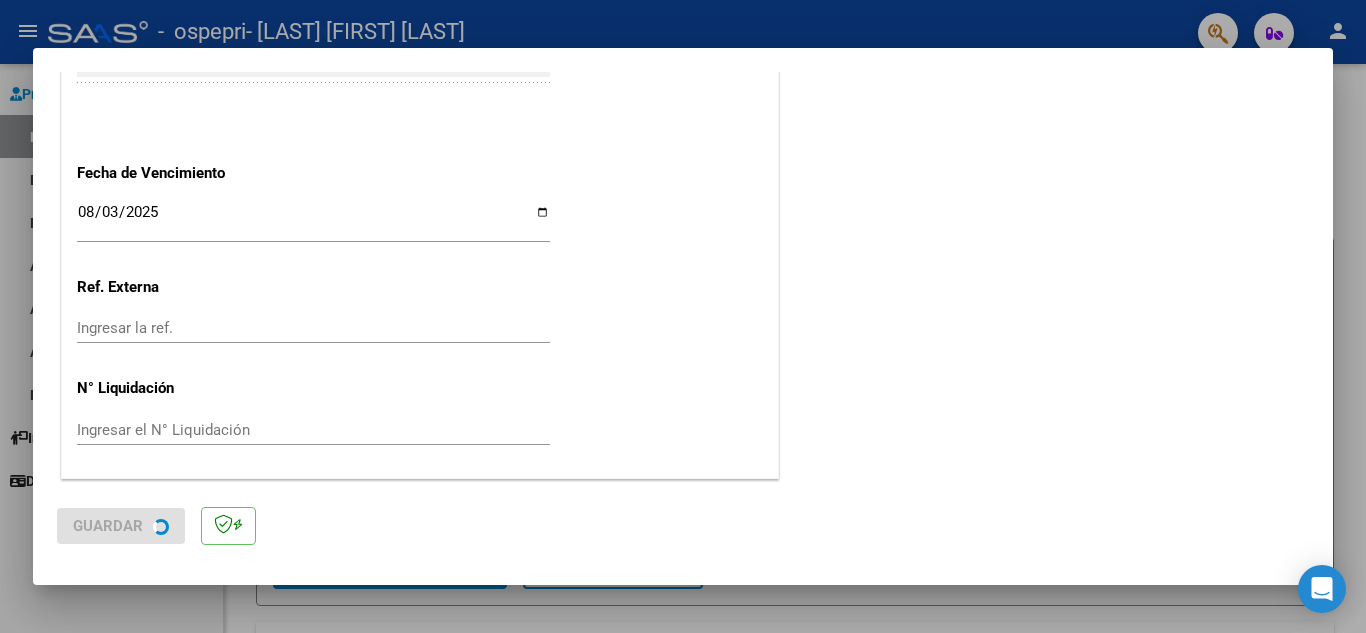 scroll, scrollTop: 0, scrollLeft: 0, axis: both 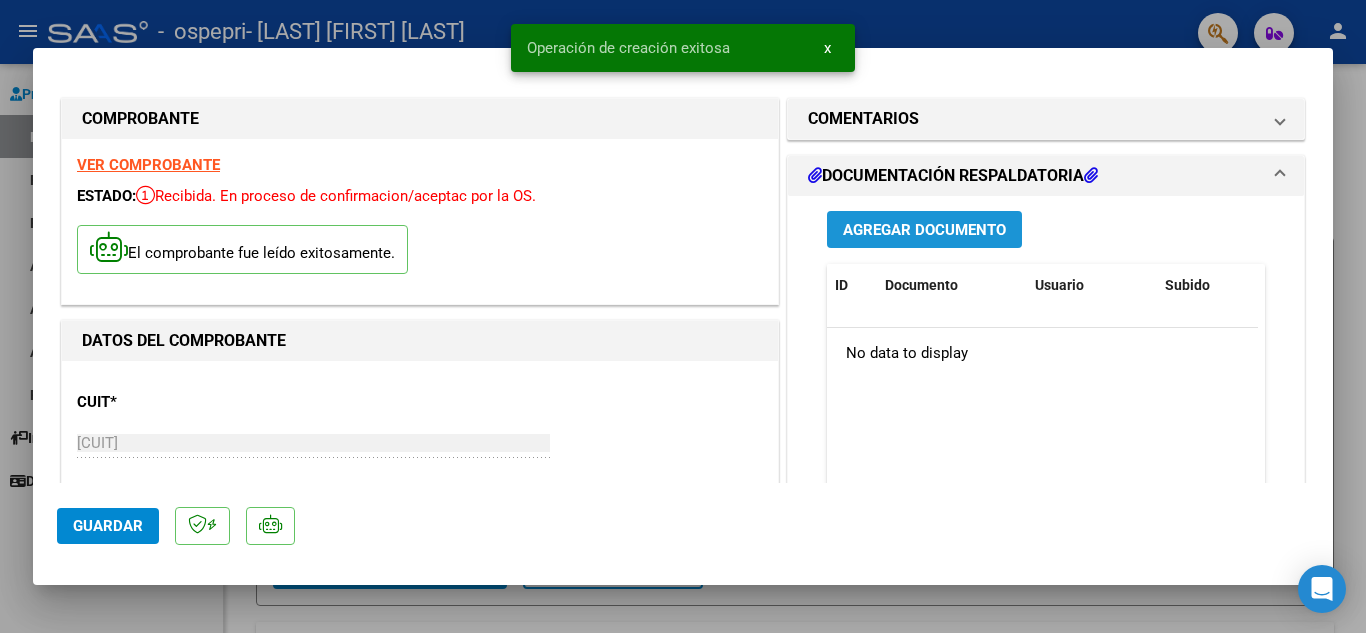 click on "Agregar Documento" at bounding box center (924, 230) 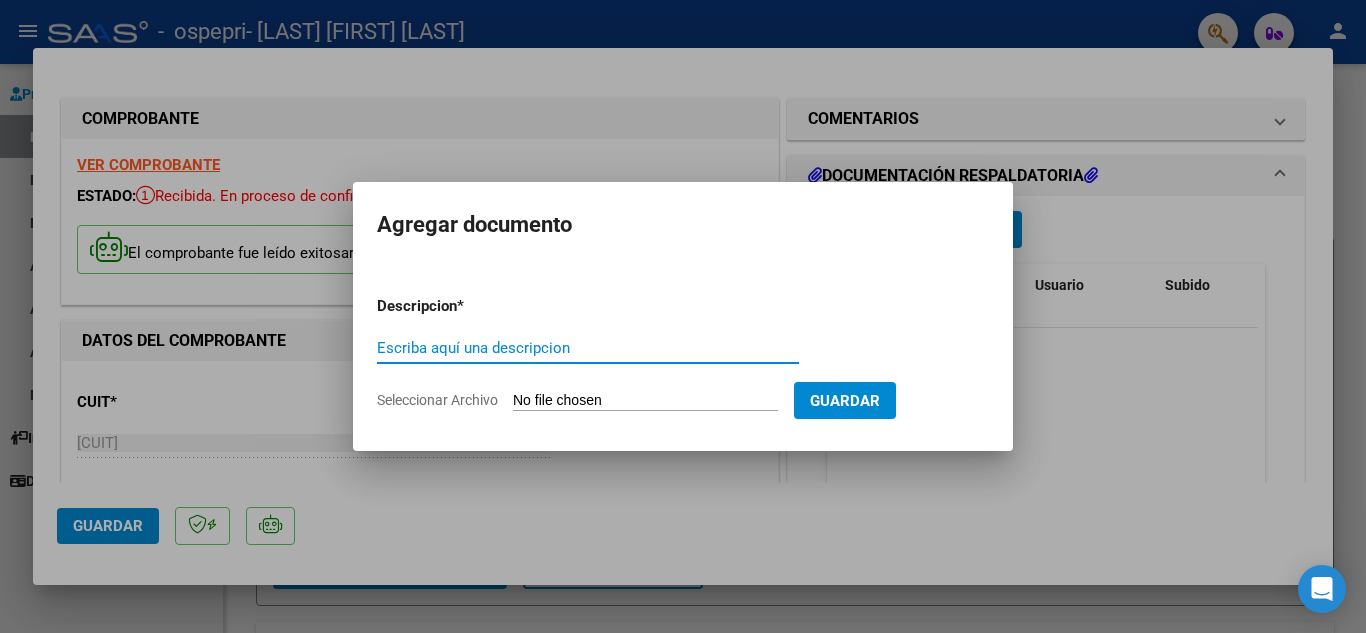 click on "Escriba aquí una descripcion" at bounding box center [588, 348] 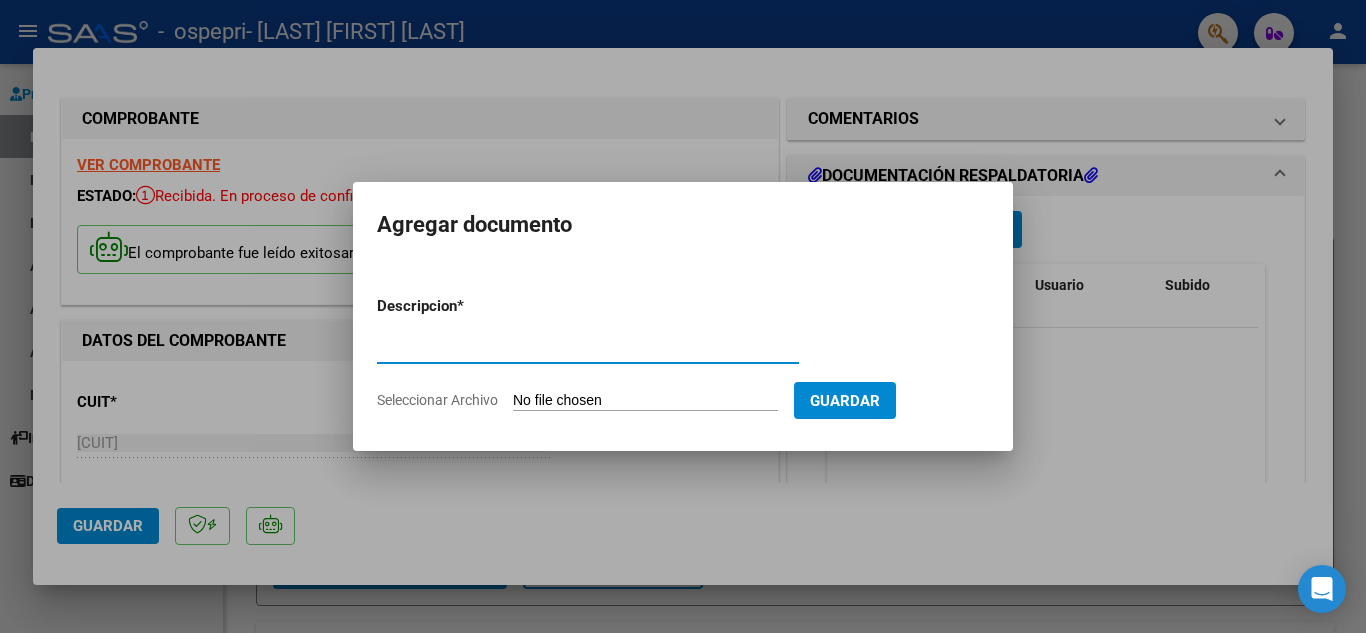 type on "p" 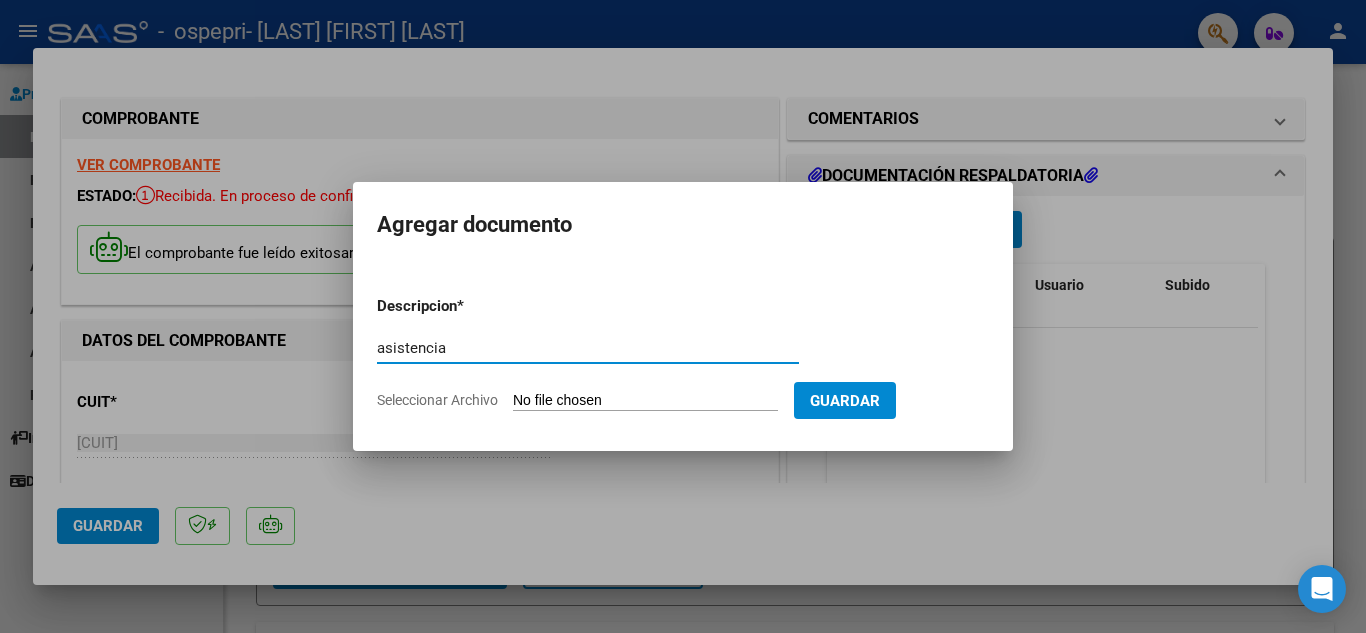 type on "asistencia" 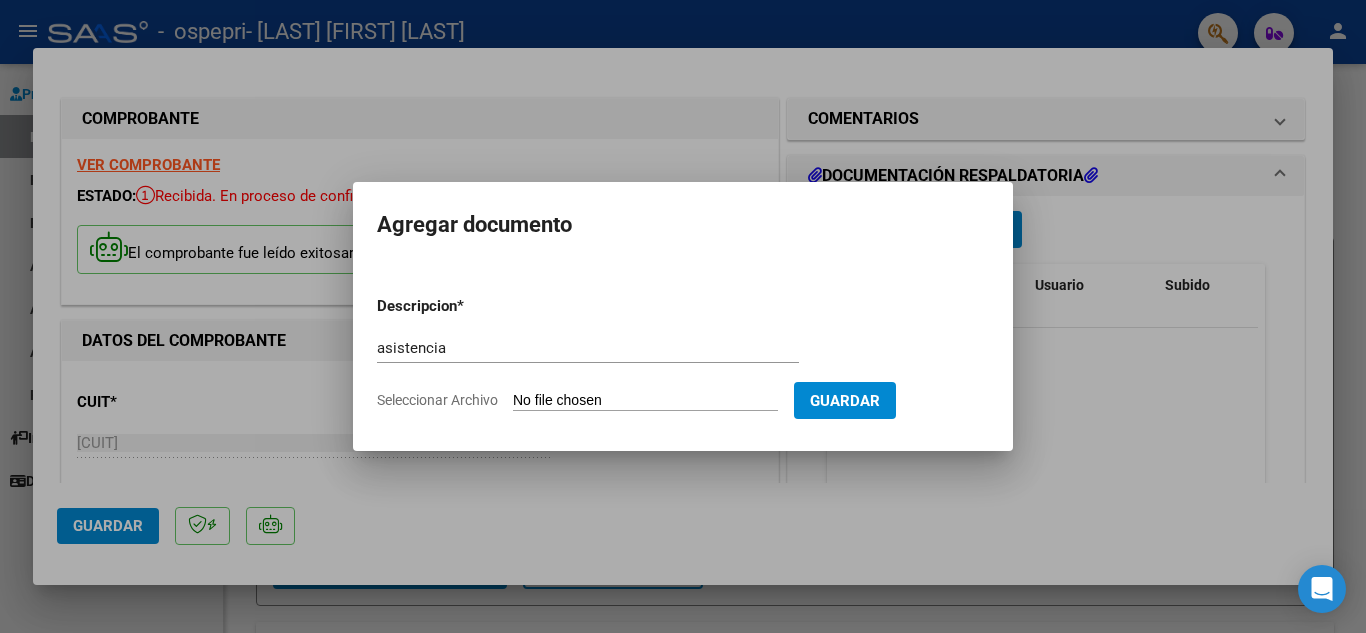 type on "C:\fakepath\[NAME].pdf" 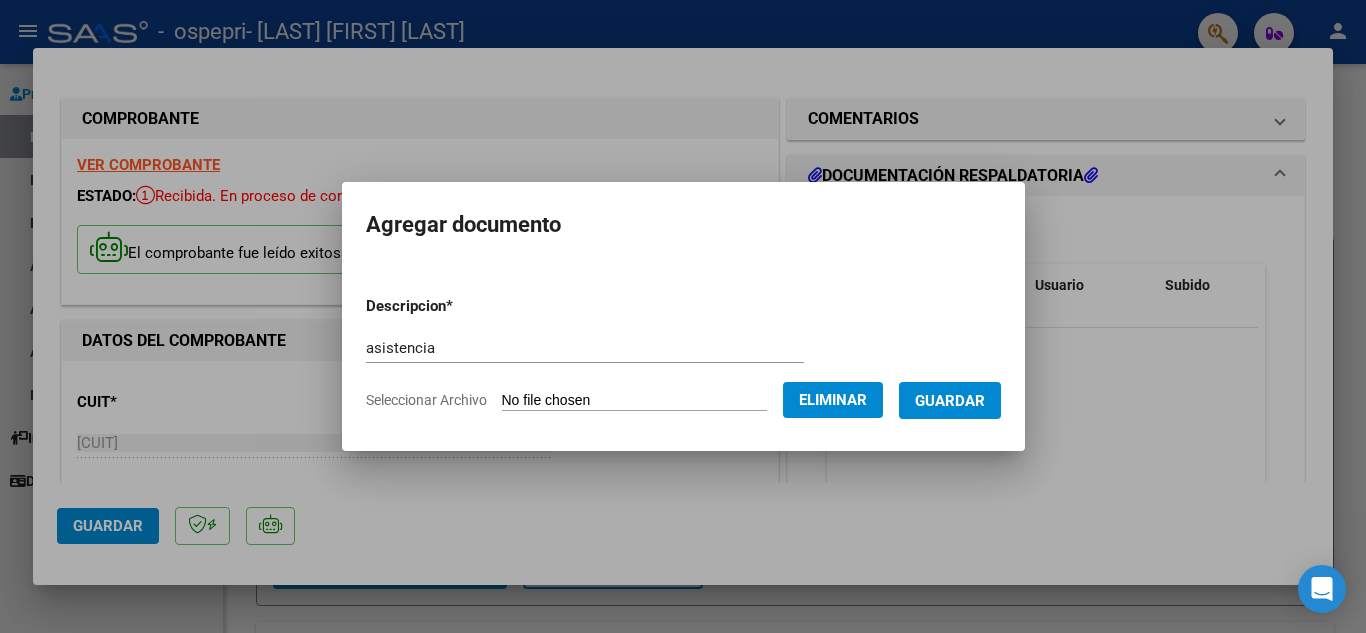 click on "Descripcion  *   asistencia Escriba aquí una descripcion  Seleccionar Archivo Eliminar Guardar" at bounding box center [683, 353] 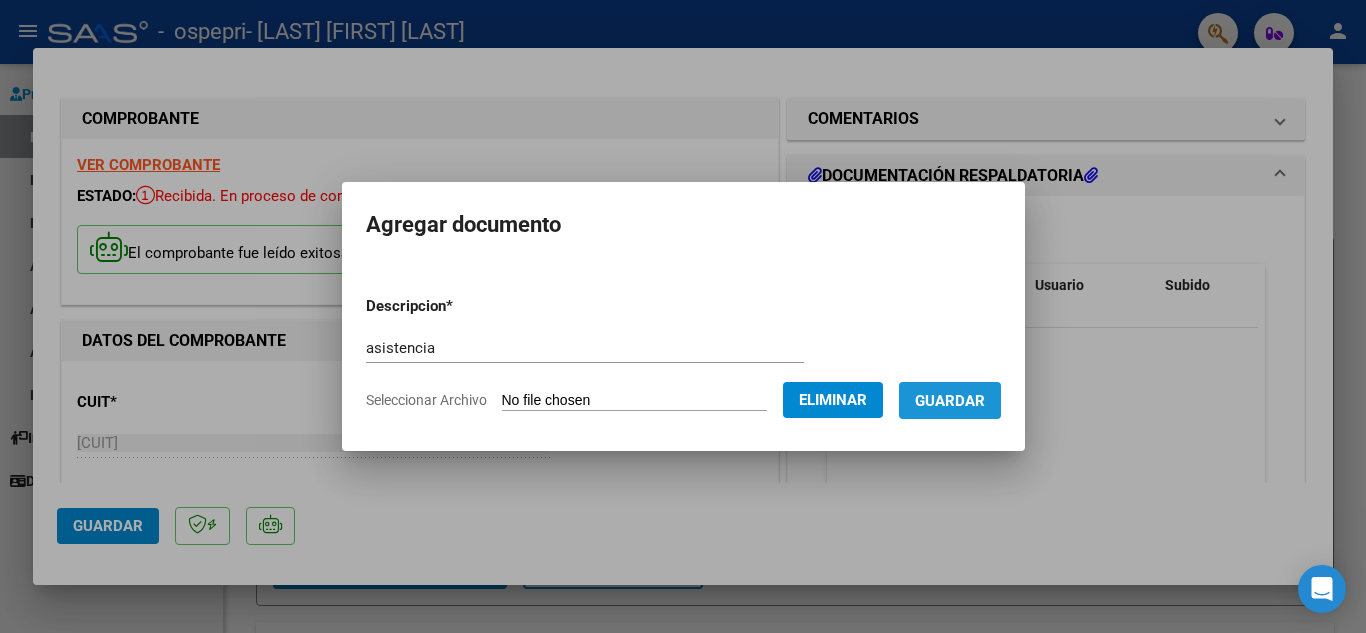 click on "Guardar" at bounding box center [950, 401] 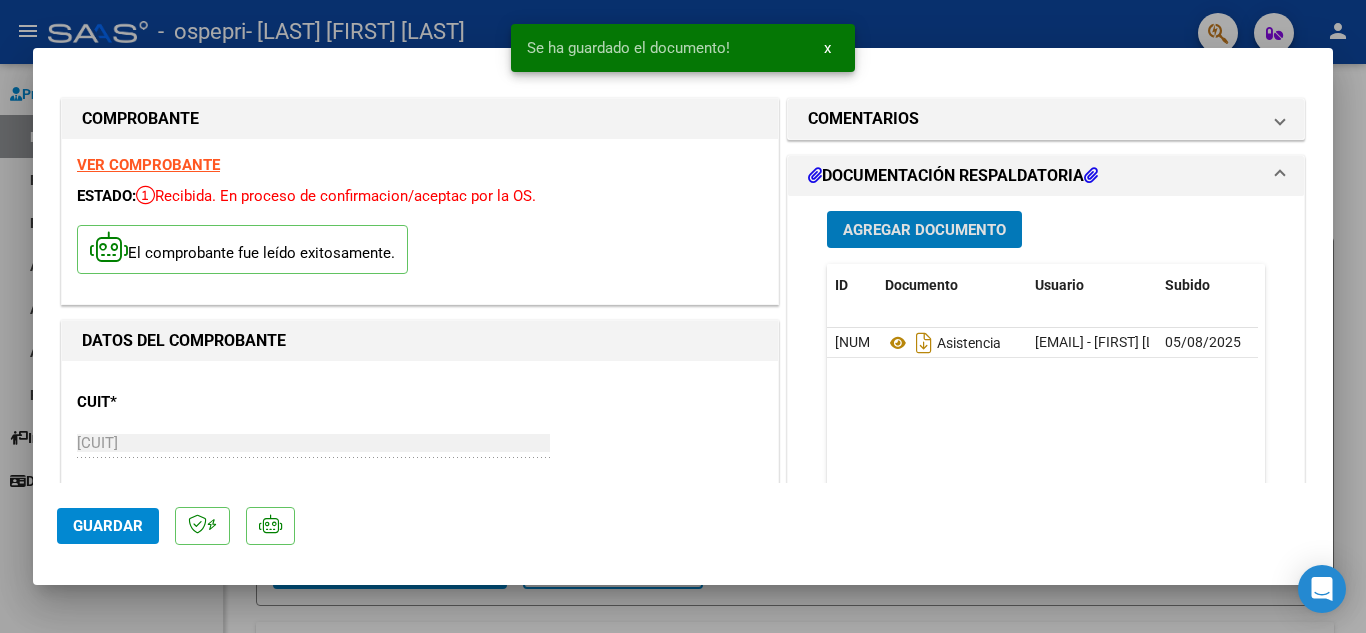 click on "DOCUMENTACIÓN RESPALDATORIA" at bounding box center (953, 176) 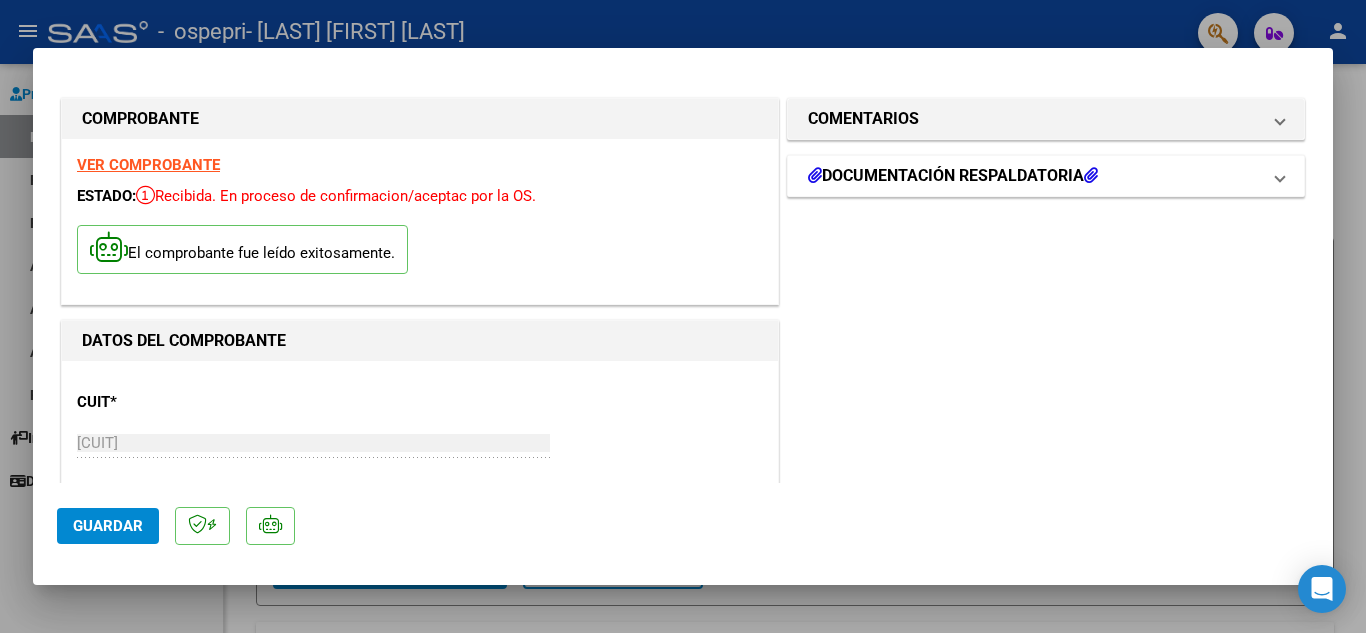 click on "DOCUMENTACIÓN RESPALDATORIA" at bounding box center [953, 176] 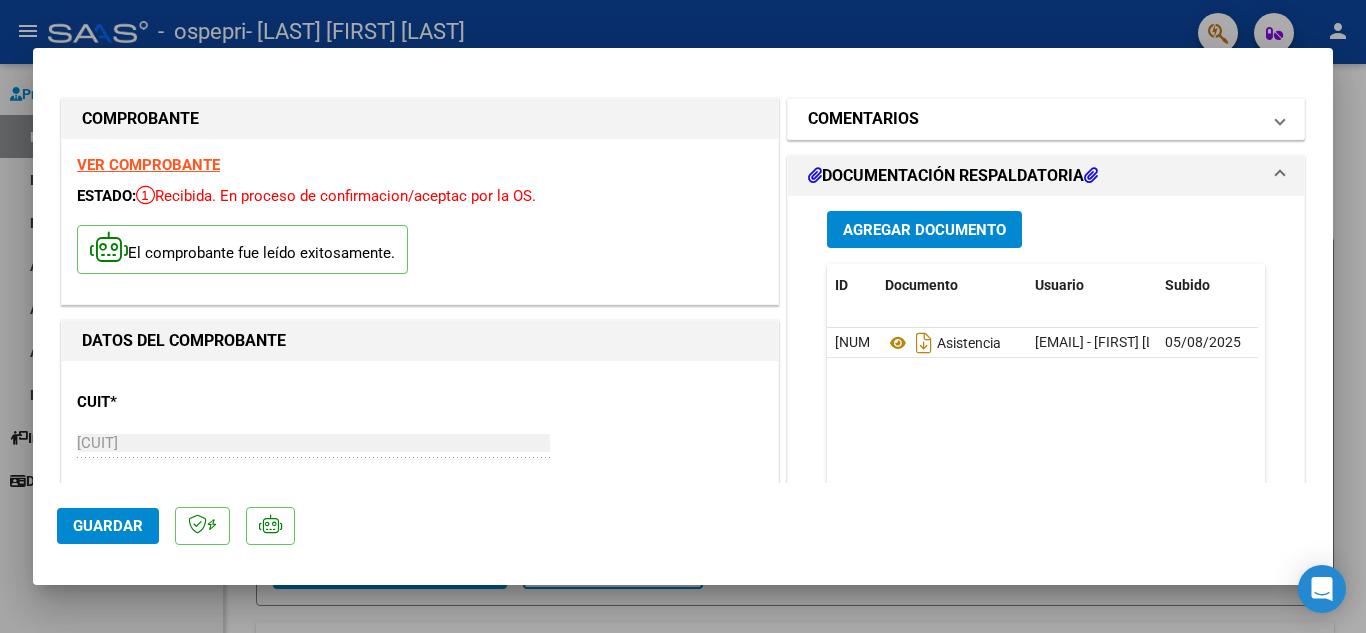 click at bounding box center (1280, 119) 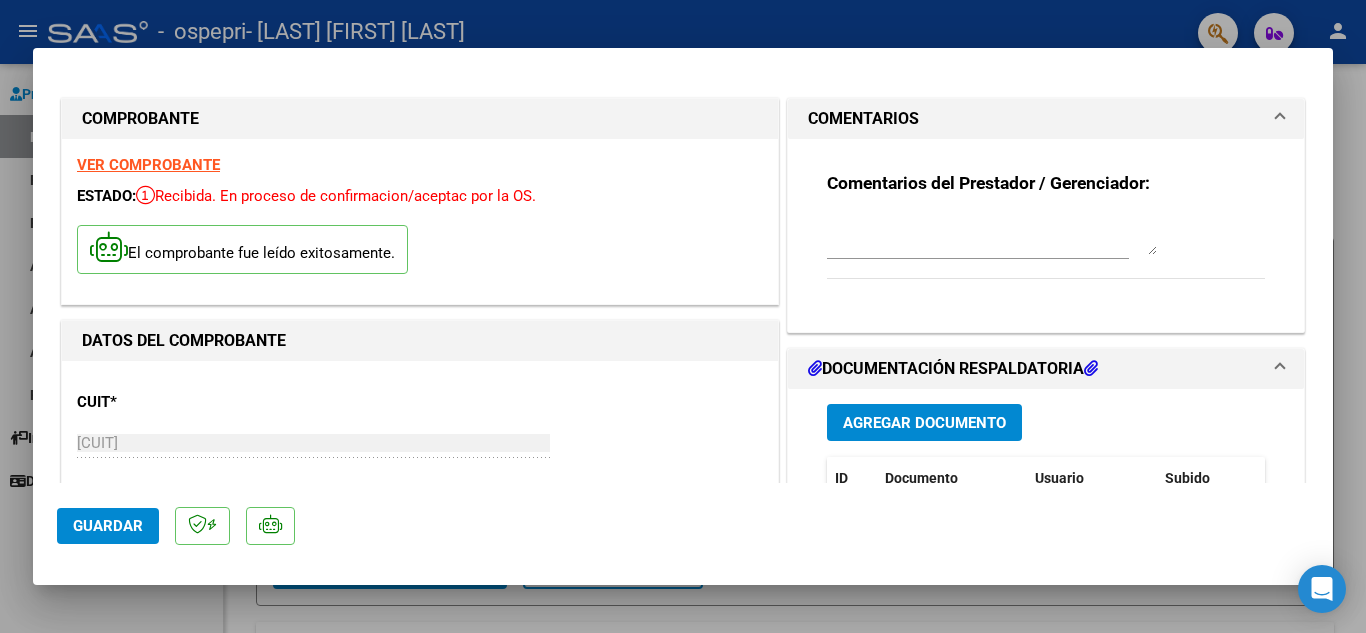 click on "COMENTARIOS" at bounding box center (1034, 119) 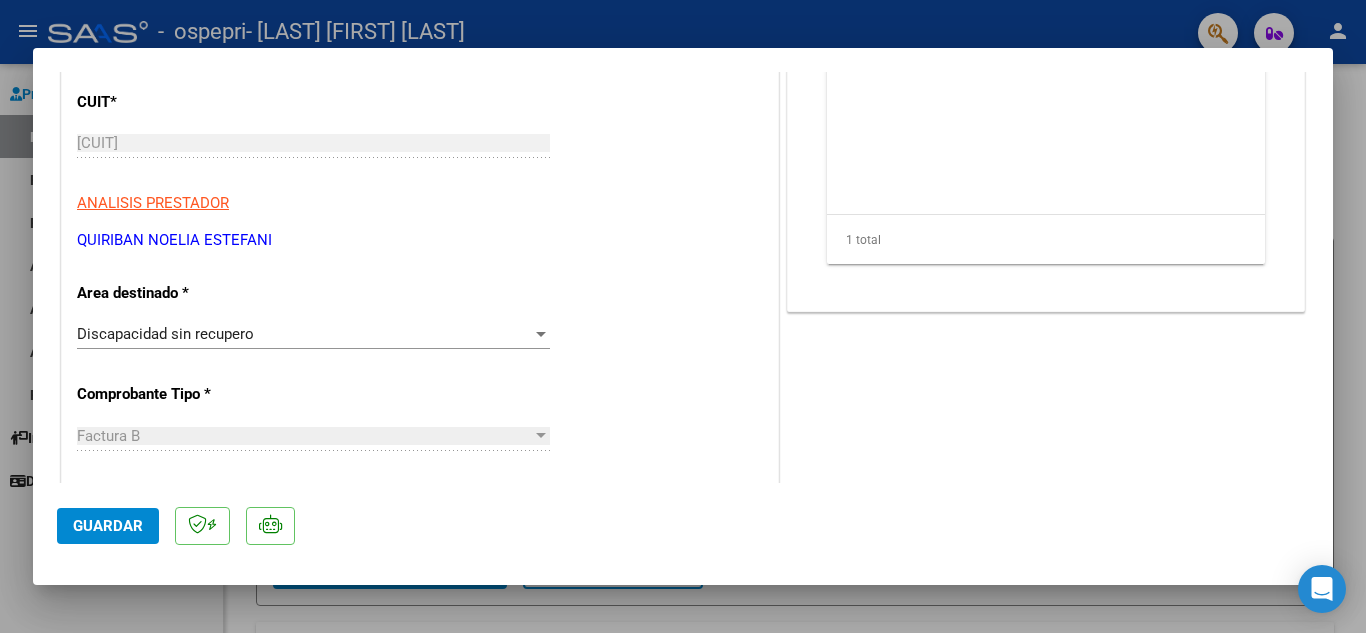 scroll, scrollTop: 100, scrollLeft: 0, axis: vertical 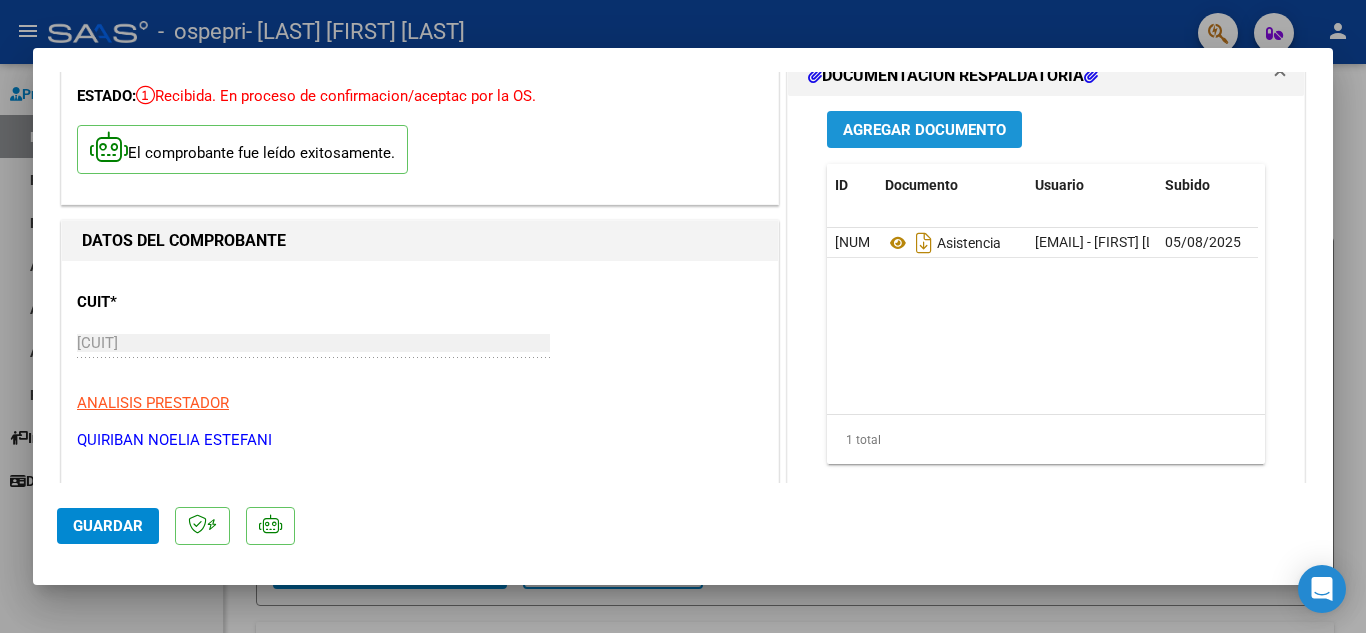 click on "Agregar Documento" at bounding box center (924, 129) 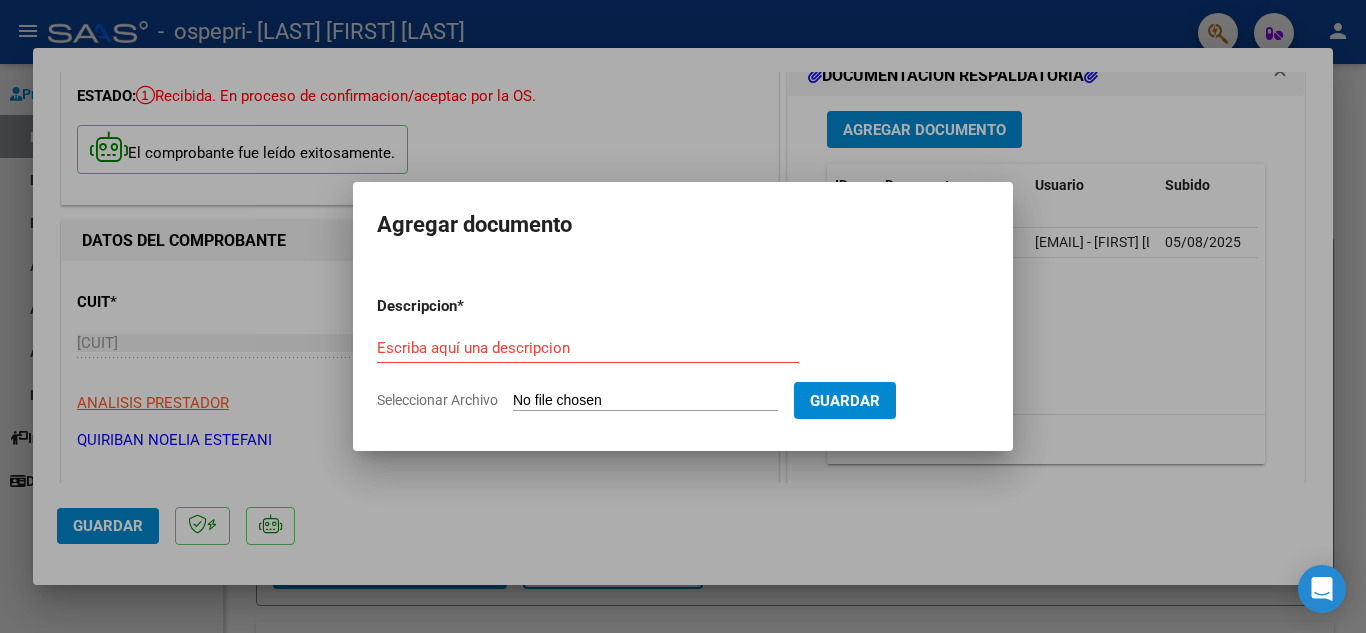 click on "Escriba aquí una descripcion" at bounding box center [588, 348] 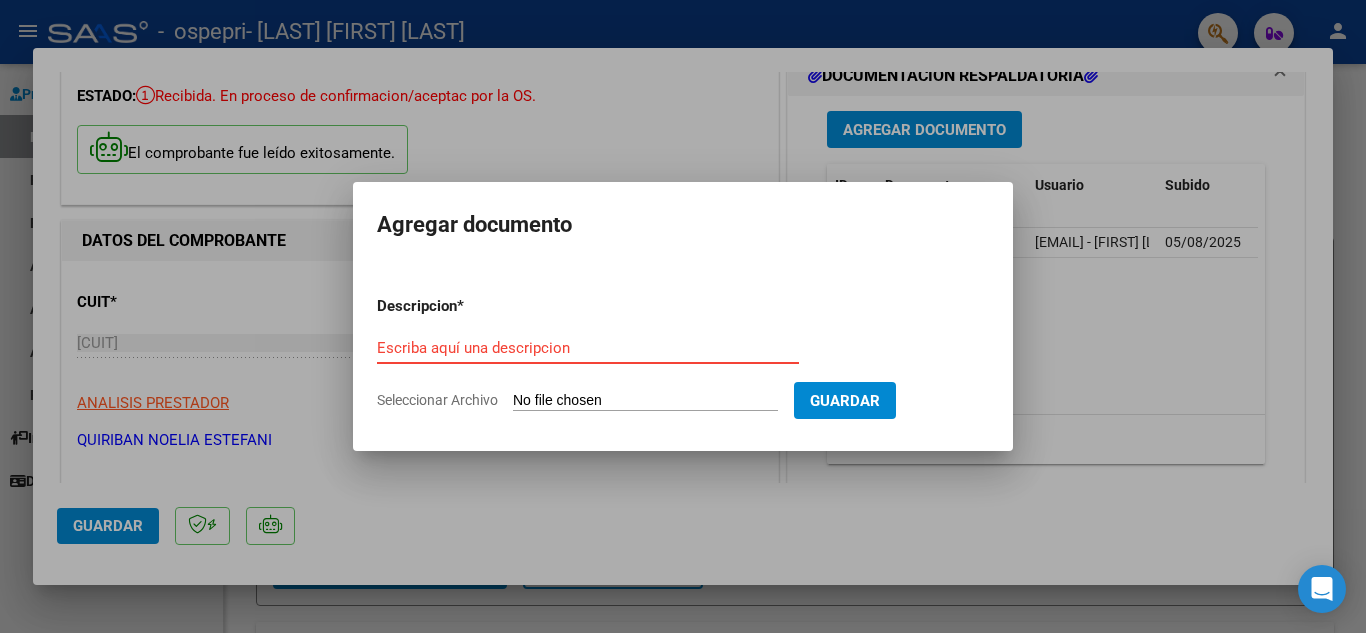 click on "Escriba aquí una descripcion" at bounding box center (588, 348) 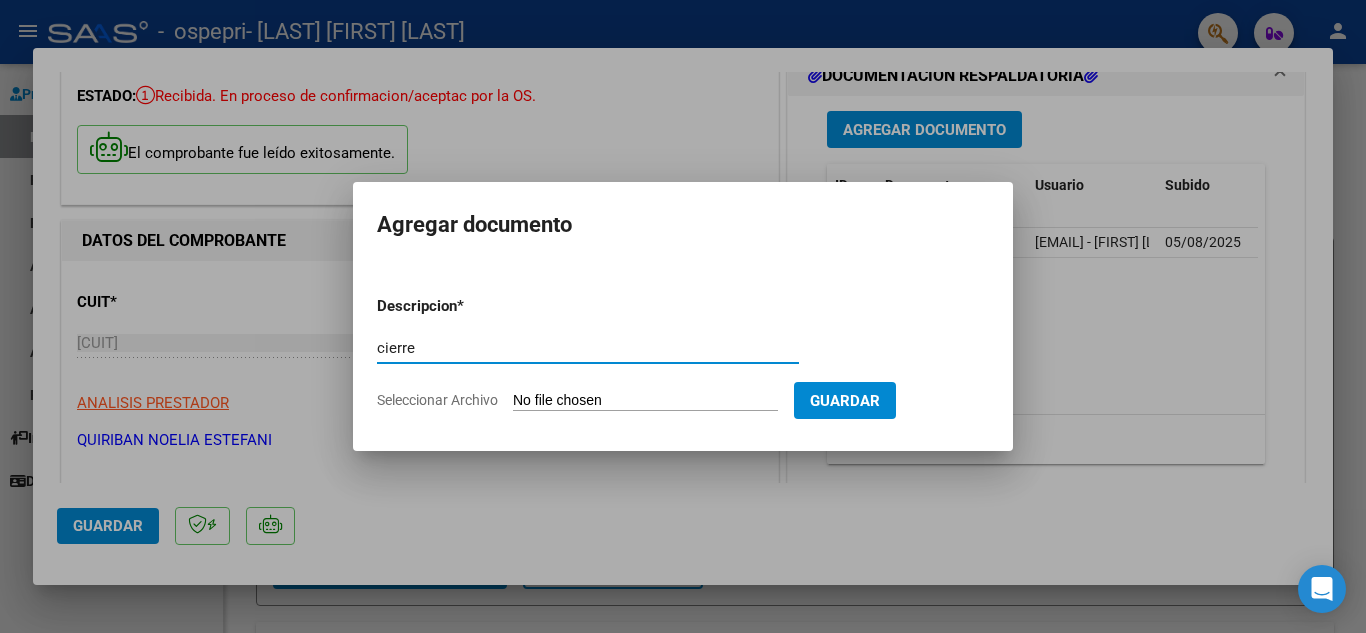 type on "cierre" 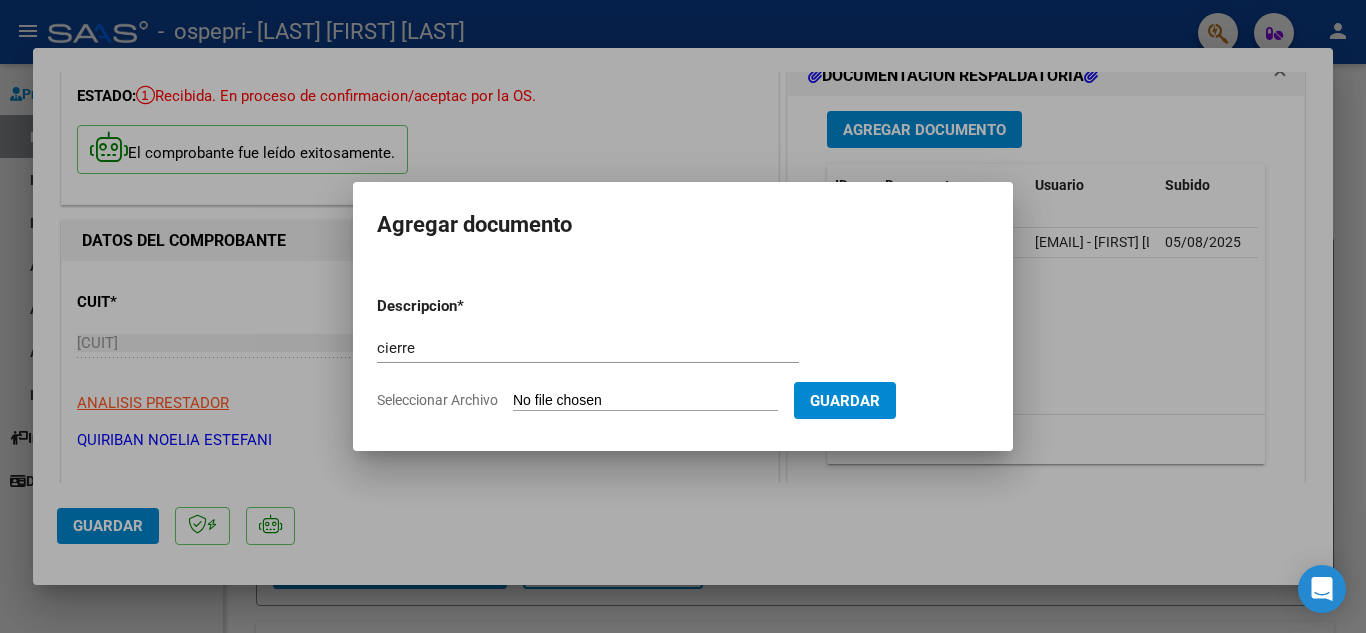 type on "C:\fakepath\[NAME] [LAST].pdf" 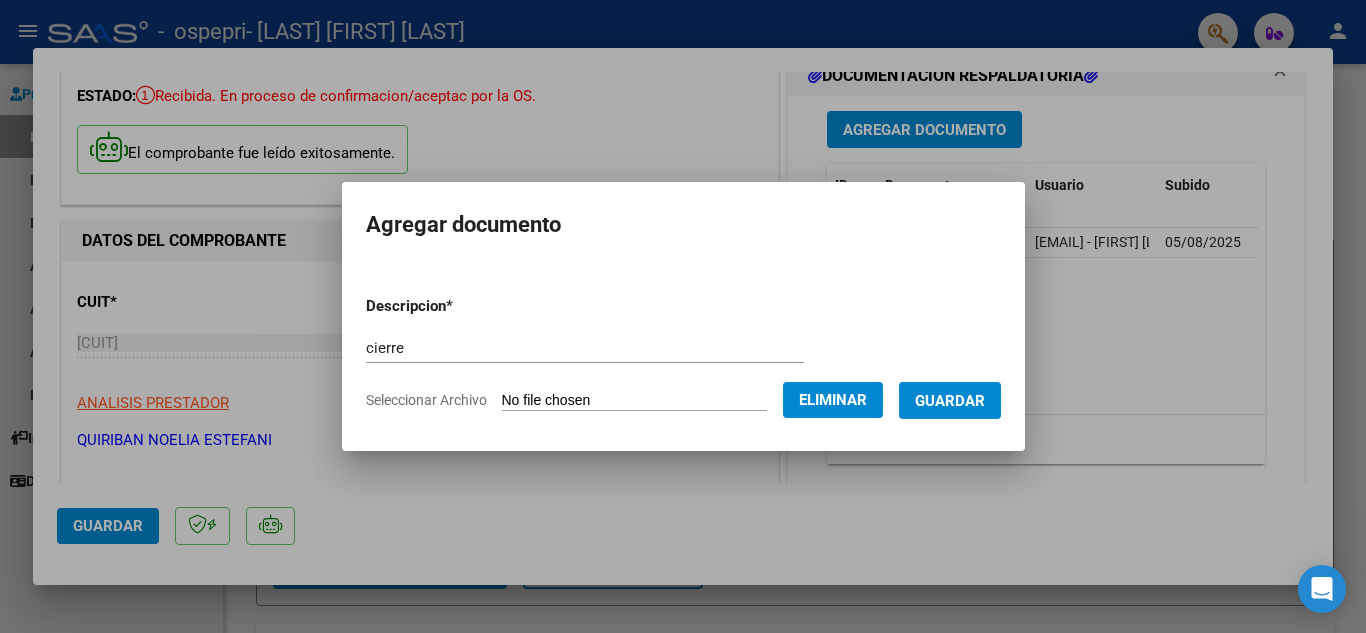 click on "Guardar" at bounding box center (950, 400) 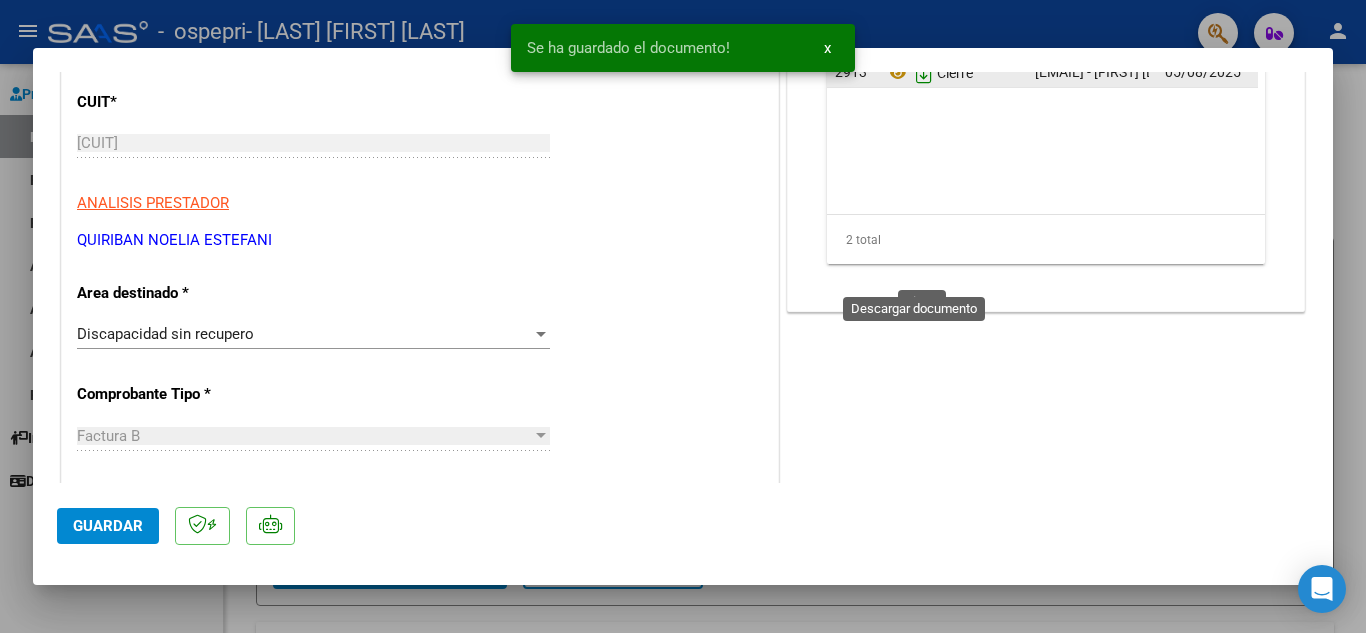 scroll, scrollTop: 0, scrollLeft: 0, axis: both 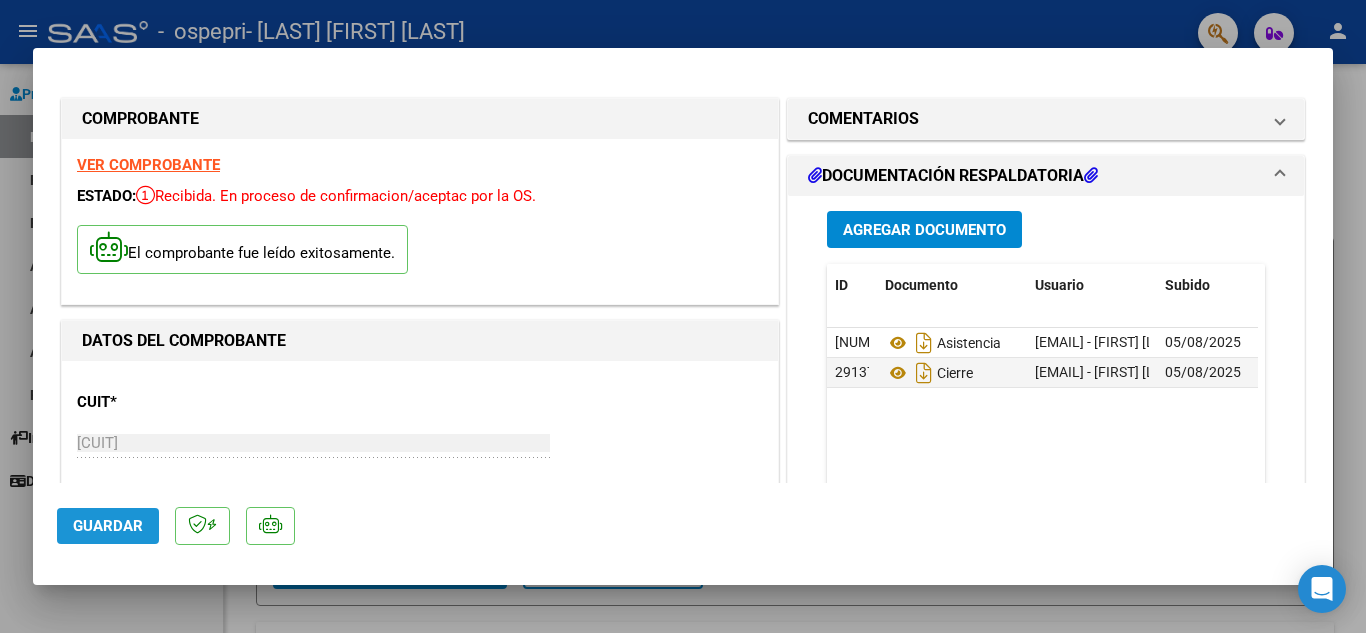 click on "Guardar" 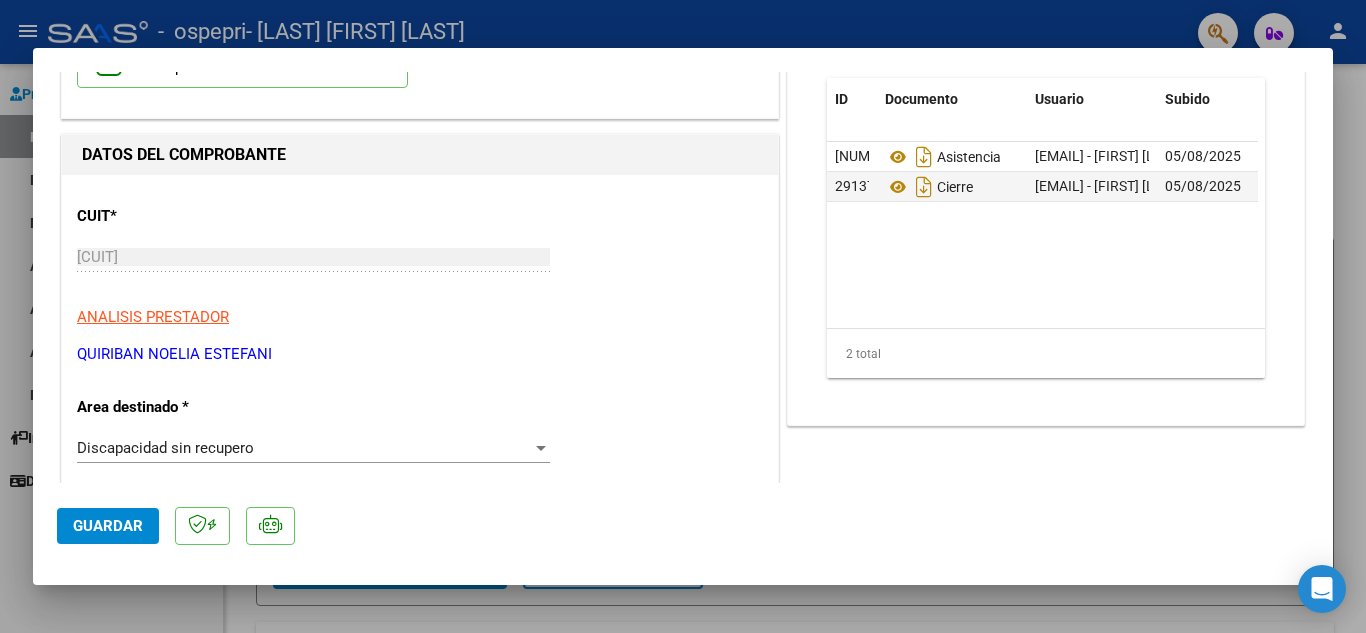 scroll, scrollTop: 0, scrollLeft: 0, axis: both 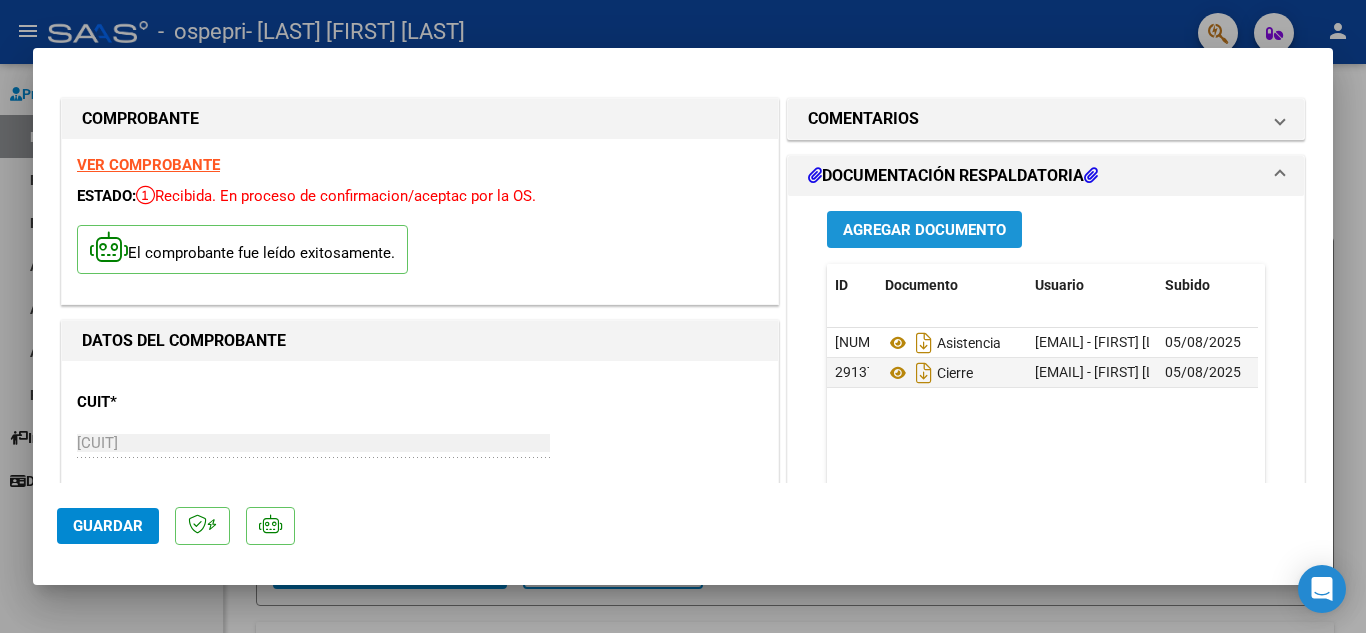 click on "Agregar Documento" at bounding box center [924, 229] 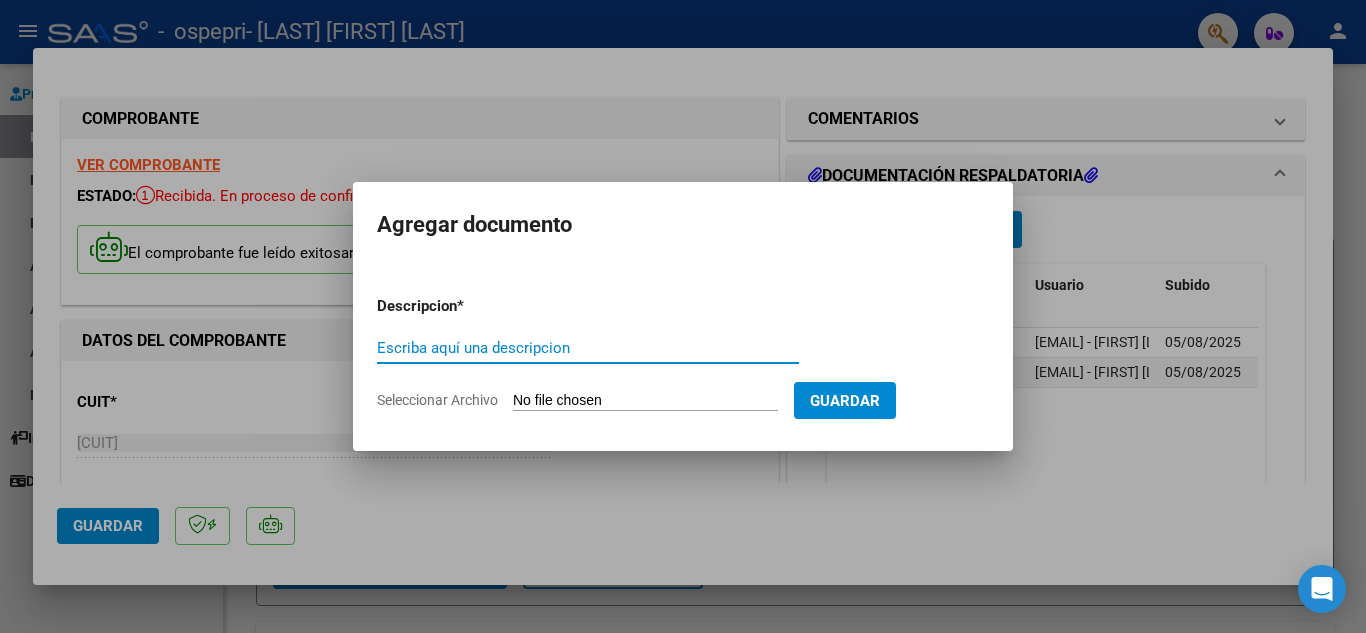 click at bounding box center [683, 316] 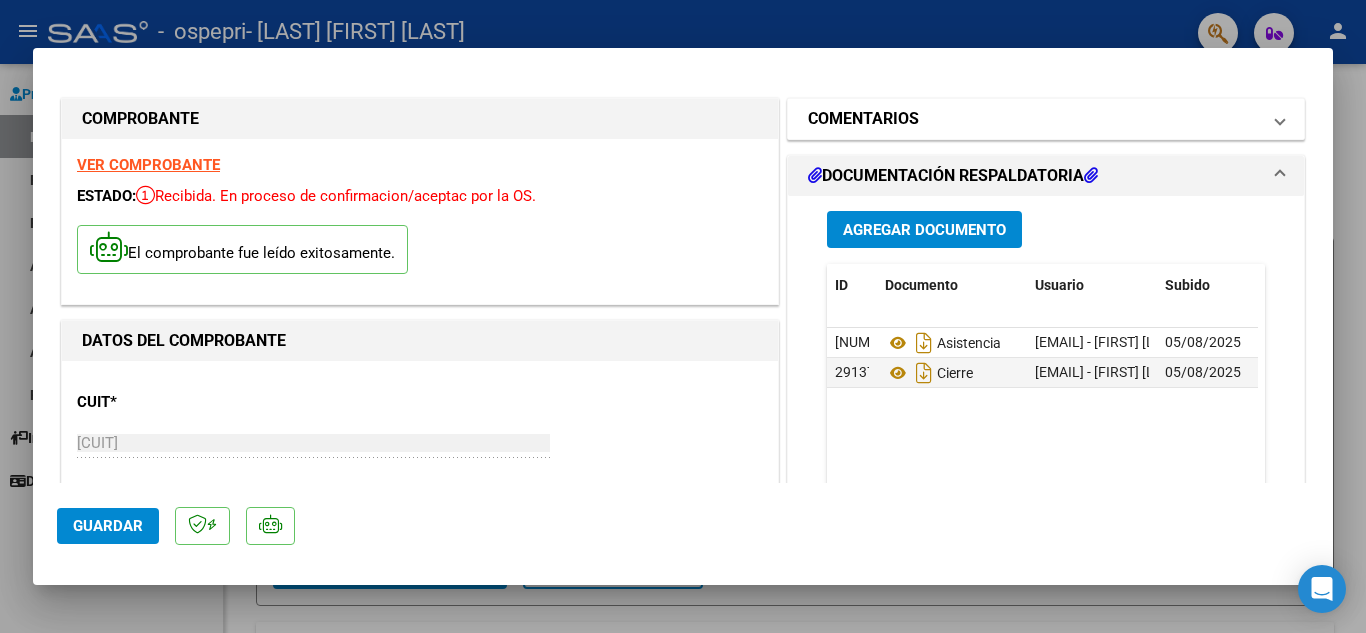 click on "COMENTARIOS" at bounding box center (1042, 119) 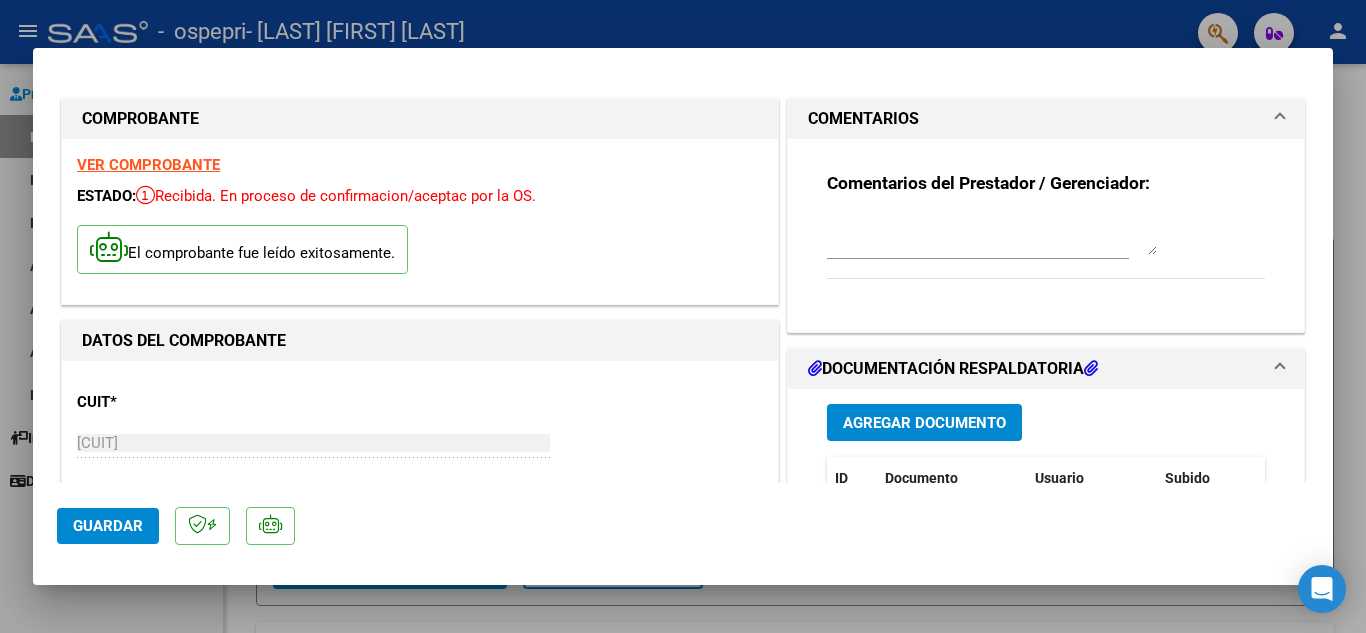 click on "COMENTARIOS" at bounding box center [1042, 119] 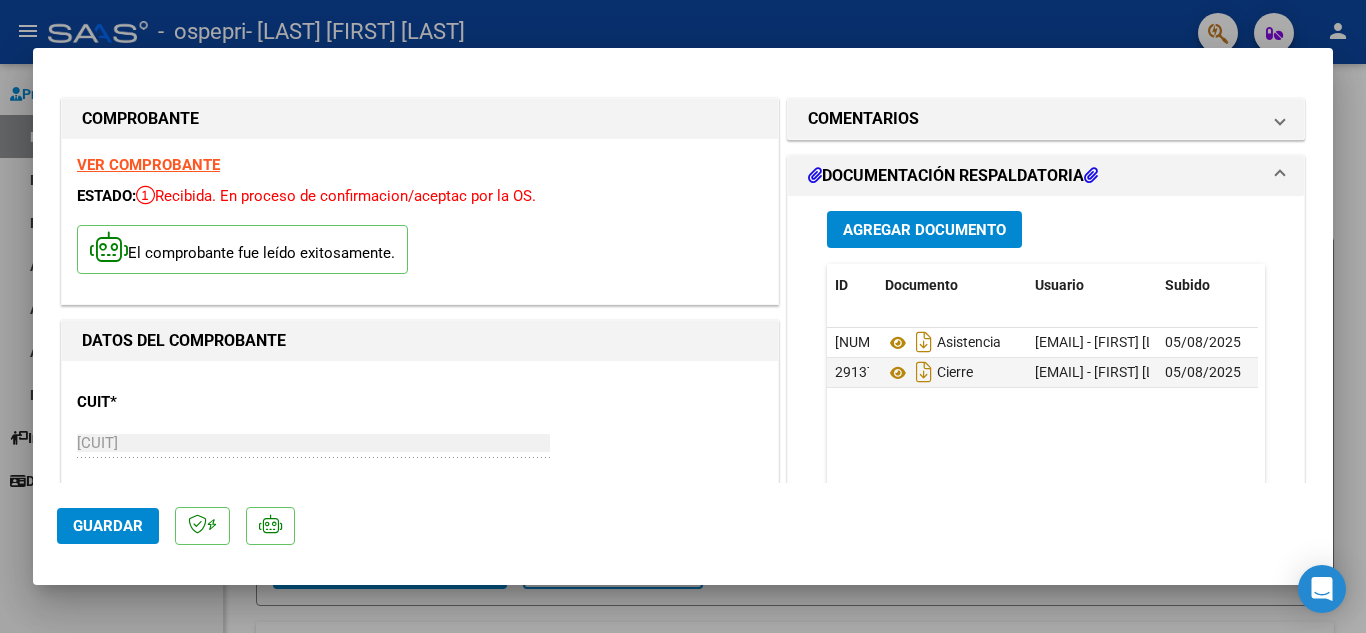 scroll, scrollTop: 200, scrollLeft: 0, axis: vertical 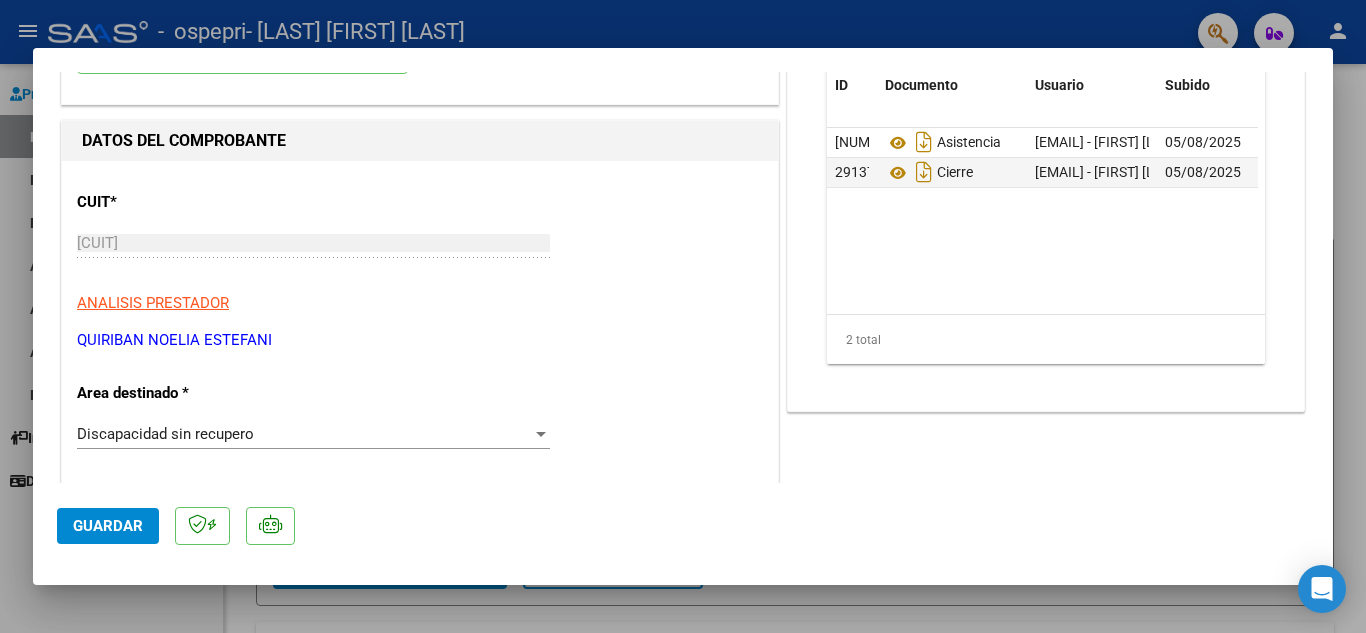click on "Guardar" 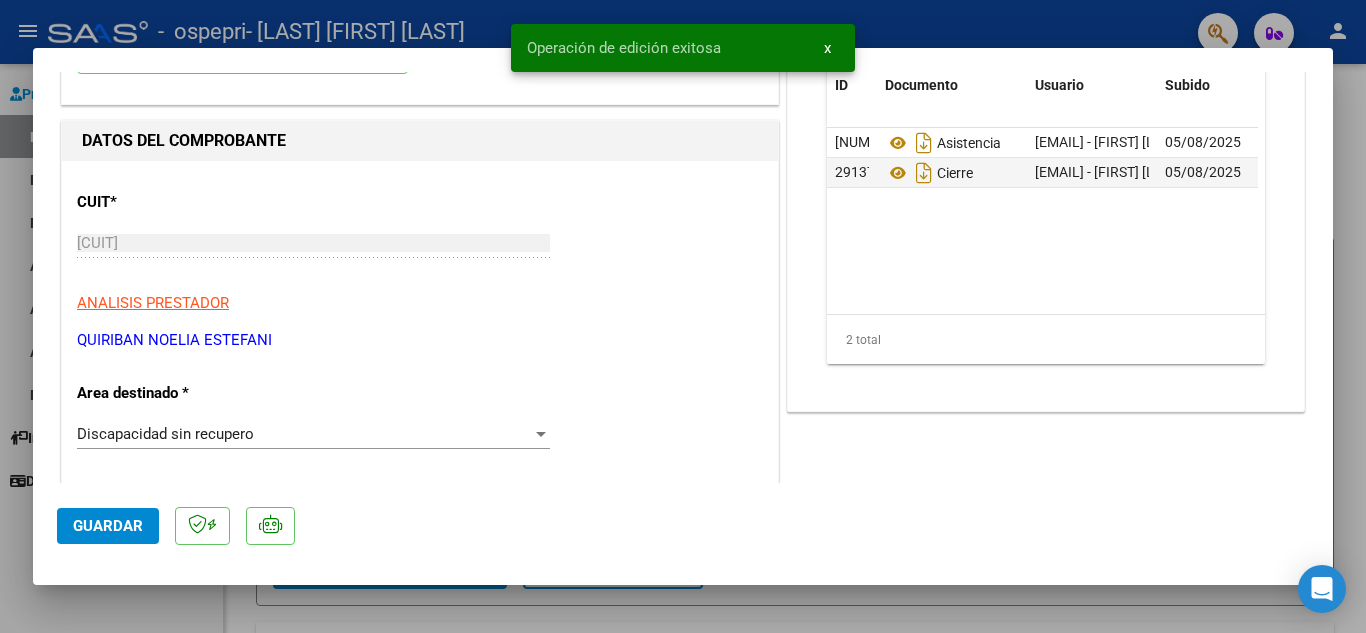click at bounding box center [683, 316] 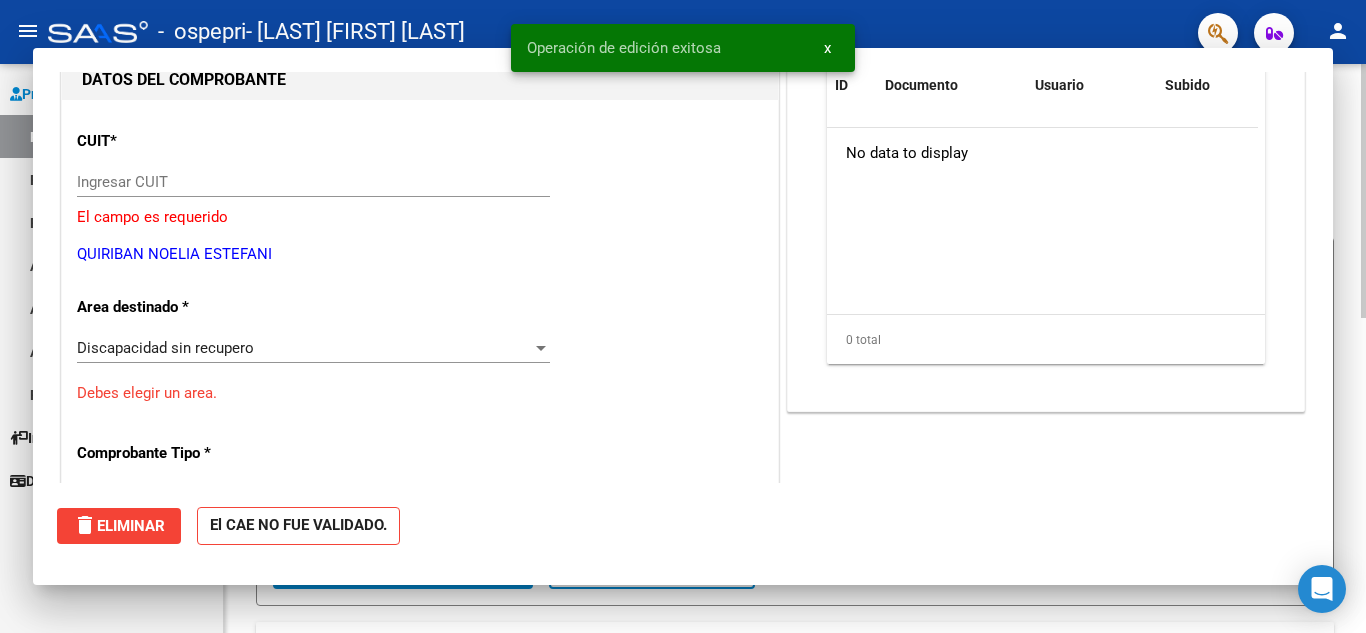 scroll, scrollTop: 0, scrollLeft: 0, axis: both 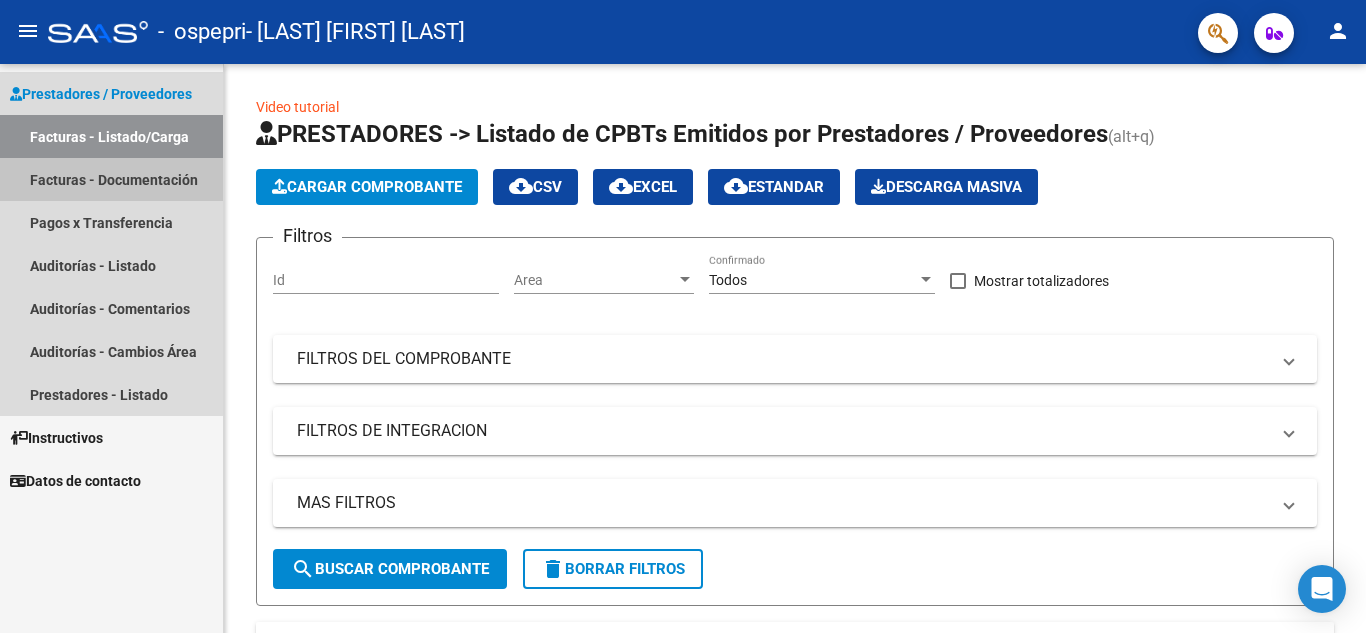 click on "Facturas - Documentación" at bounding box center [111, 179] 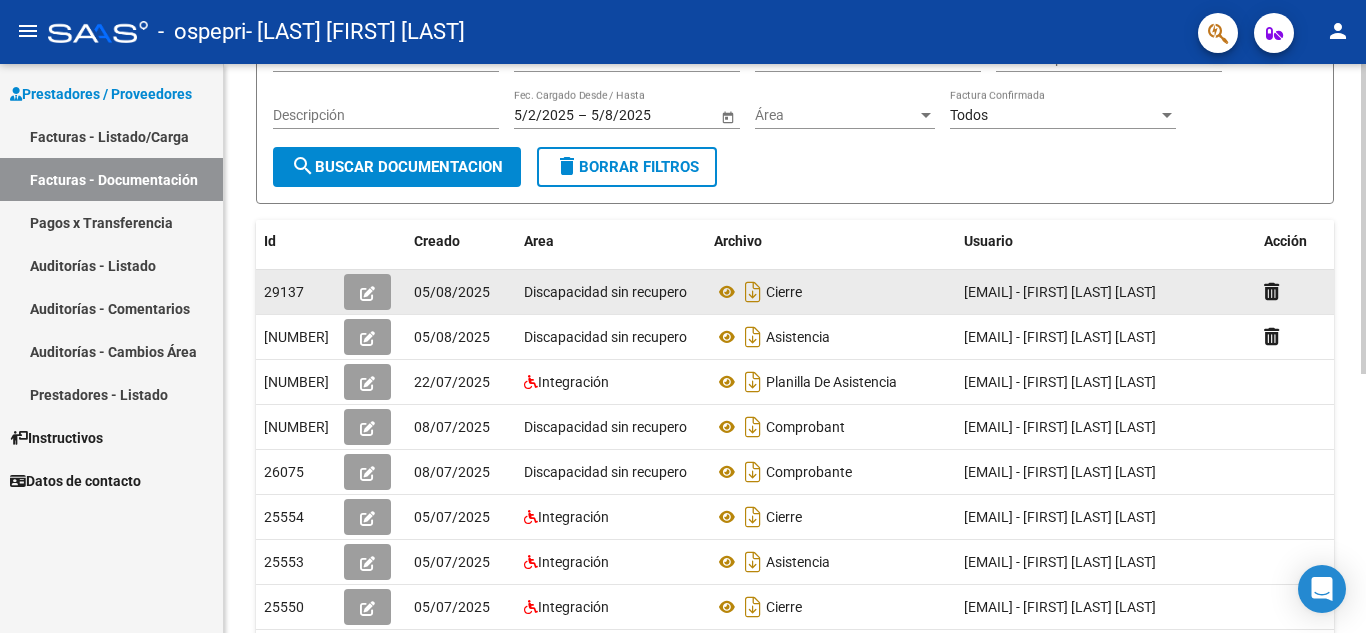 scroll, scrollTop: 0, scrollLeft: 0, axis: both 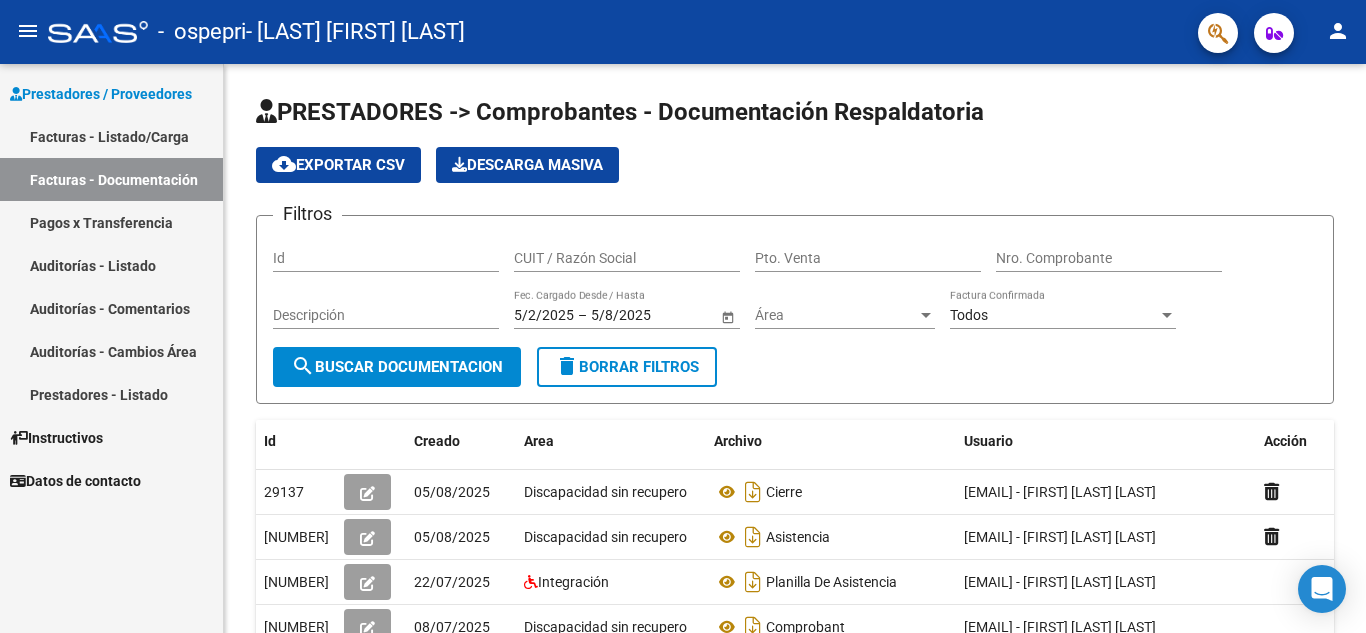 click on "Facturas - Listado/Carga" at bounding box center (111, 136) 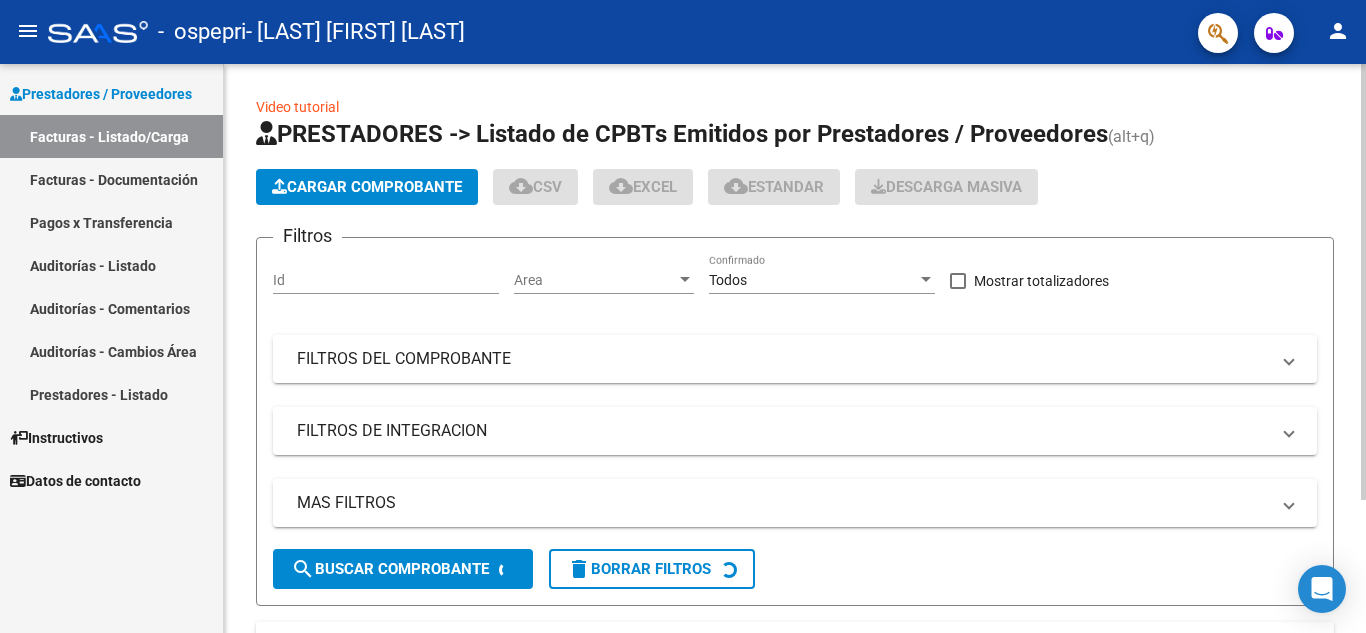 click on "Cargar Comprobante" 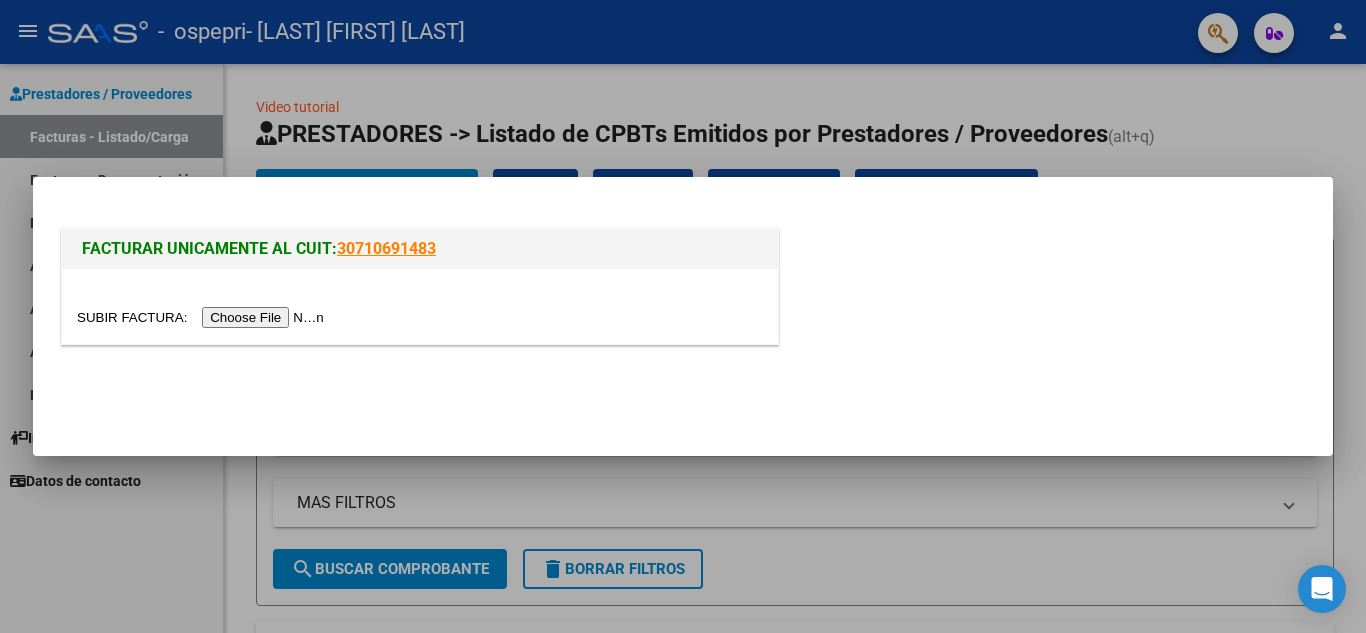 click at bounding box center (683, 316) 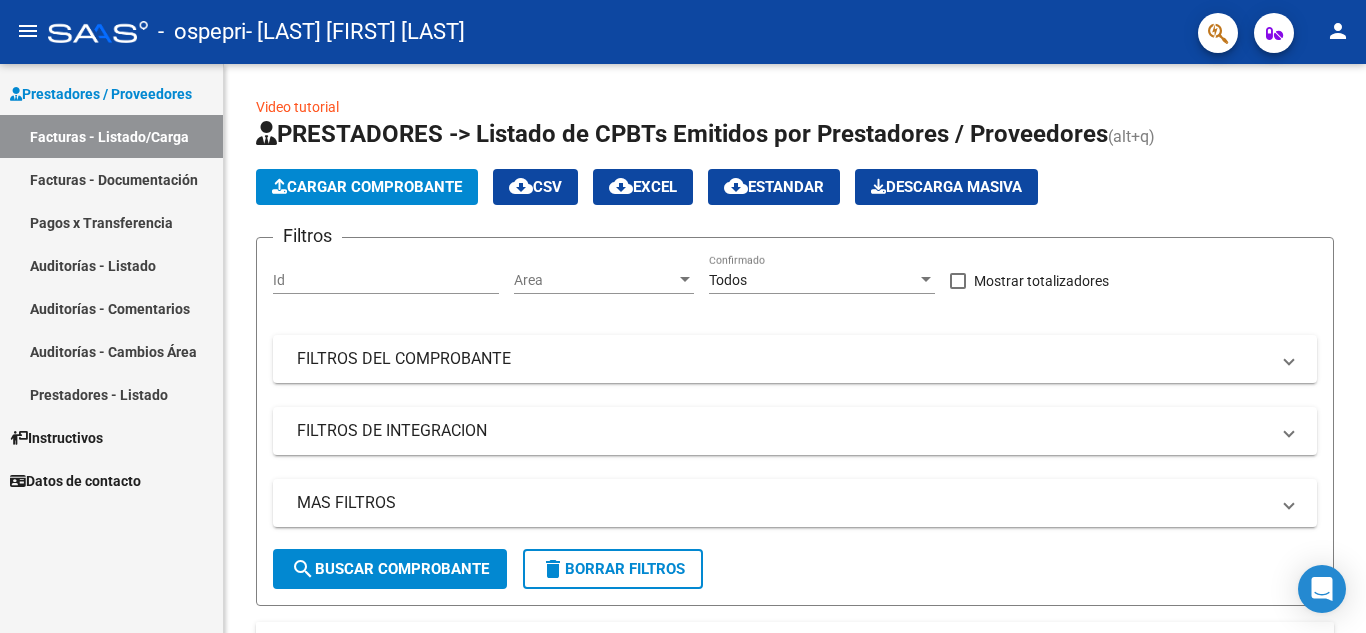 click on "Facturas - Documentación" at bounding box center [111, 179] 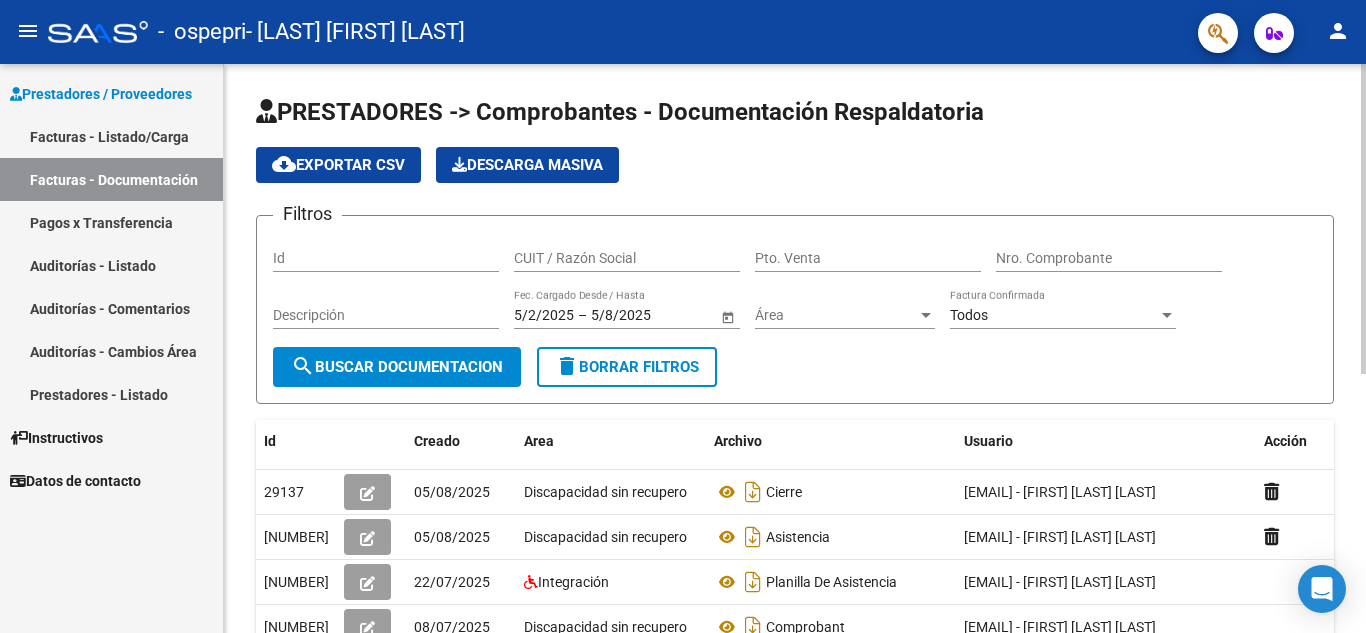 scroll, scrollTop: 200, scrollLeft: 0, axis: vertical 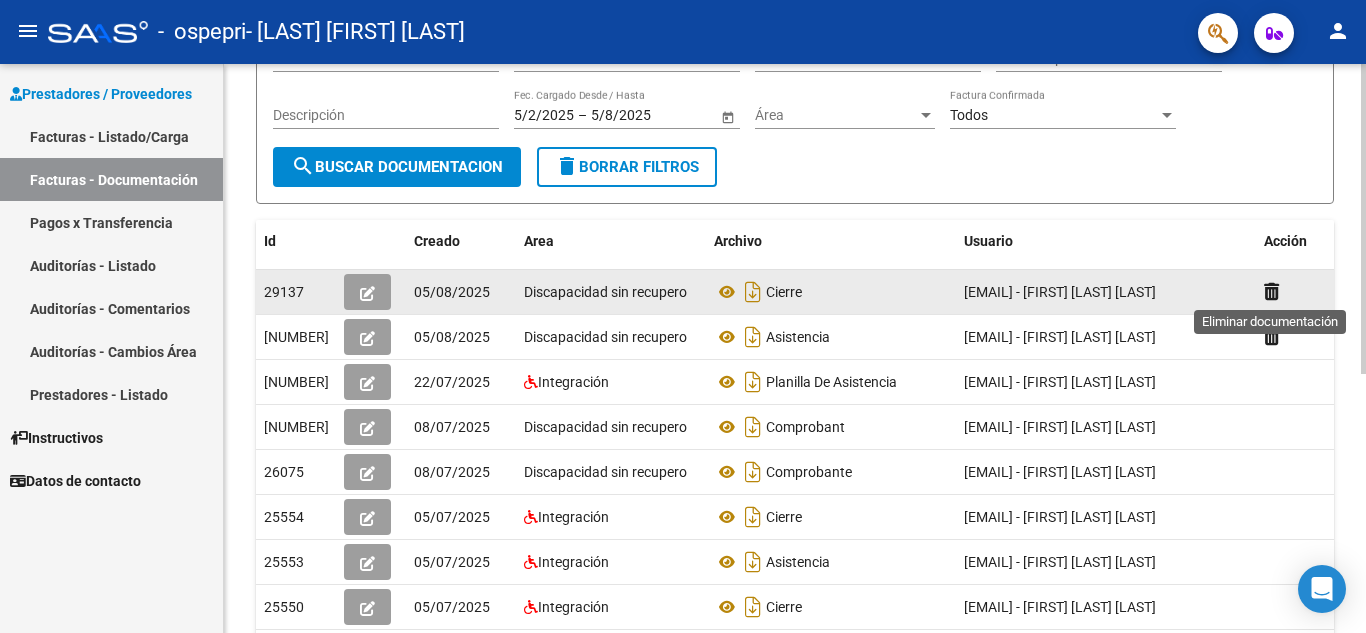 click 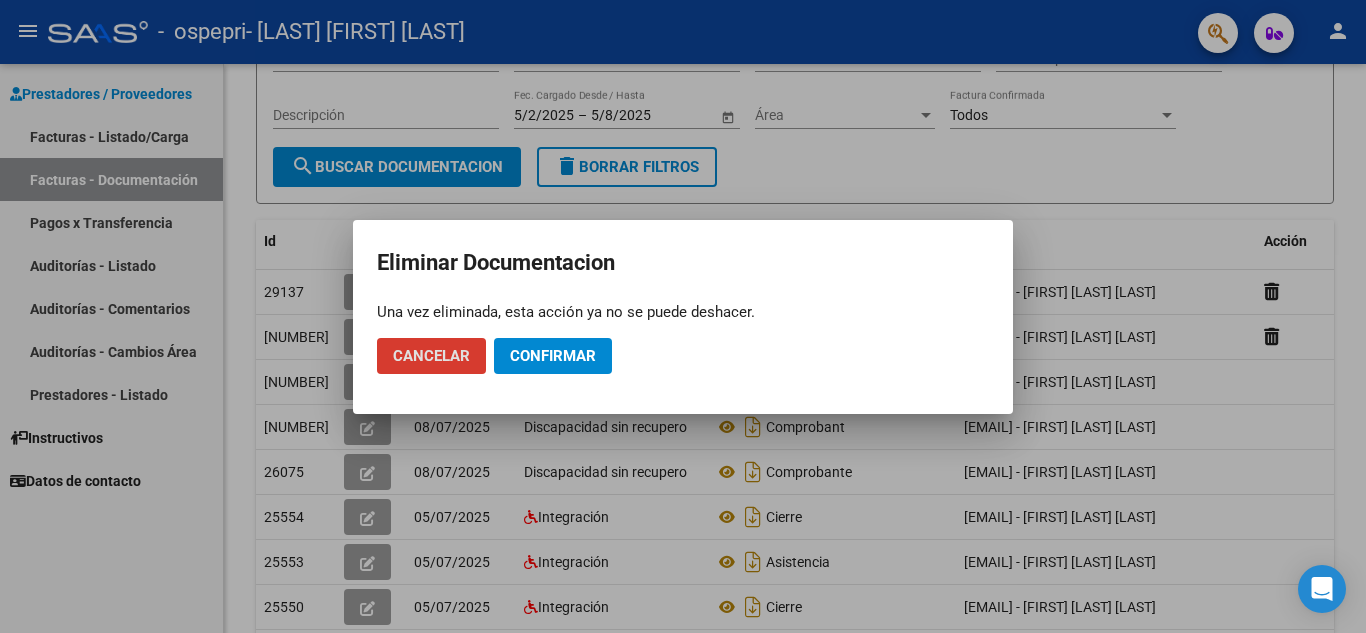 click on "Cancelar" 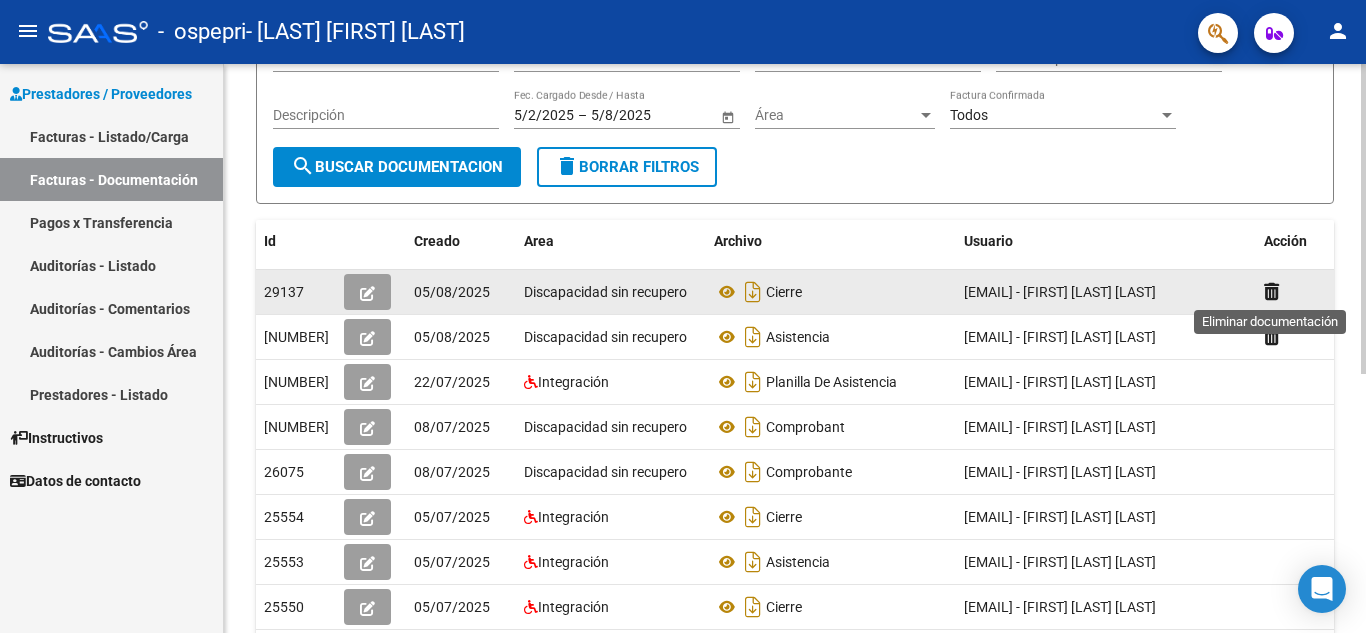 click 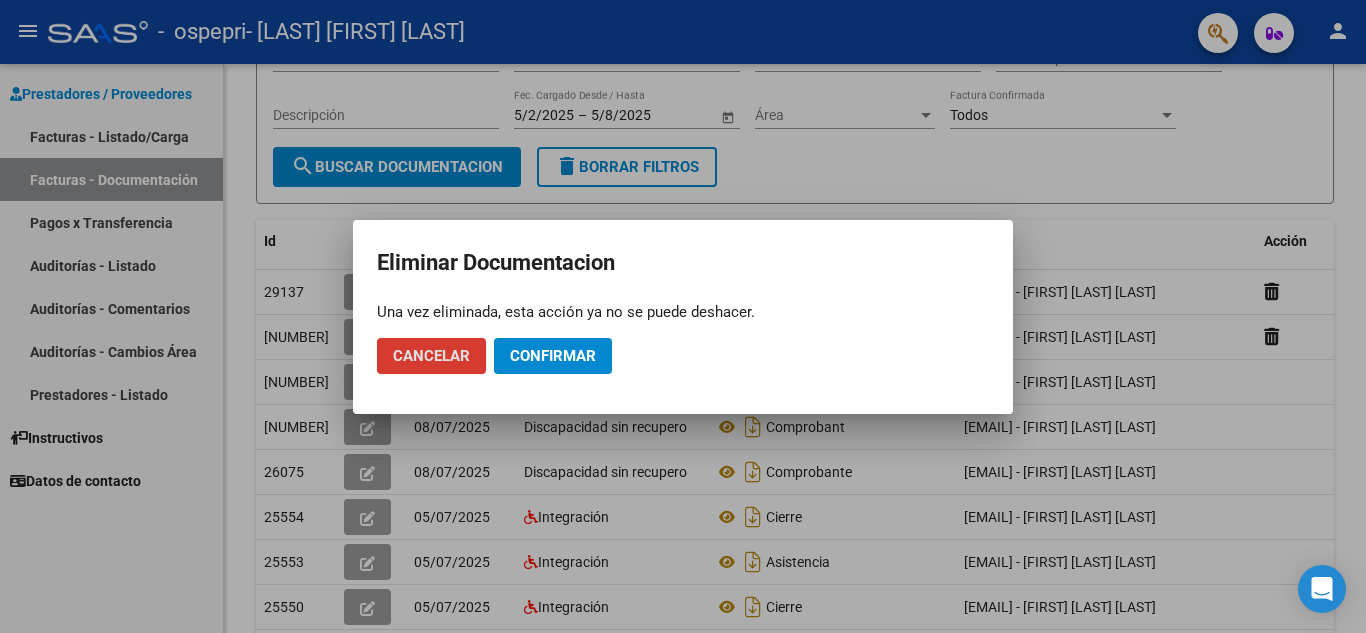 click on "Confirmar" 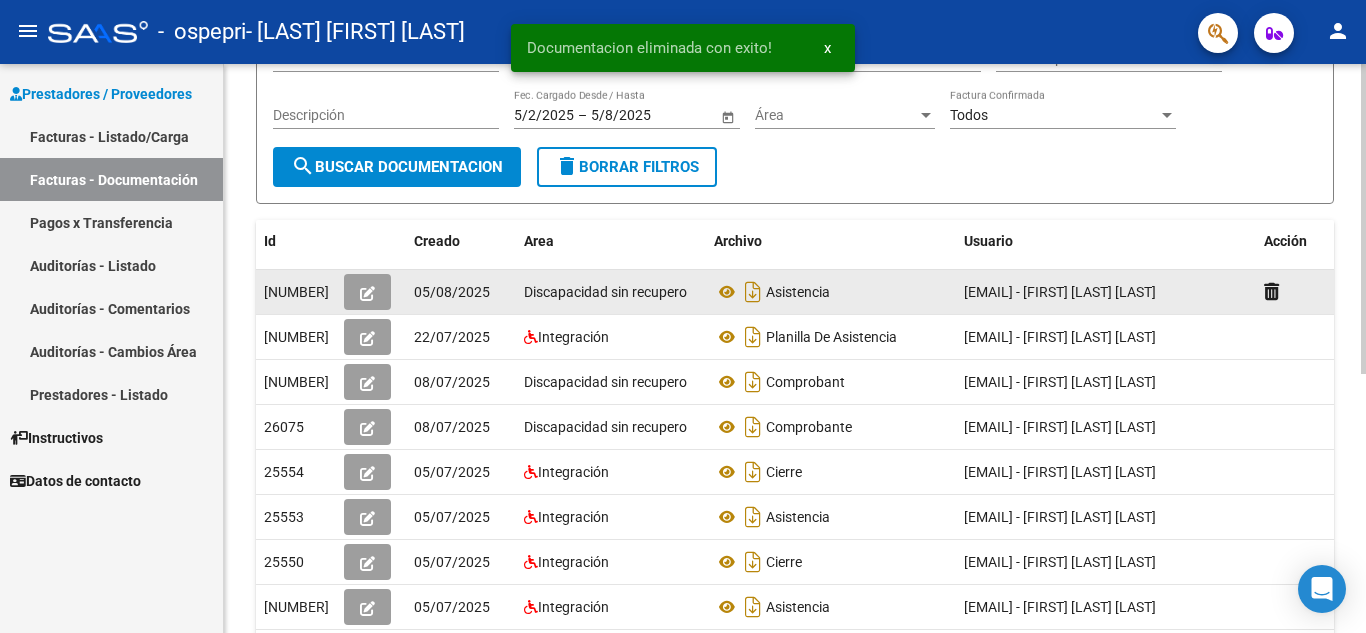 click 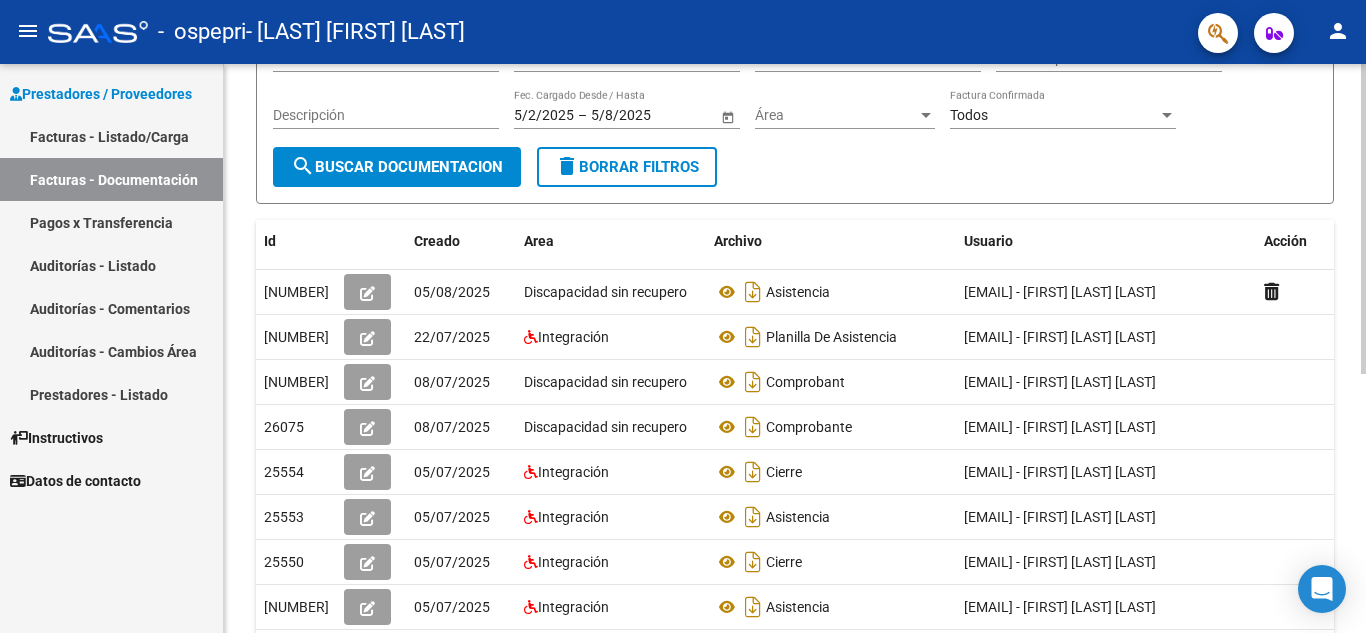 scroll, scrollTop: 0, scrollLeft: 0, axis: both 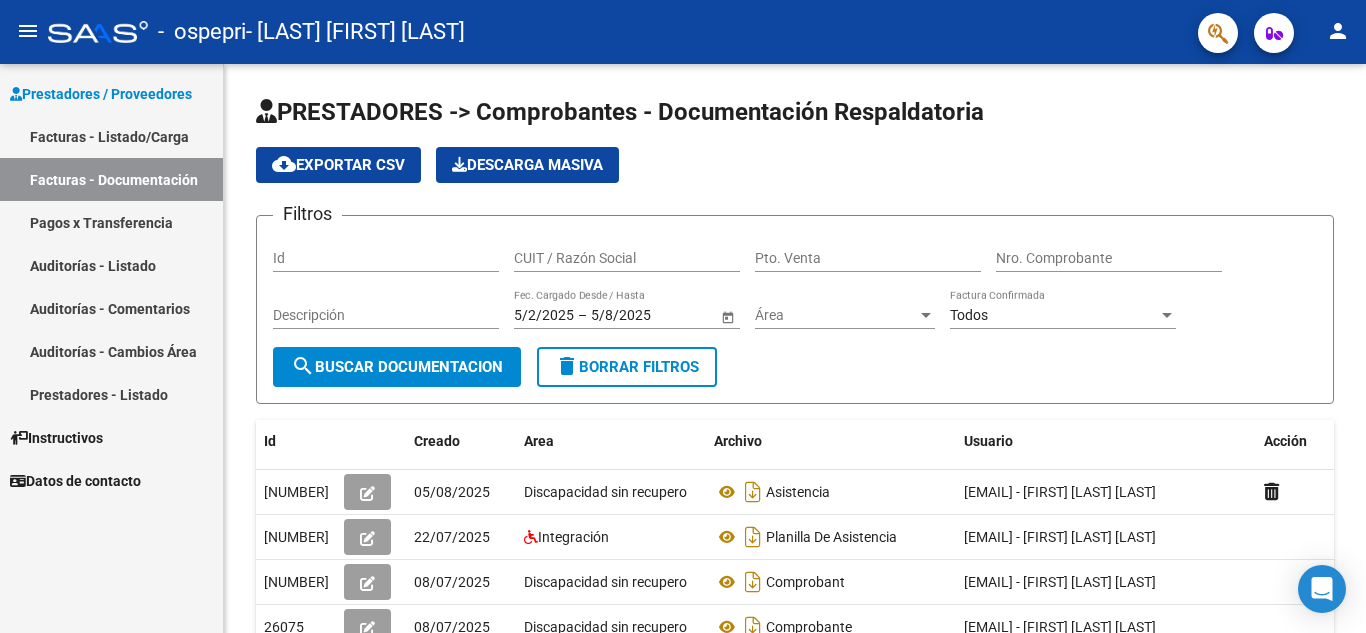 click on "Facturas - Listado/Carga" at bounding box center (111, 136) 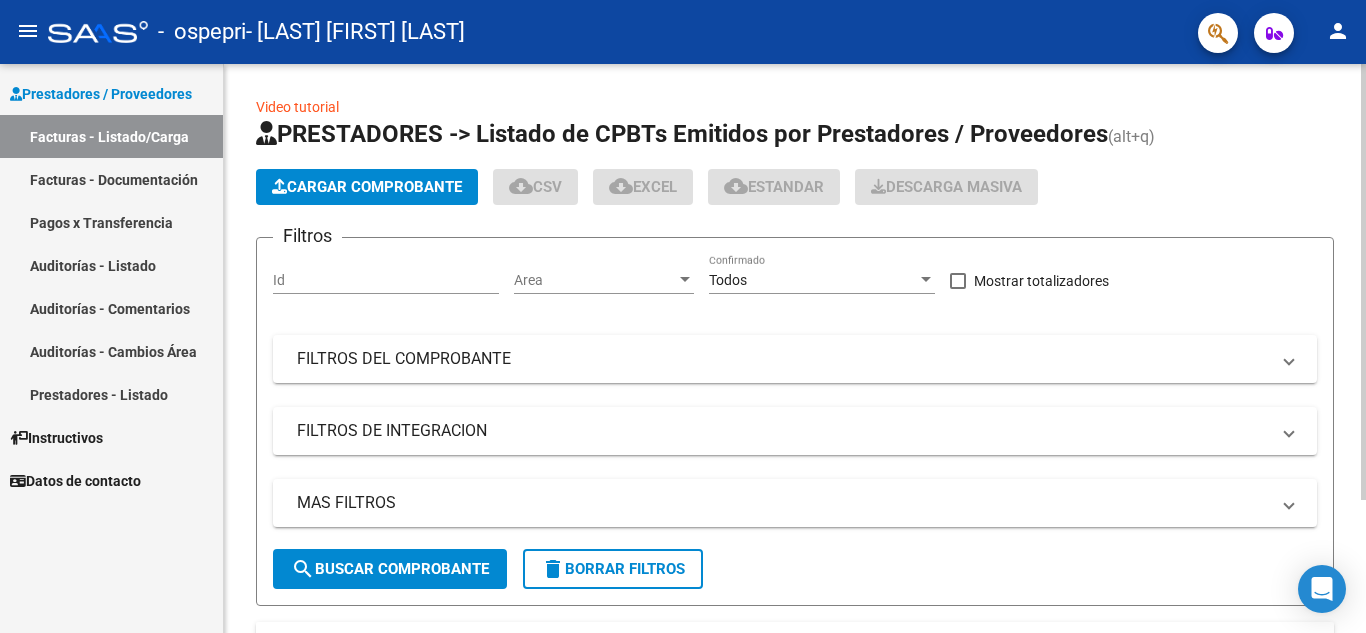 click on "Cargar Comprobante" 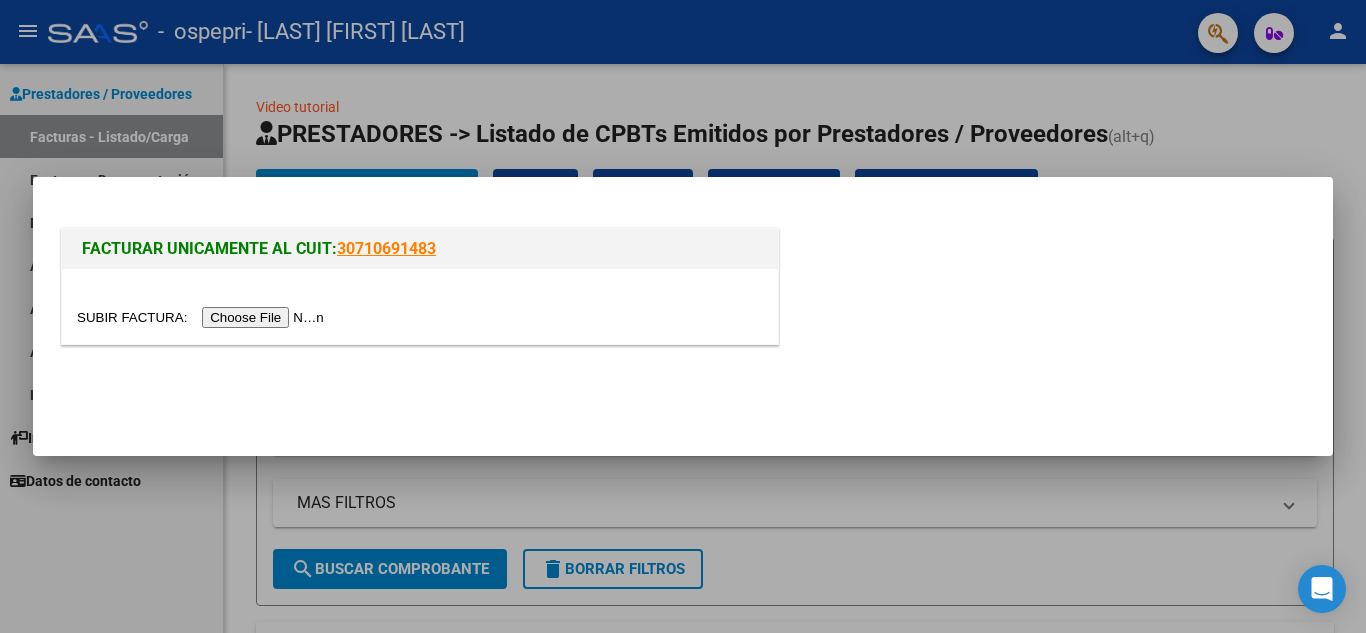 click at bounding box center (203, 317) 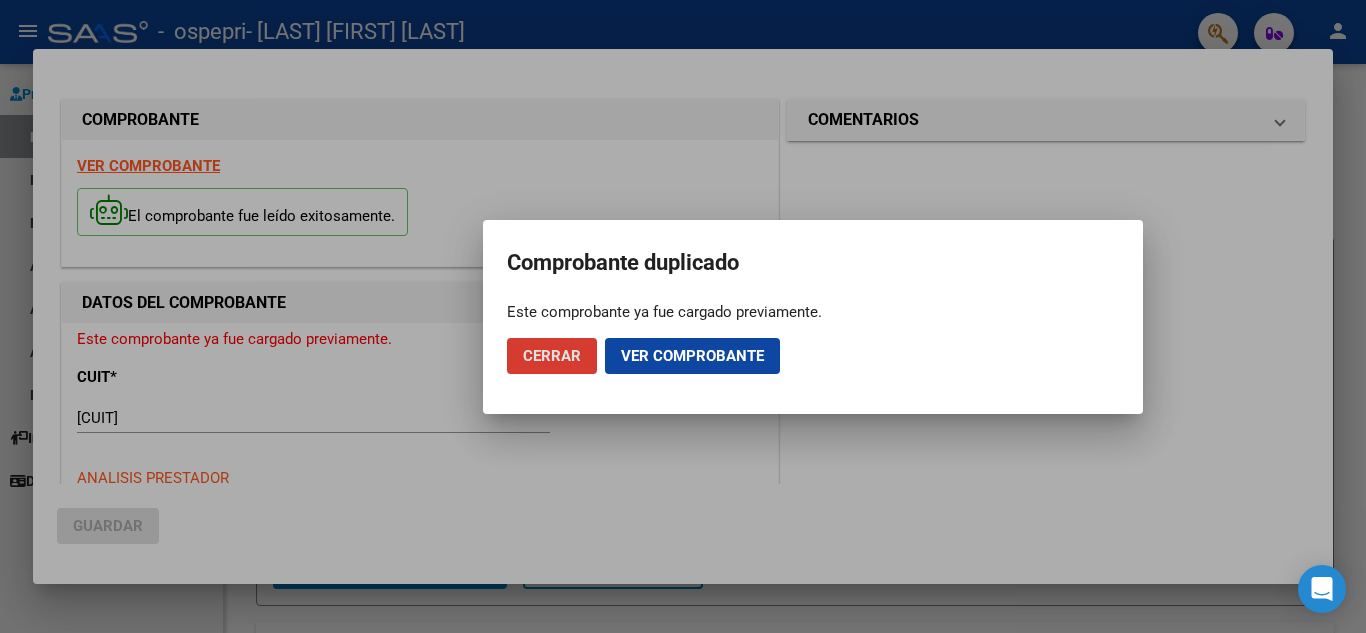 click on "Ver comprobante" 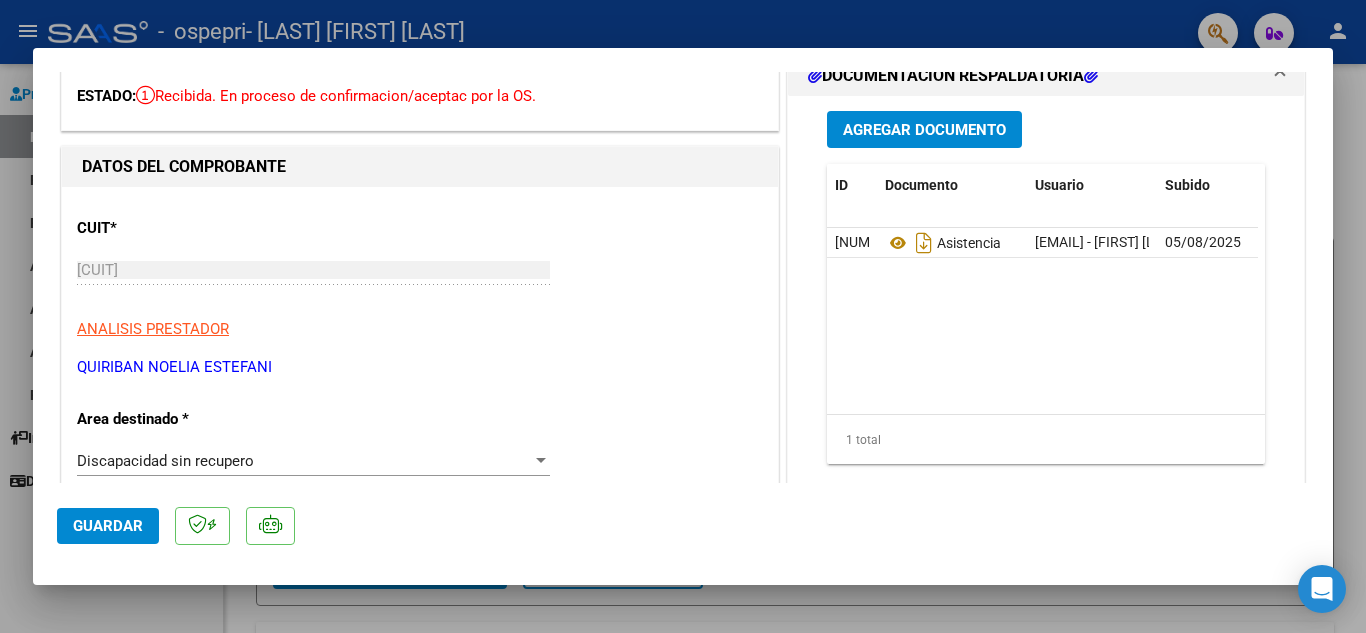scroll, scrollTop: 400, scrollLeft: 0, axis: vertical 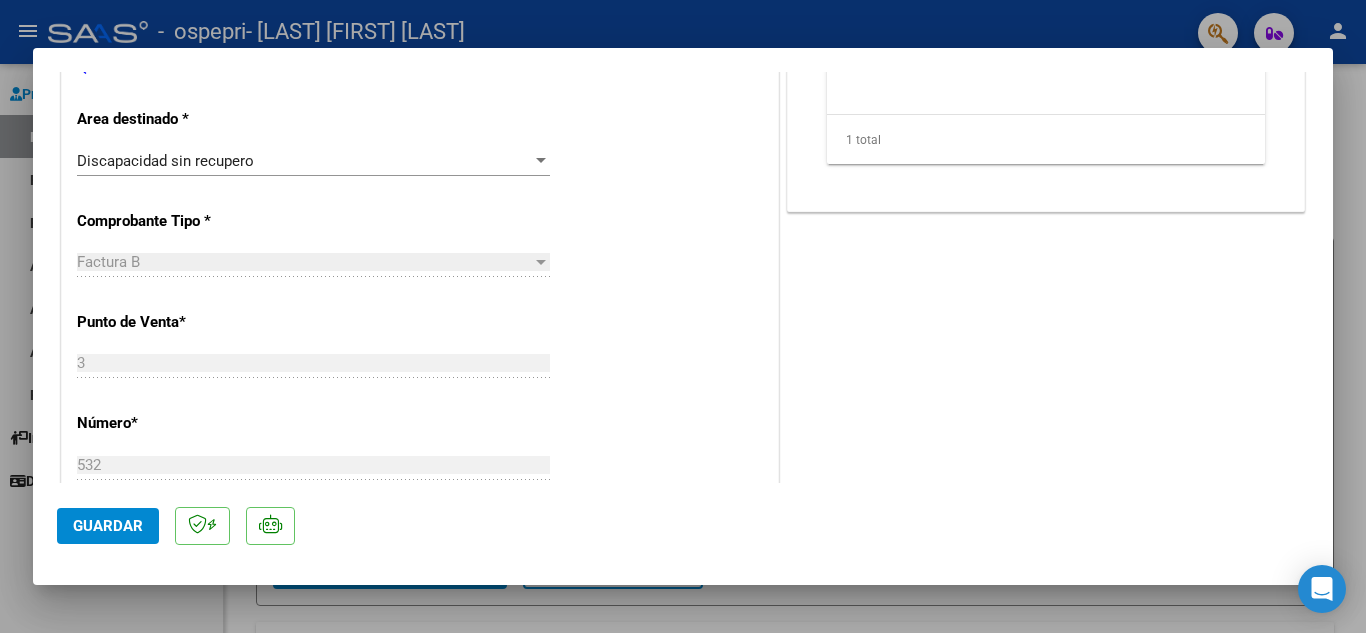 click on "Discapacidad sin recupero Seleccionar Area" at bounding box center [313, 161] 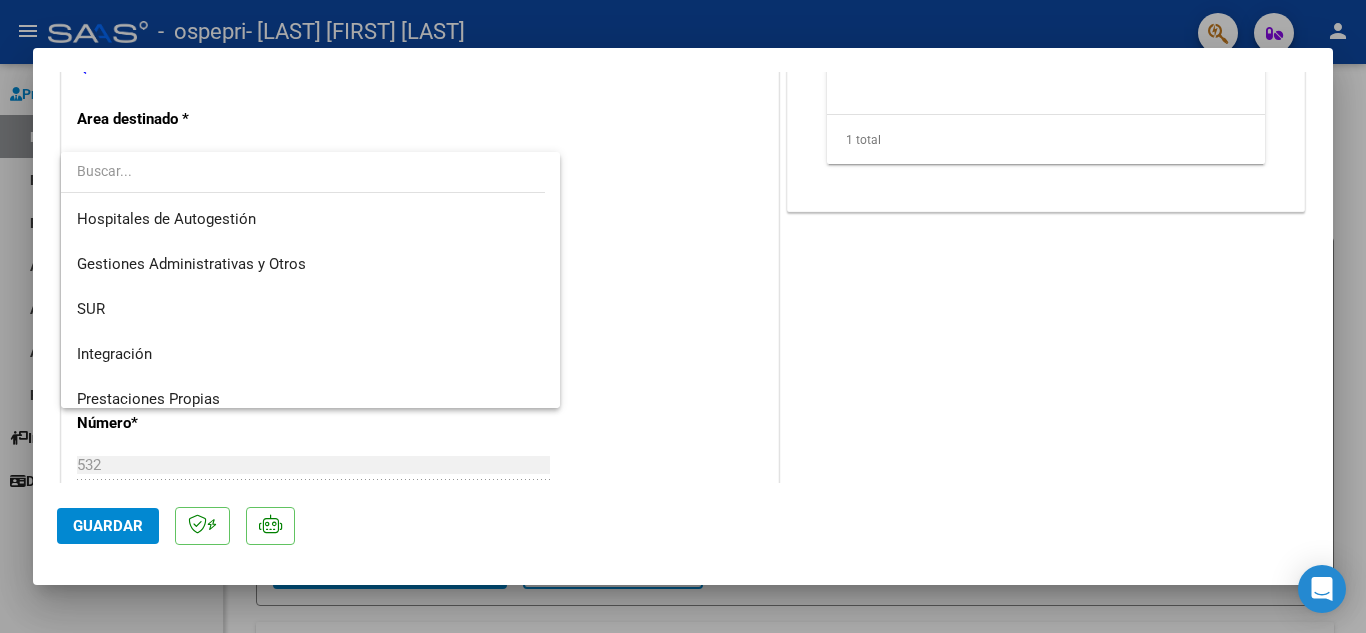 scroll, scrollTop: 149, scrollLeft: 0, axis: vertical 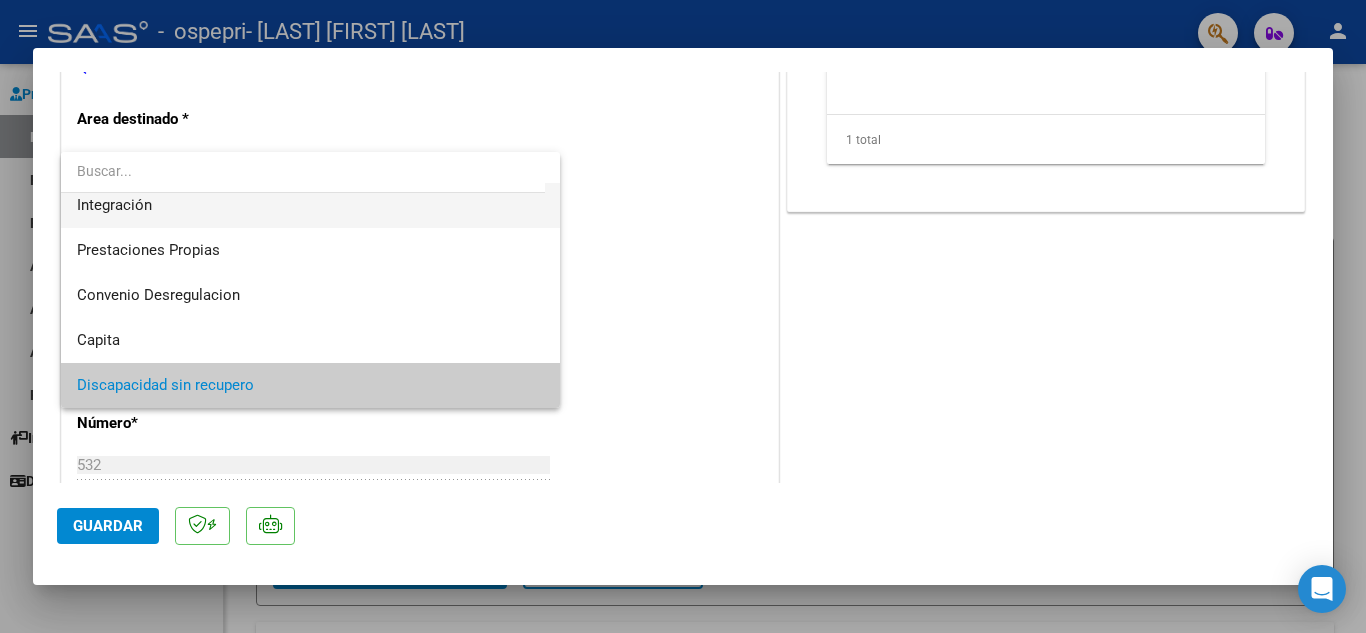 click on "Integración" at bounding box center [310, 205] 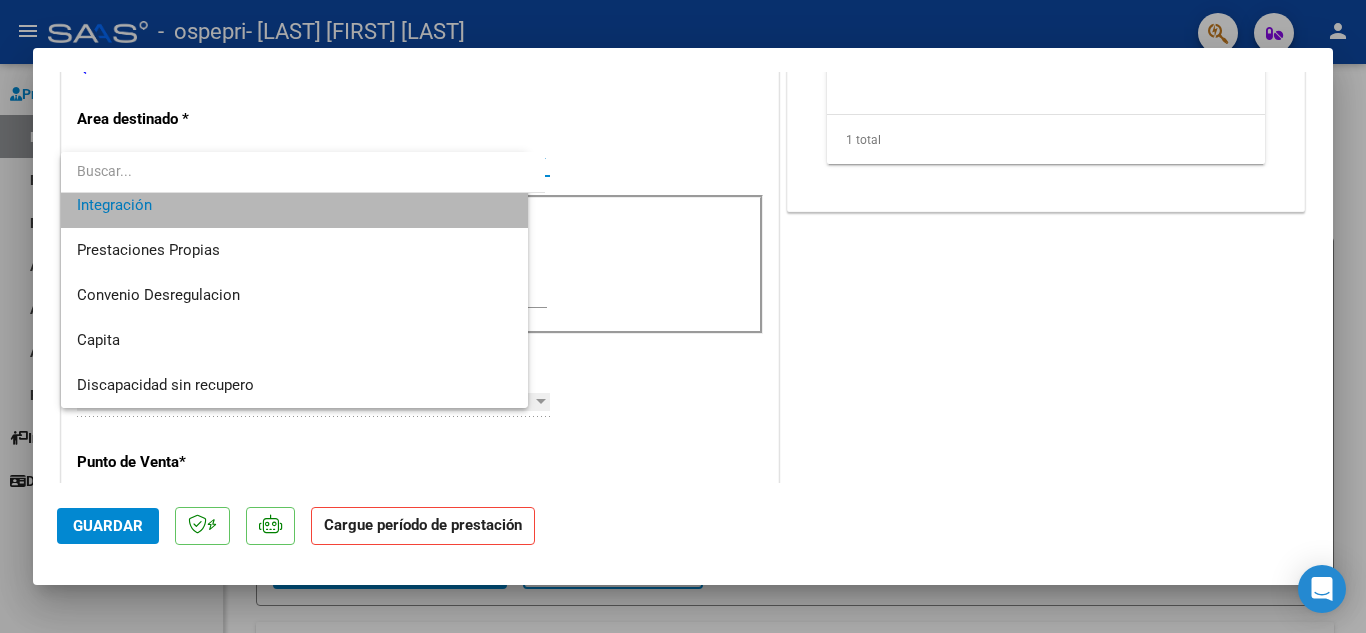 scroll, scrollTop: 135, scrollLeft: 0, axis: vertical 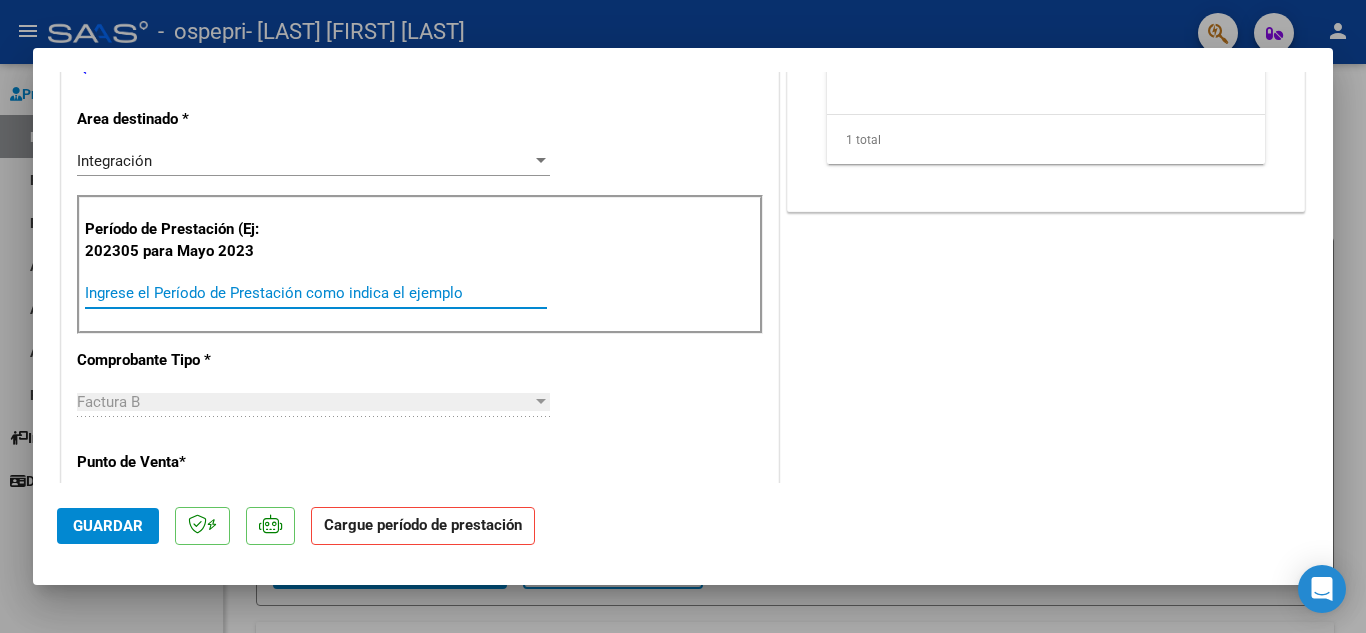 click on "Ingrese el Período de Prestación como indica el ejemplo" at bounding box center [316, 293] 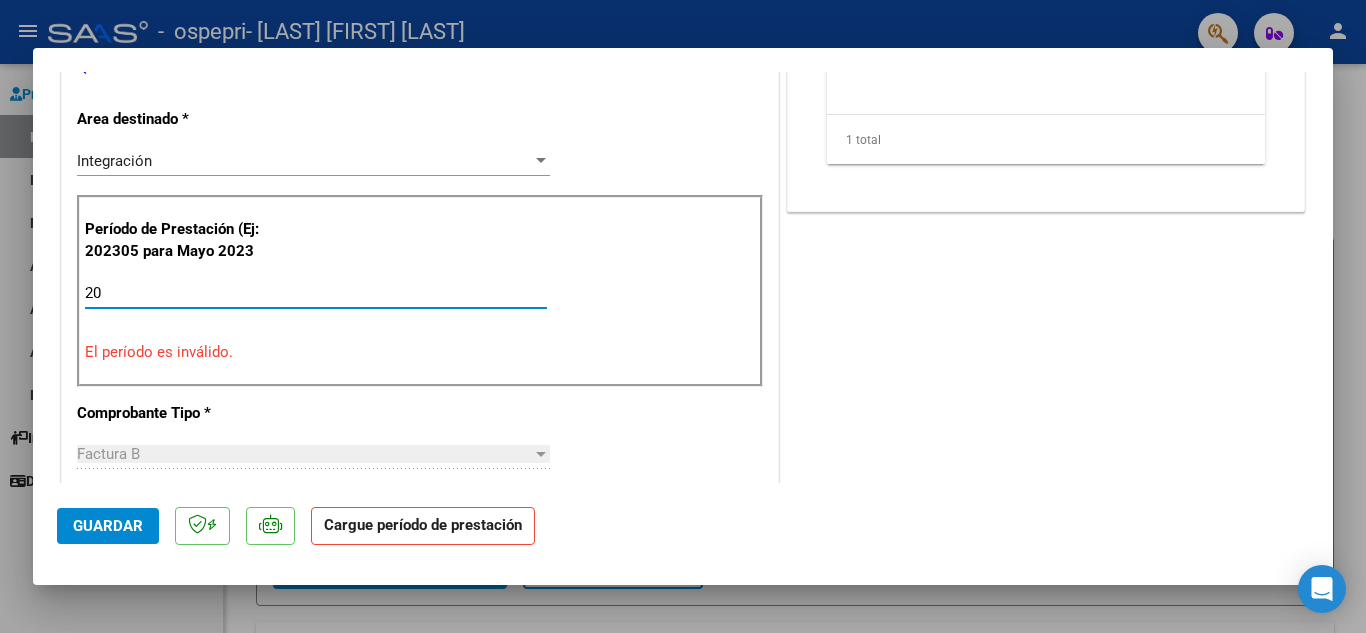 type on "2" 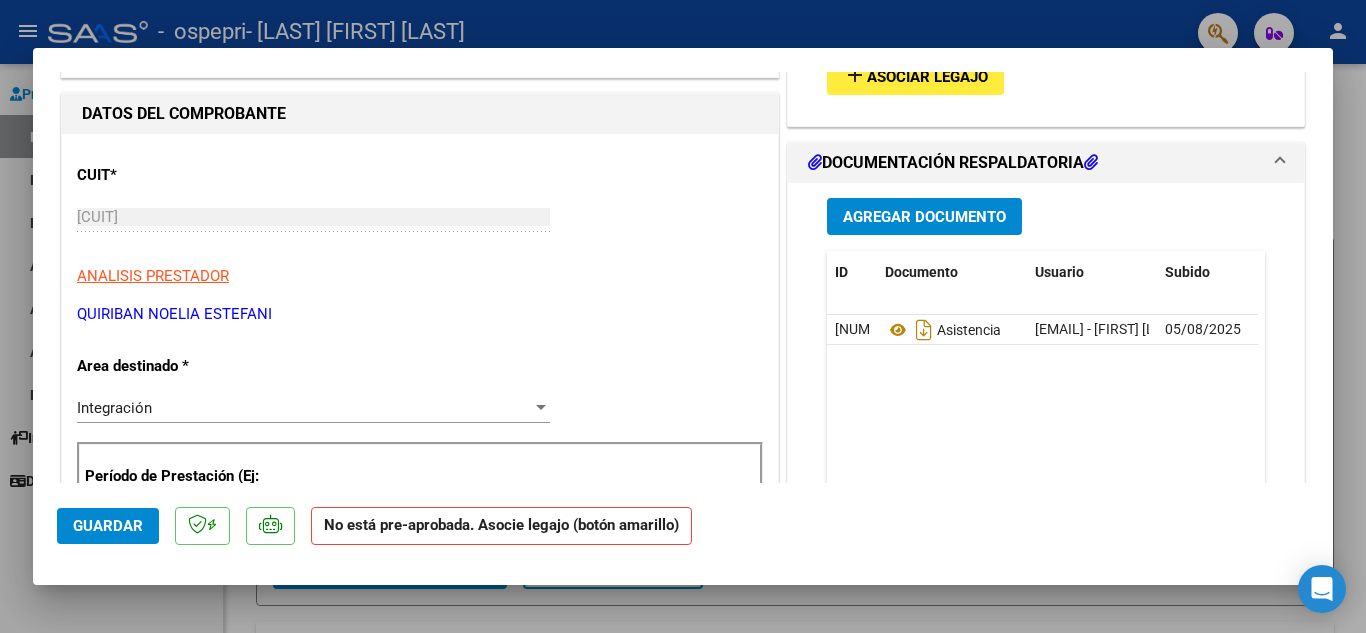 scroll, scrollTop: 0, scrollLeft: 0, axis: both 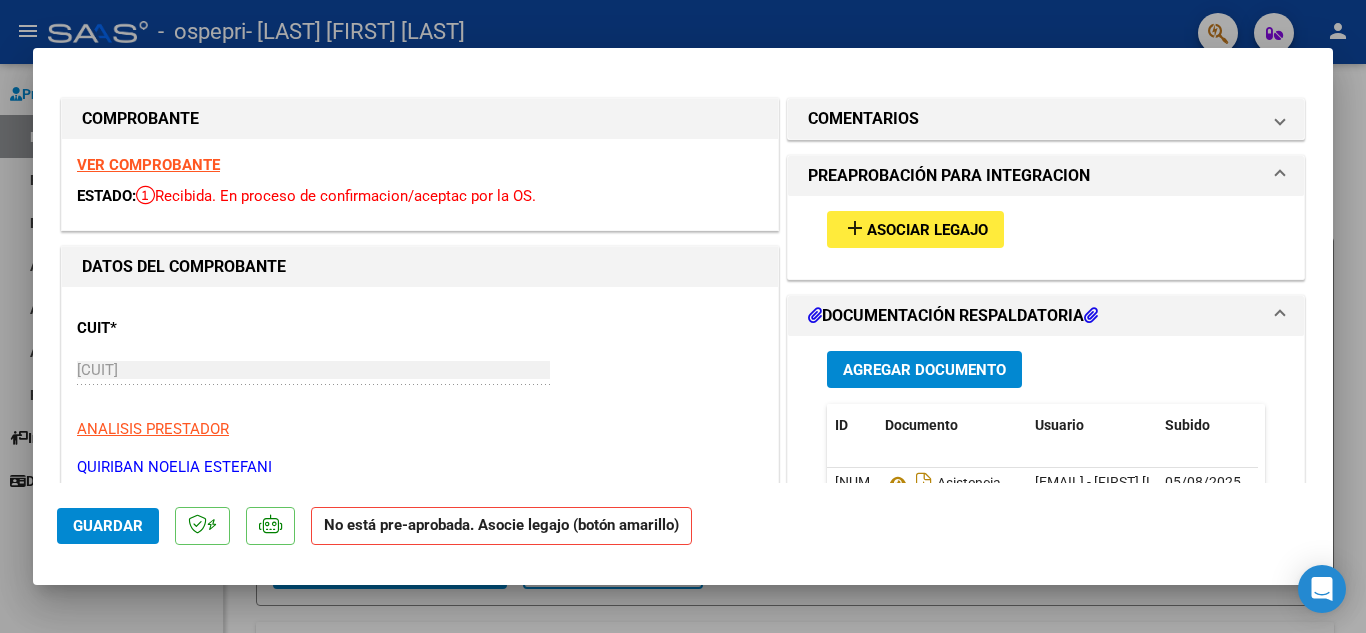 type on "202507" 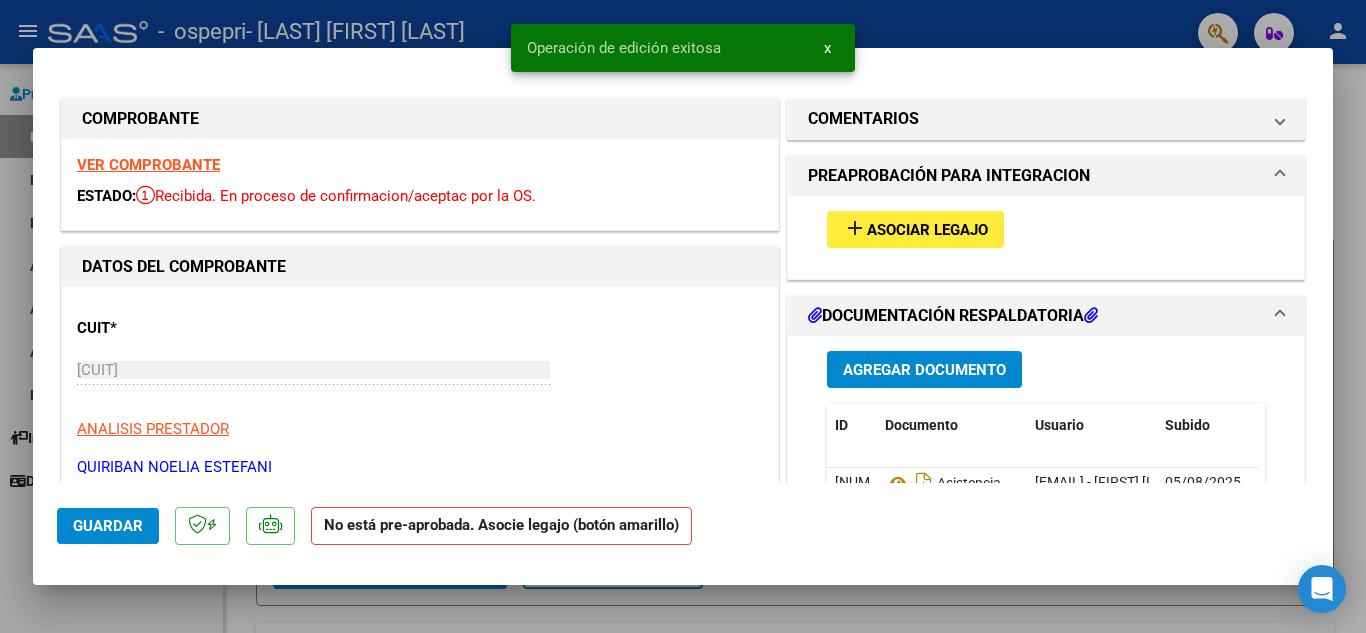 scroll, scrollTop: 100, scrollLeft: 0, axis: vertical 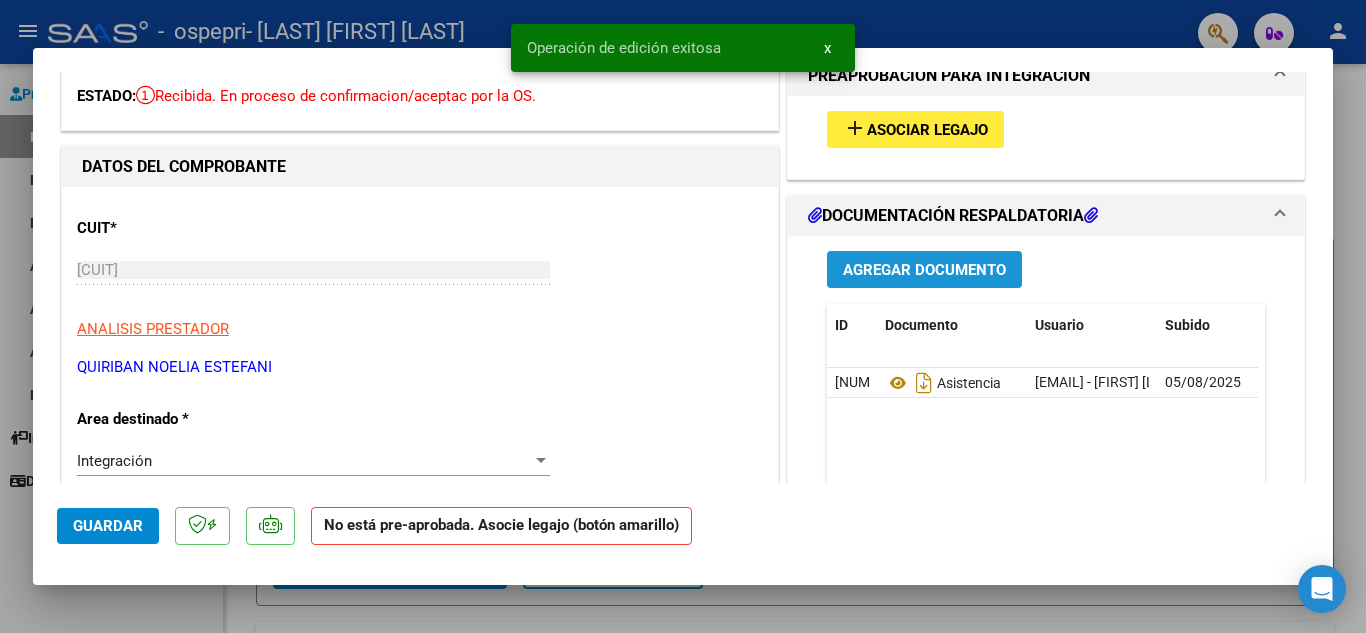 click on "Agregar Documento" at bounding box center [924, 269] 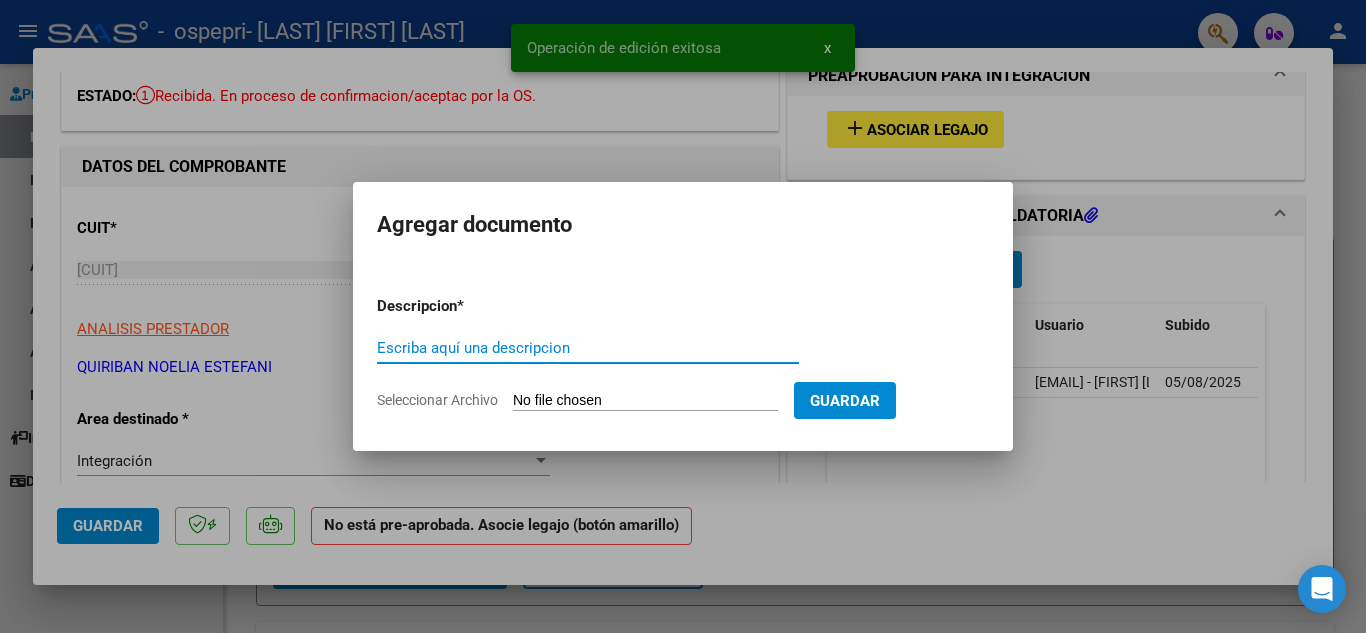 click on "Escriba aquí una descripcion" at bounding box center [588, 348] 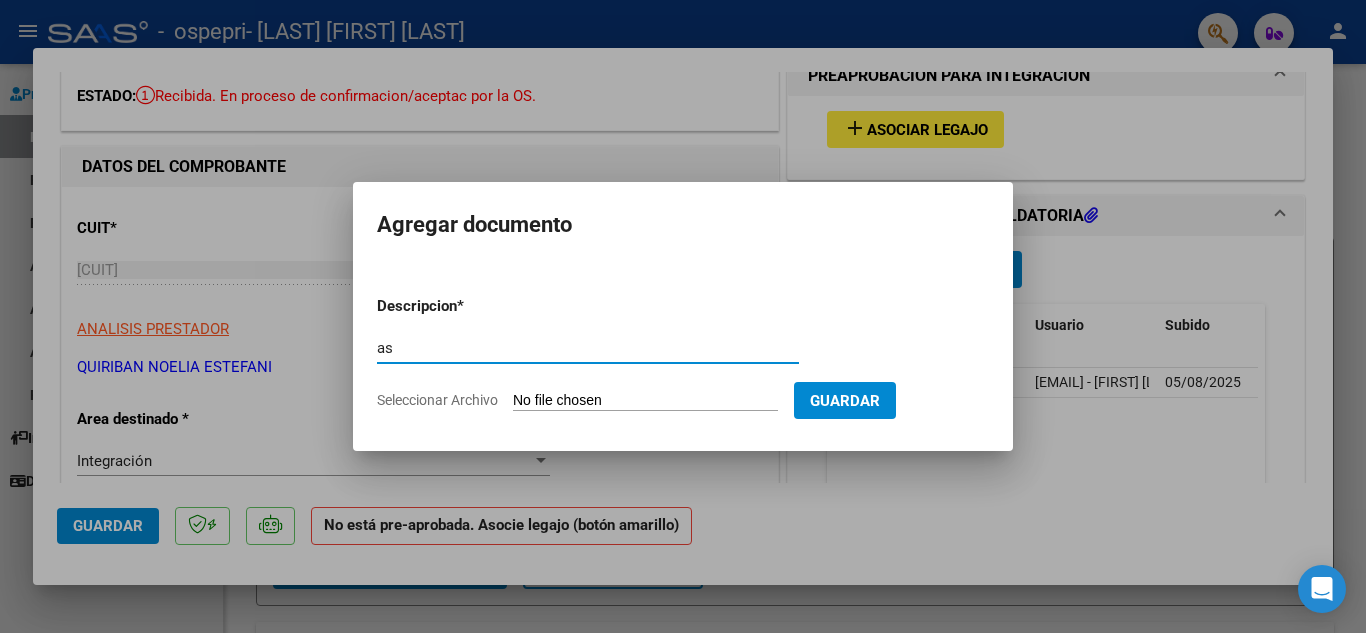 type on "as" 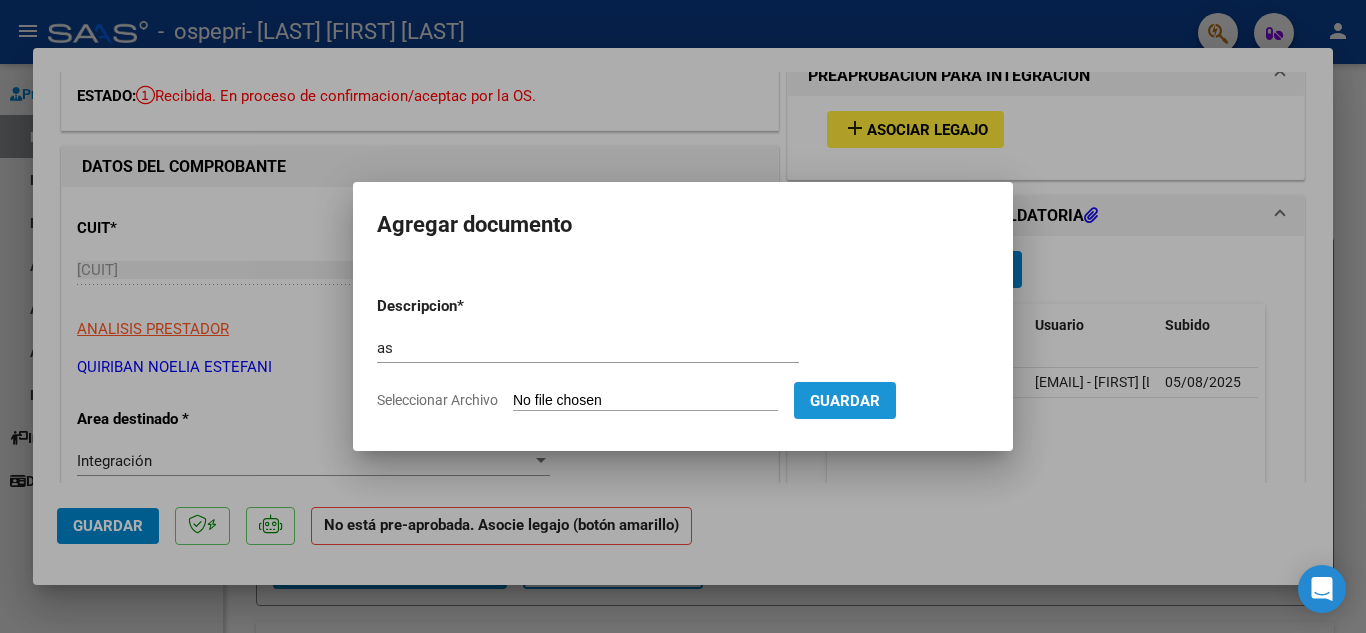 click on "Guardar" at bounding box center (845, 401) 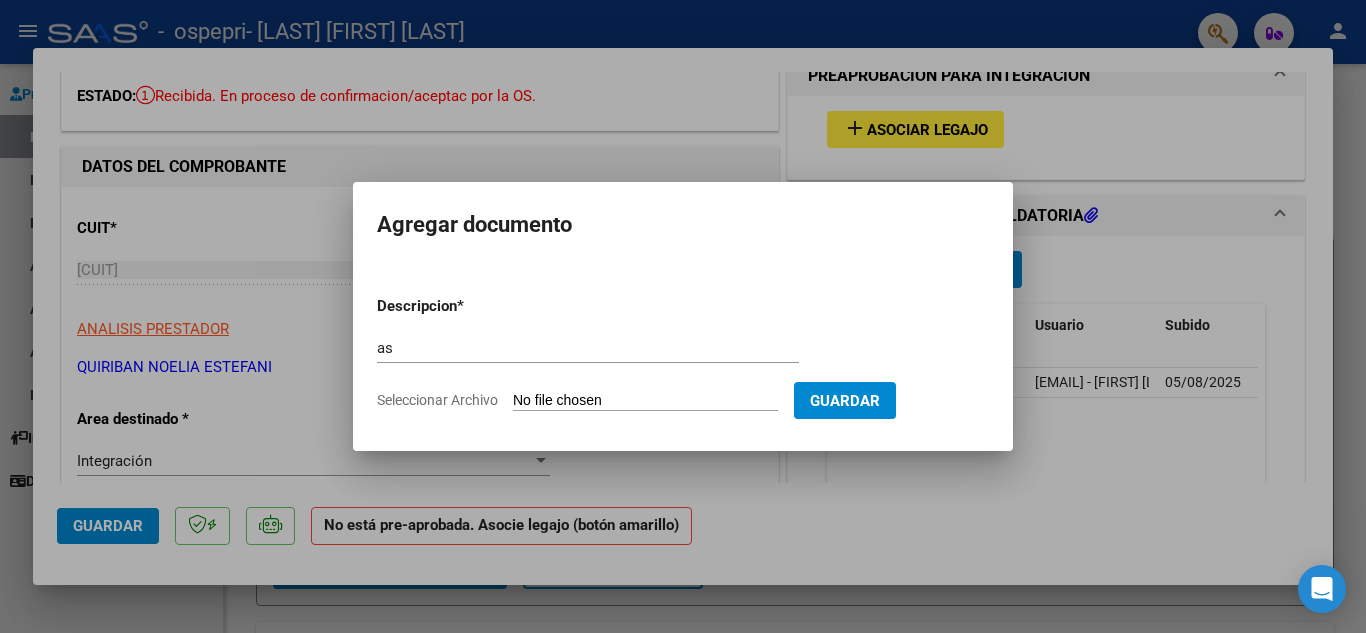 click on "Seleccionar Archivo" at bounding box center (645, 401) 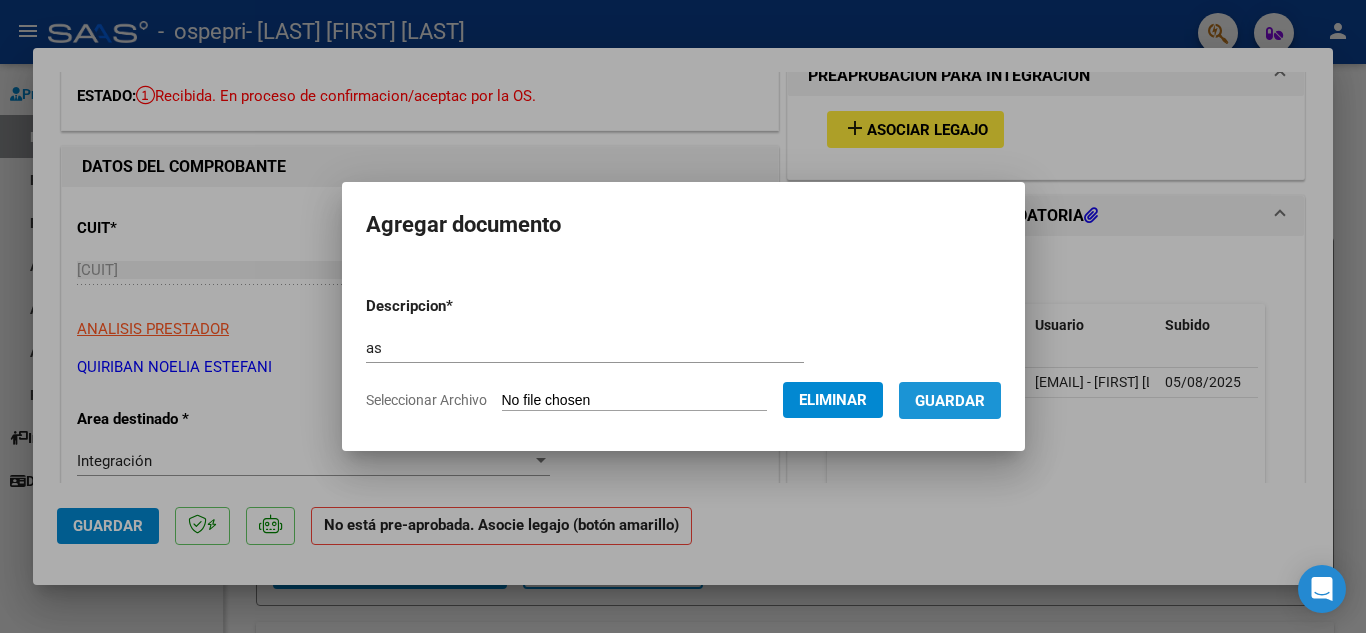 click on "Guardar" at bounding box center (950, 401) 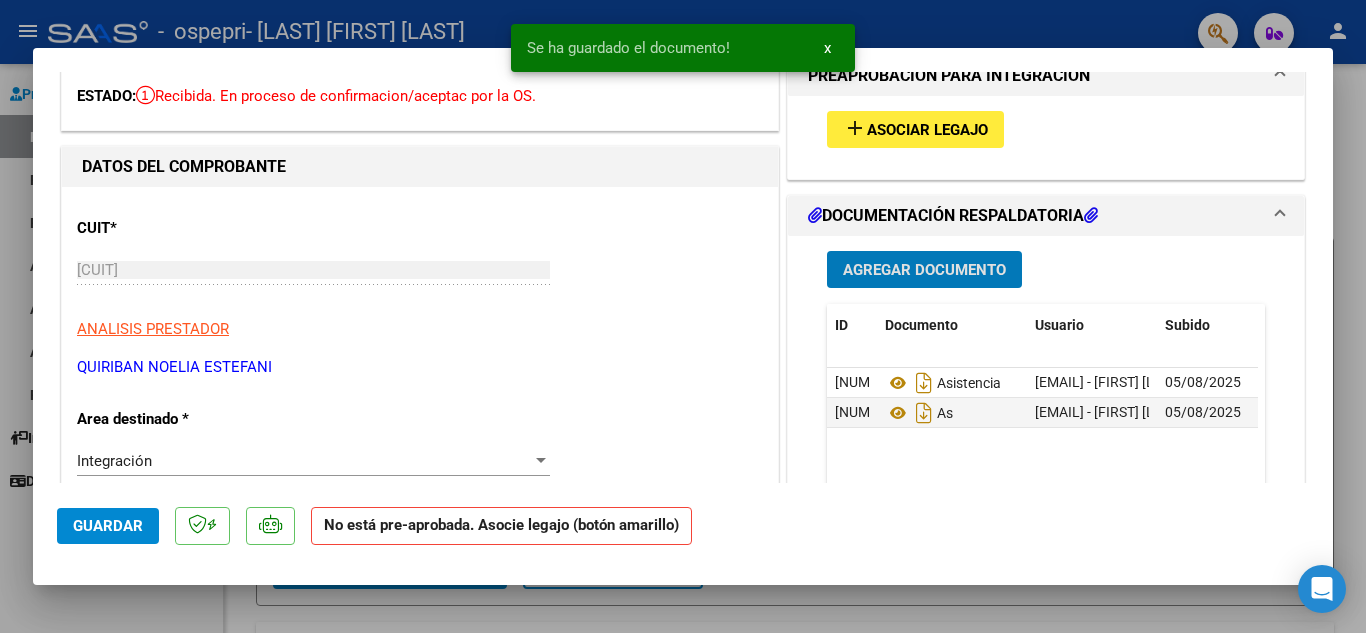 click on "Agregar Documento" at bounding box center [924, 269] 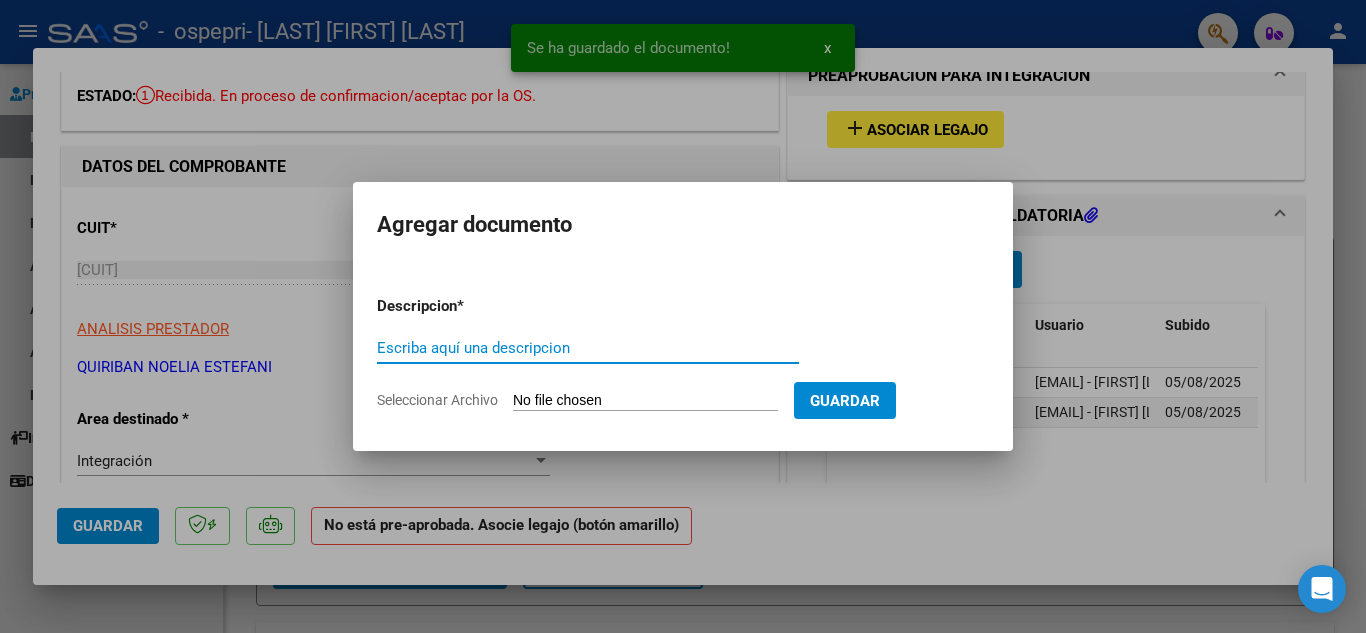 click on "Escriba aquí una descripcion" at bounding box center (588, 348) 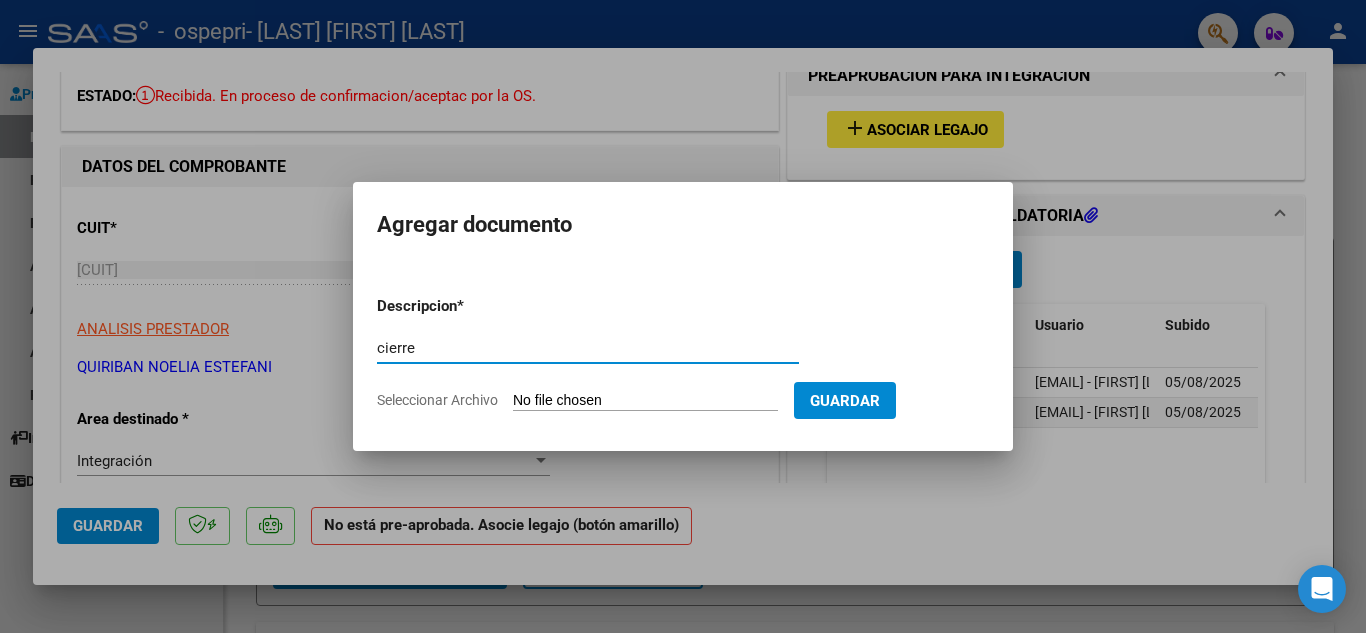 type on "cierre" 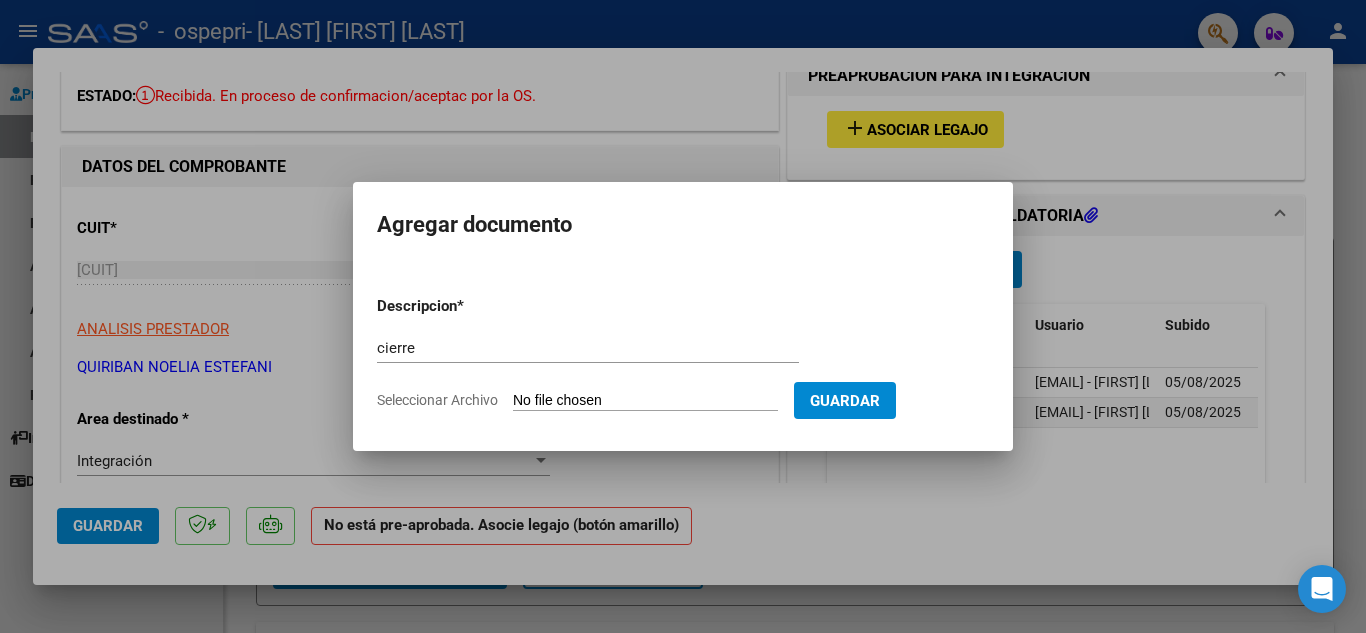 type on "C:\fakepath\[NAME] [LAST].pdf" 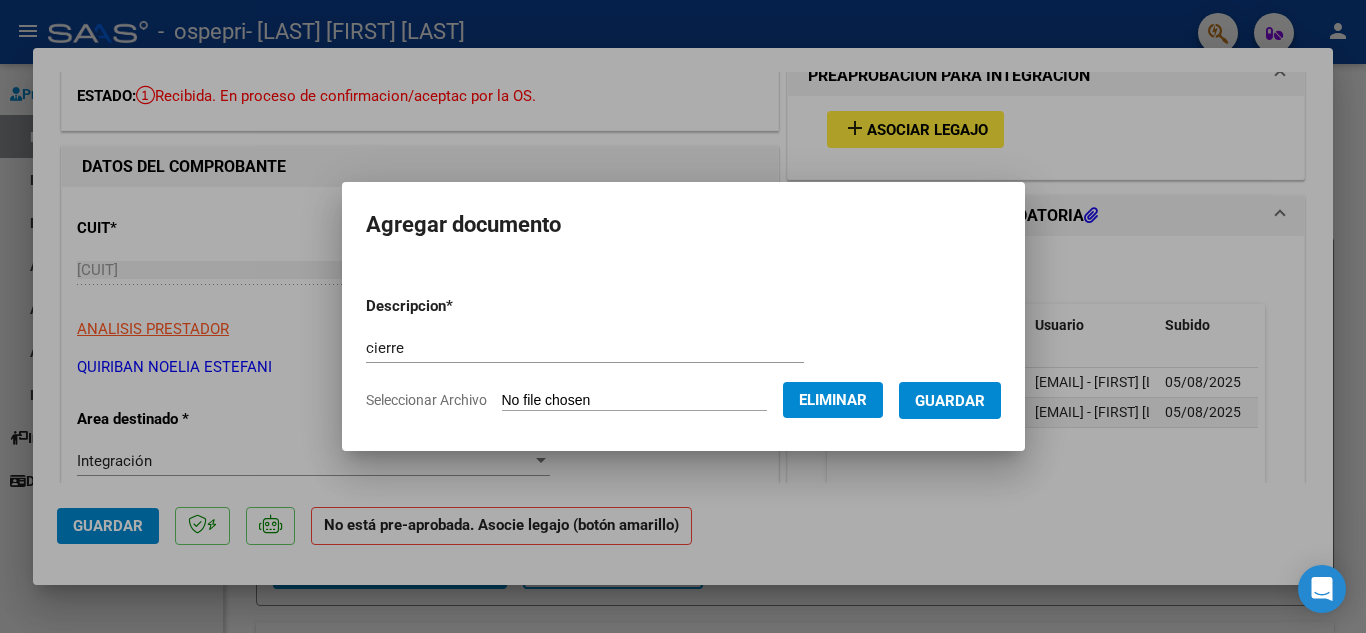 click on "Guardar" at bounding box center [950, 400] 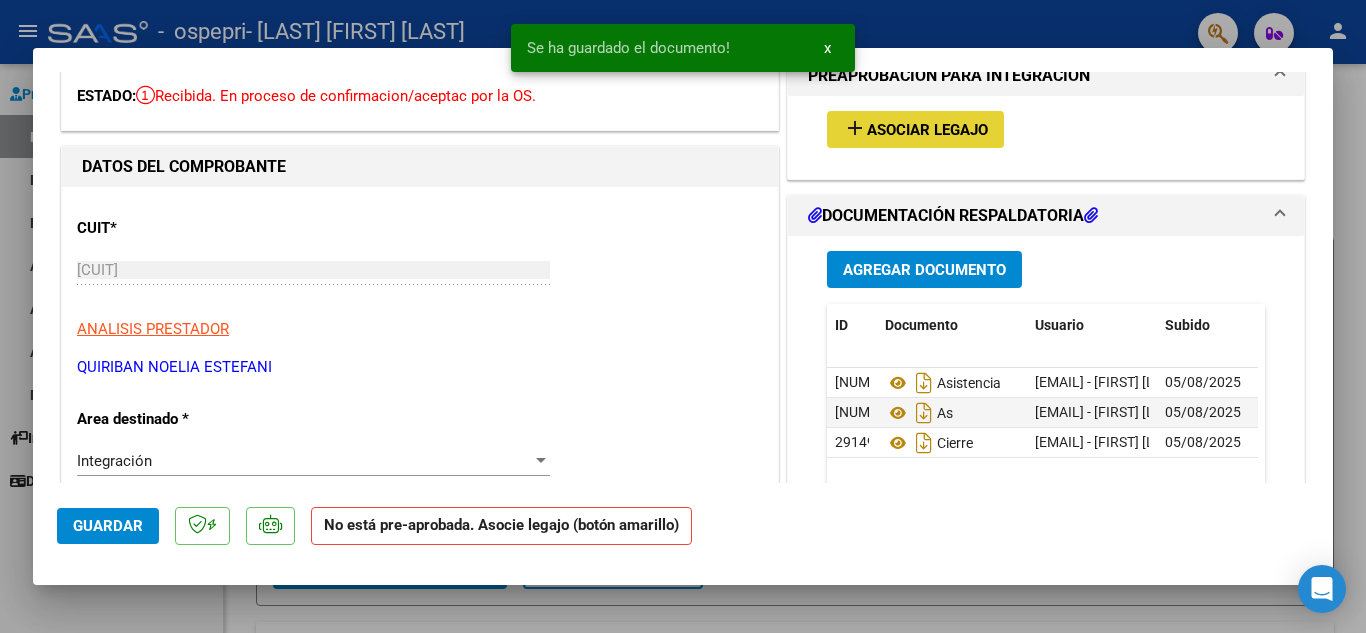 click on "Asociar Legajo" at bounding box center (927, 130) 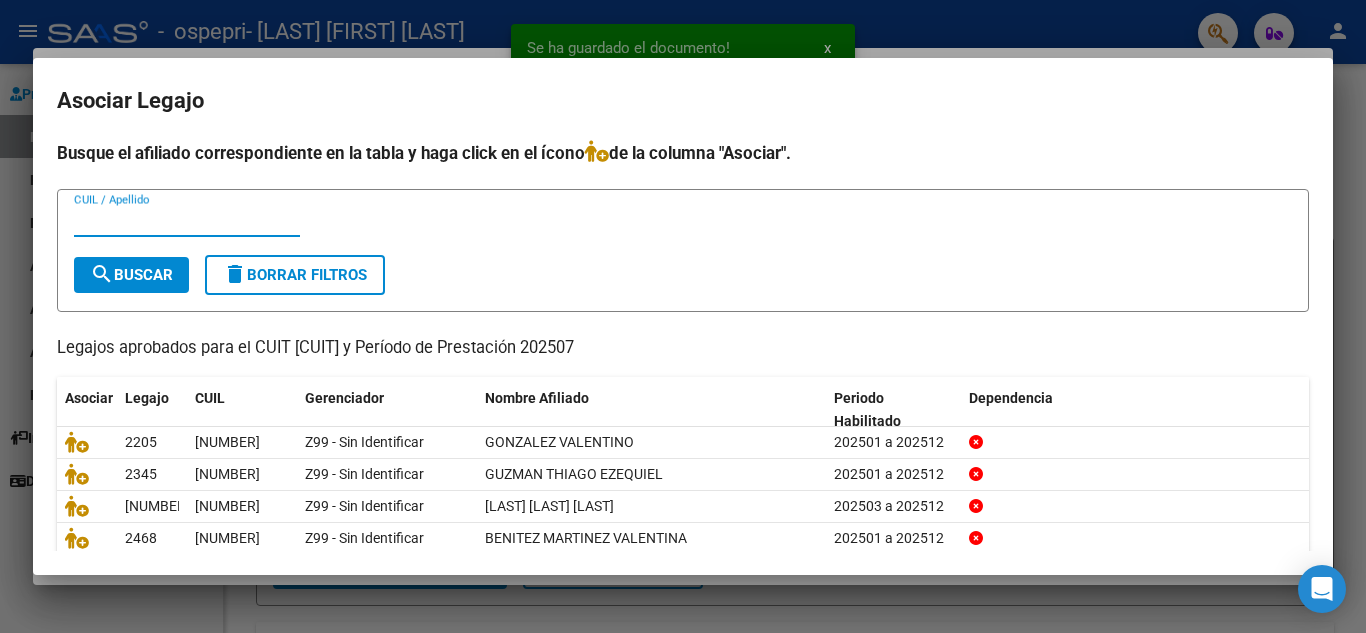 scroll, scrollTop: 115, scrollLeft: 0, axis: vertical 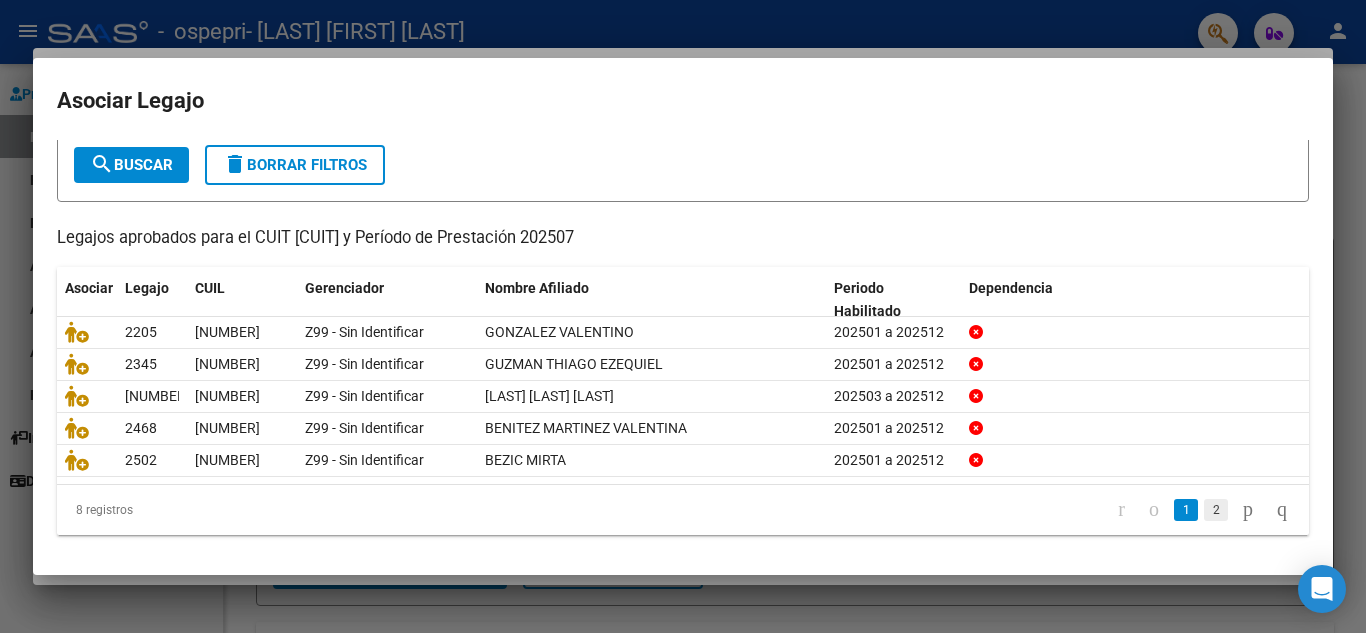 click on "2" 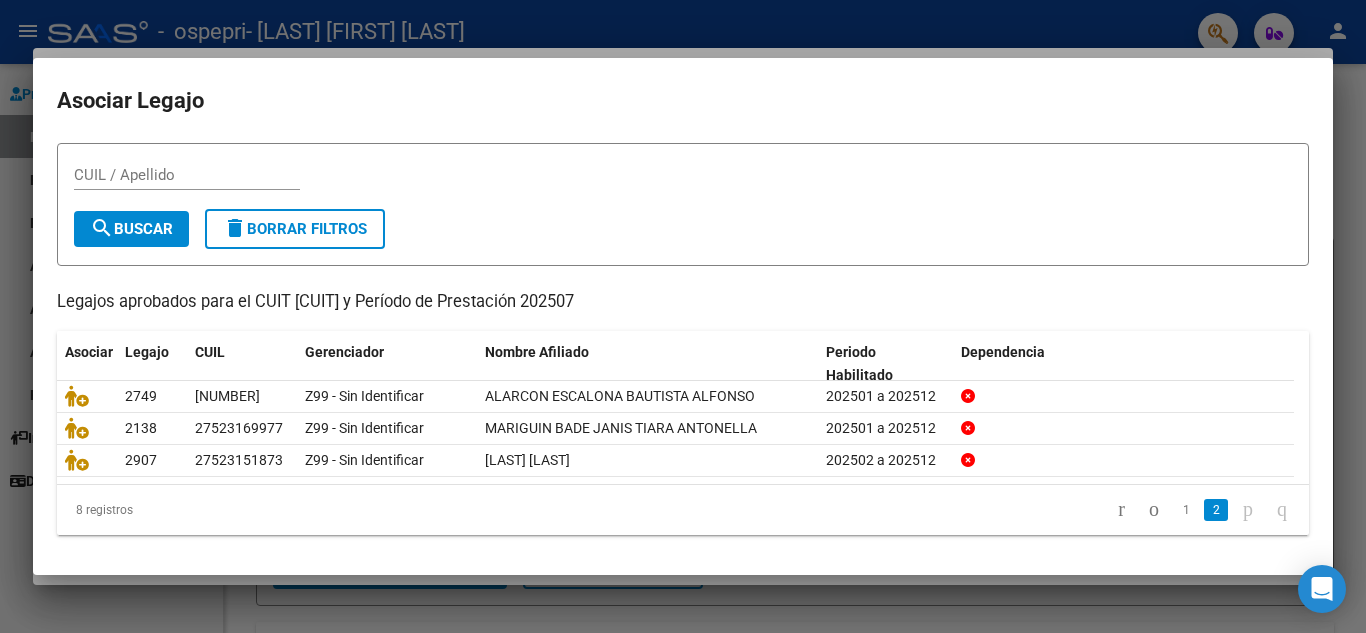 scroll, scrollTop: 49, scrollLeft: 0, axis: vertical 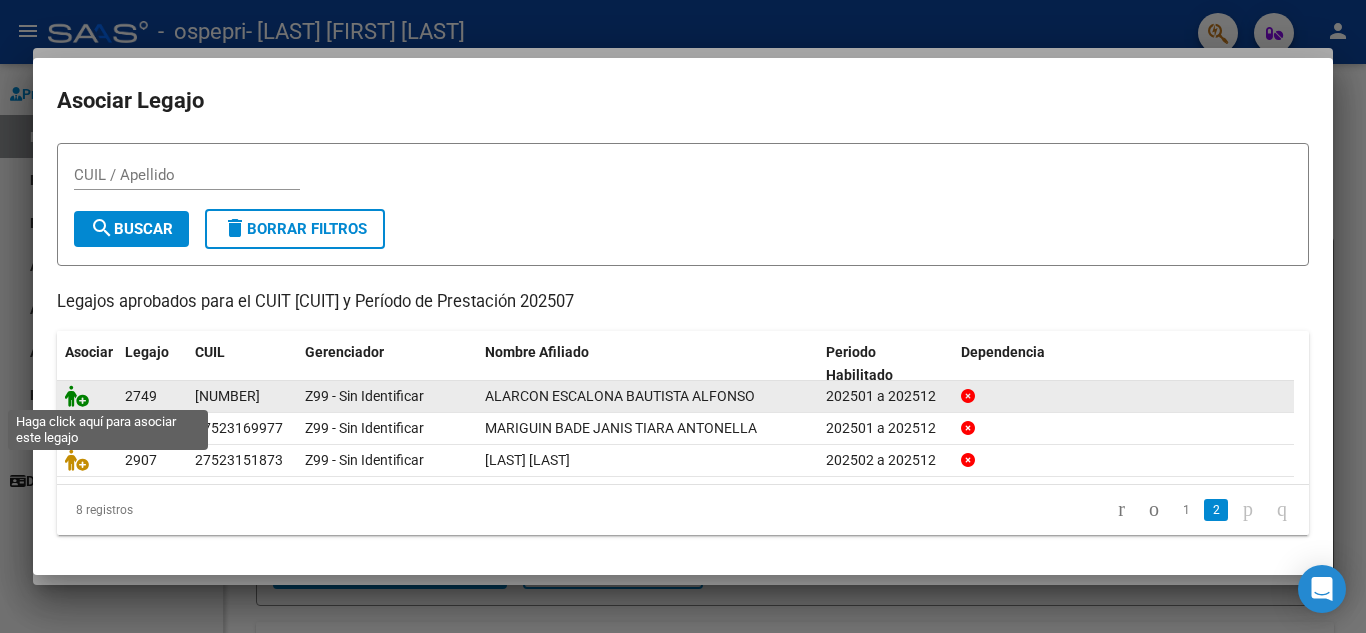 click 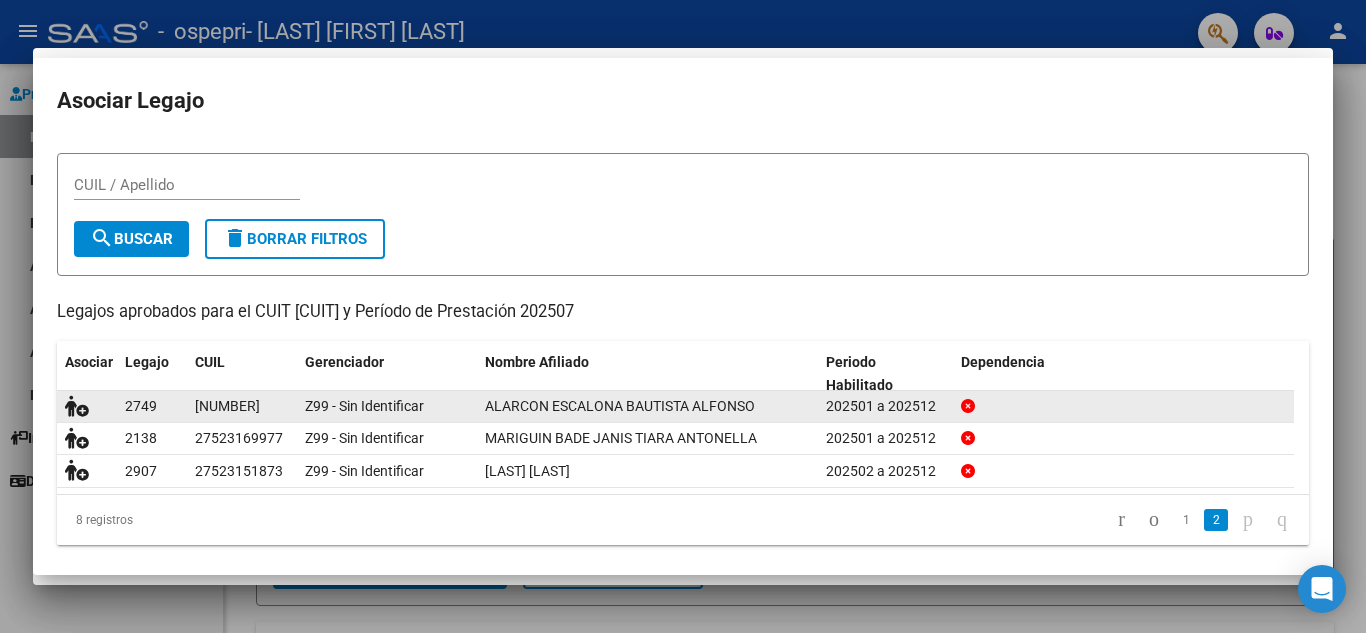 scroll, scrollTop: 62, scrollLeft: 0, axis: vertical 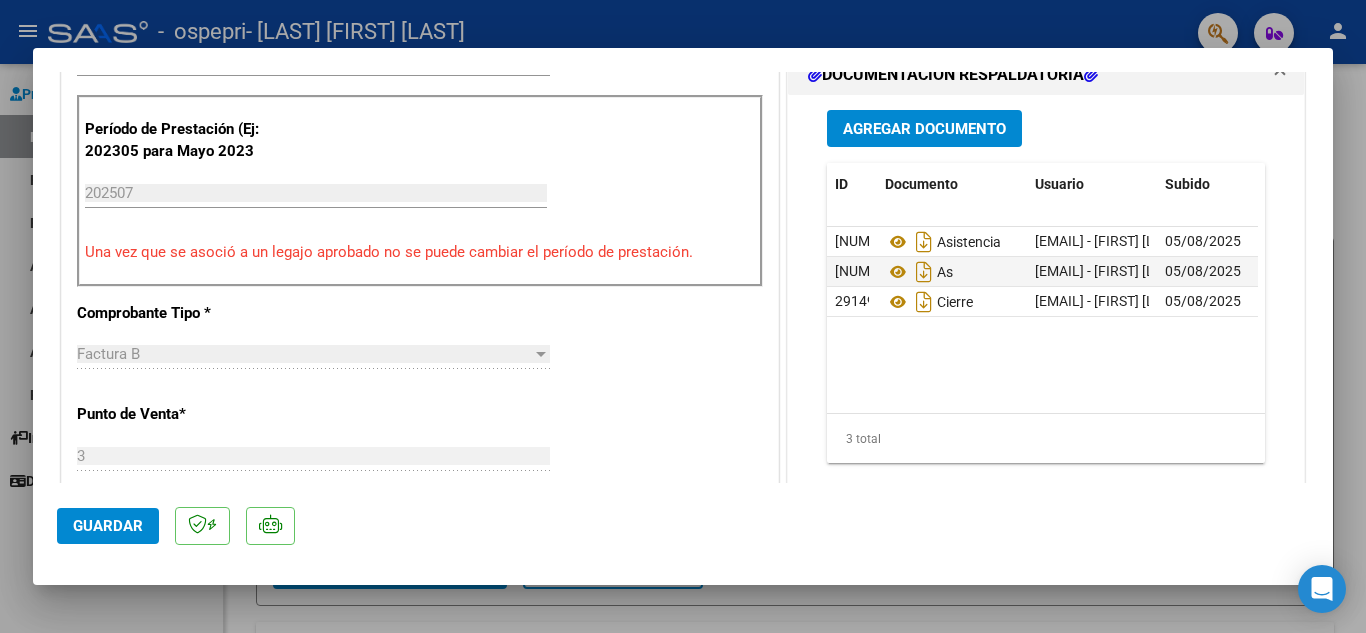 click on "Guardar" 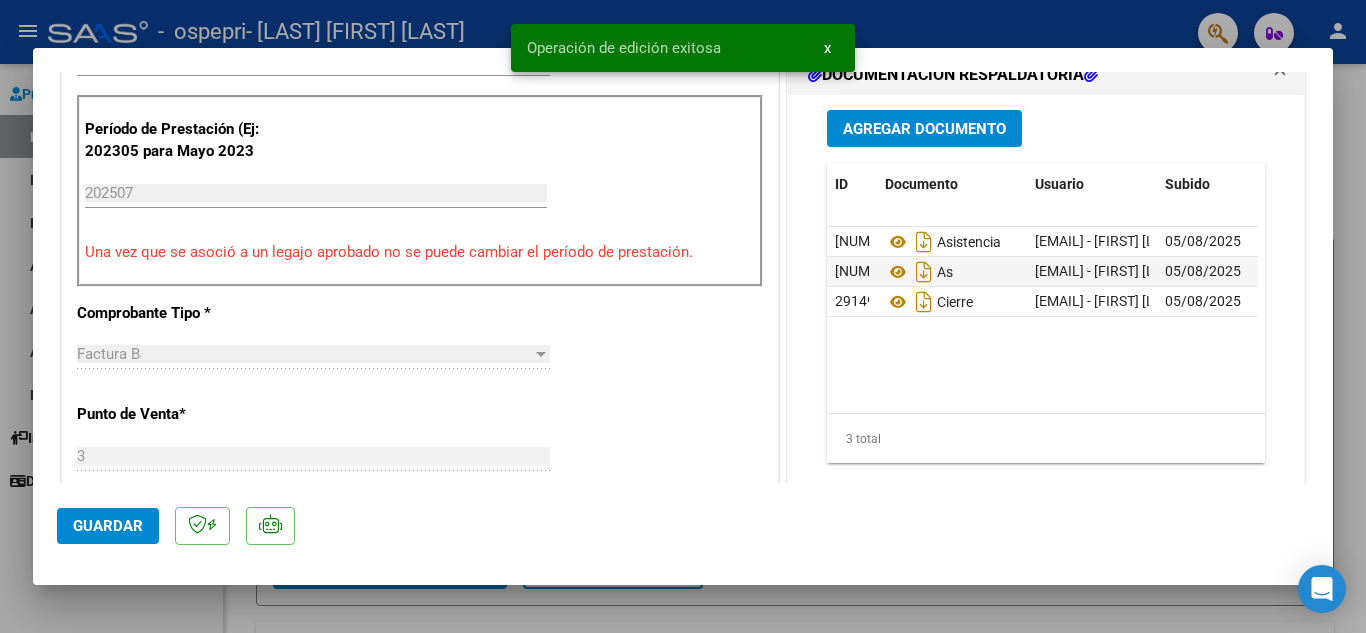 click at bounding box center [683, 316] 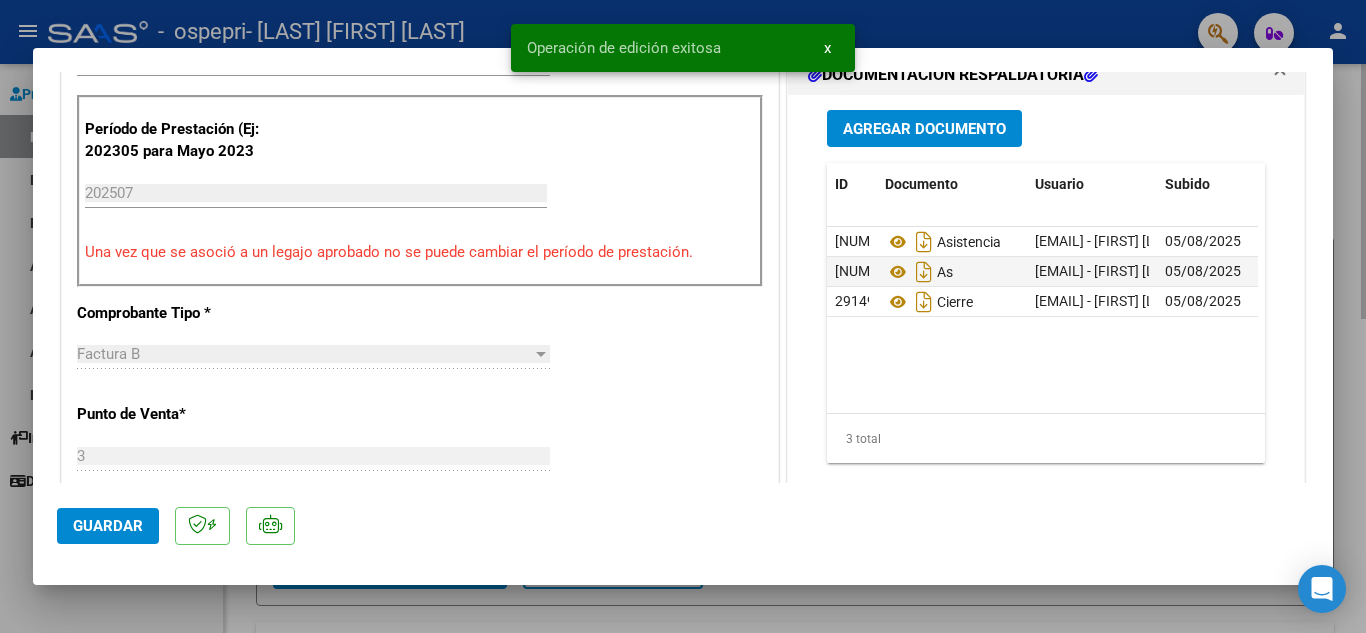 type 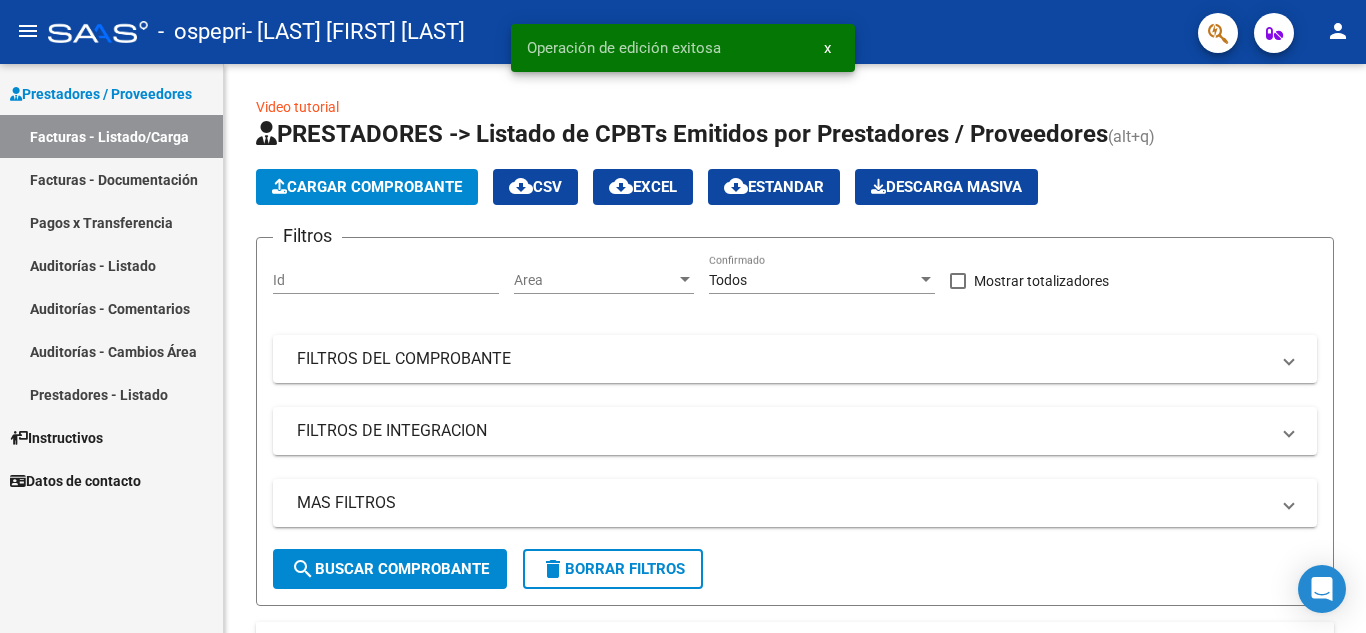 click on "Facturas - Listado/Carga" at bounding box center (111, 136) 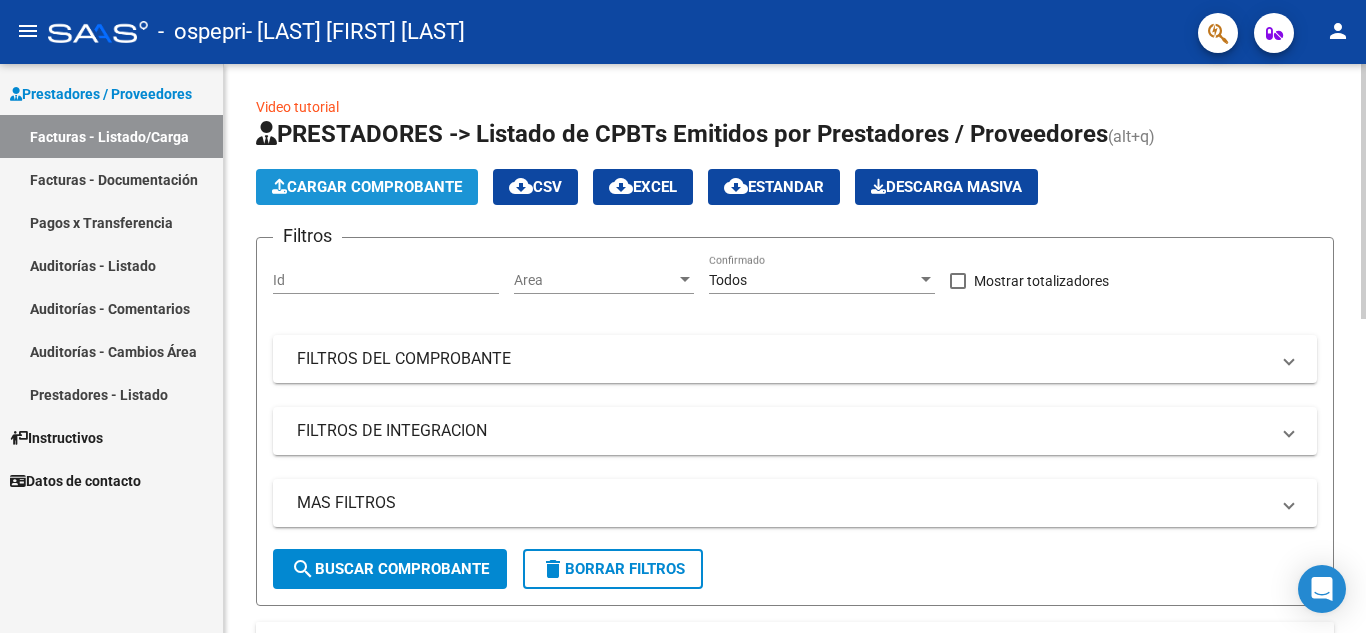 click on "Cargar Comprobante" 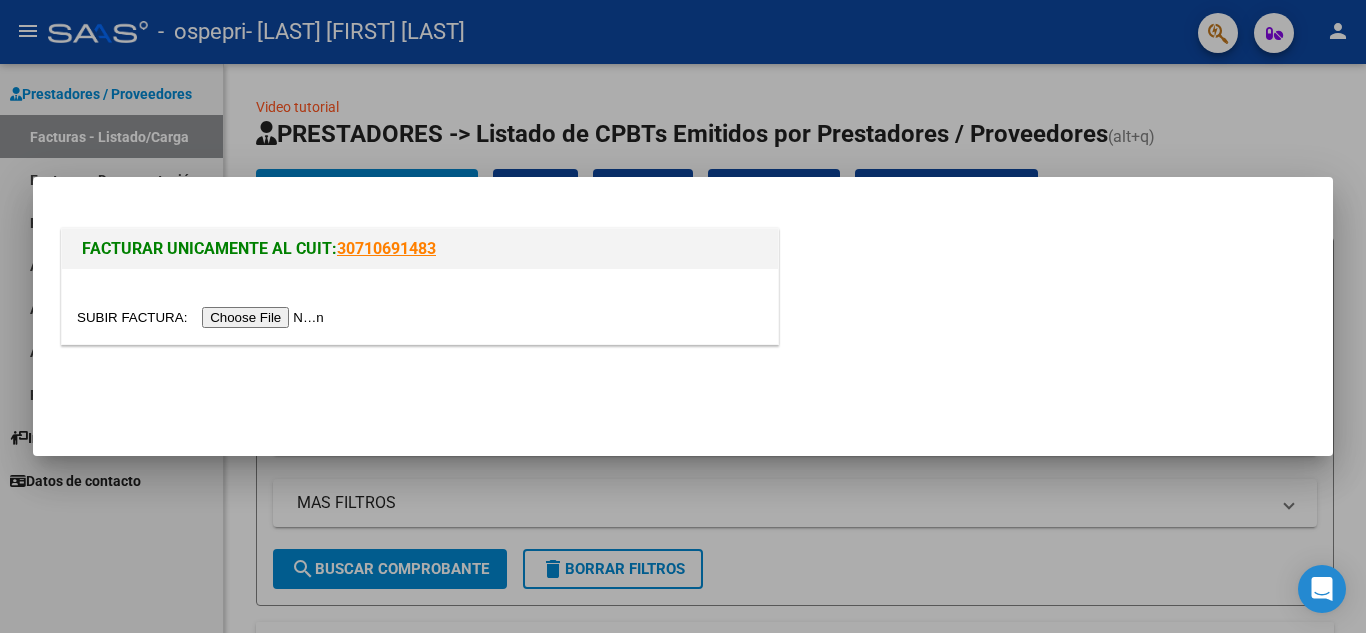 click at bounding box center [203, 317] 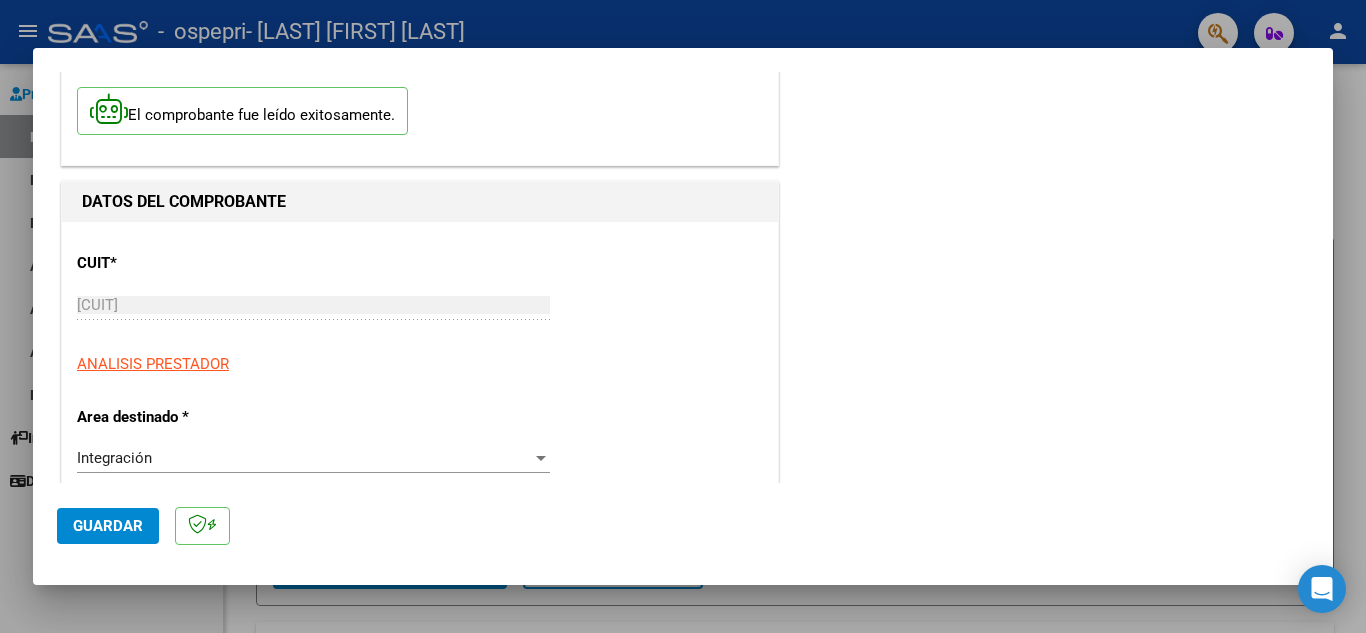 scroll, scrollTop: 200, scrollLeft: 0, axis: vertical 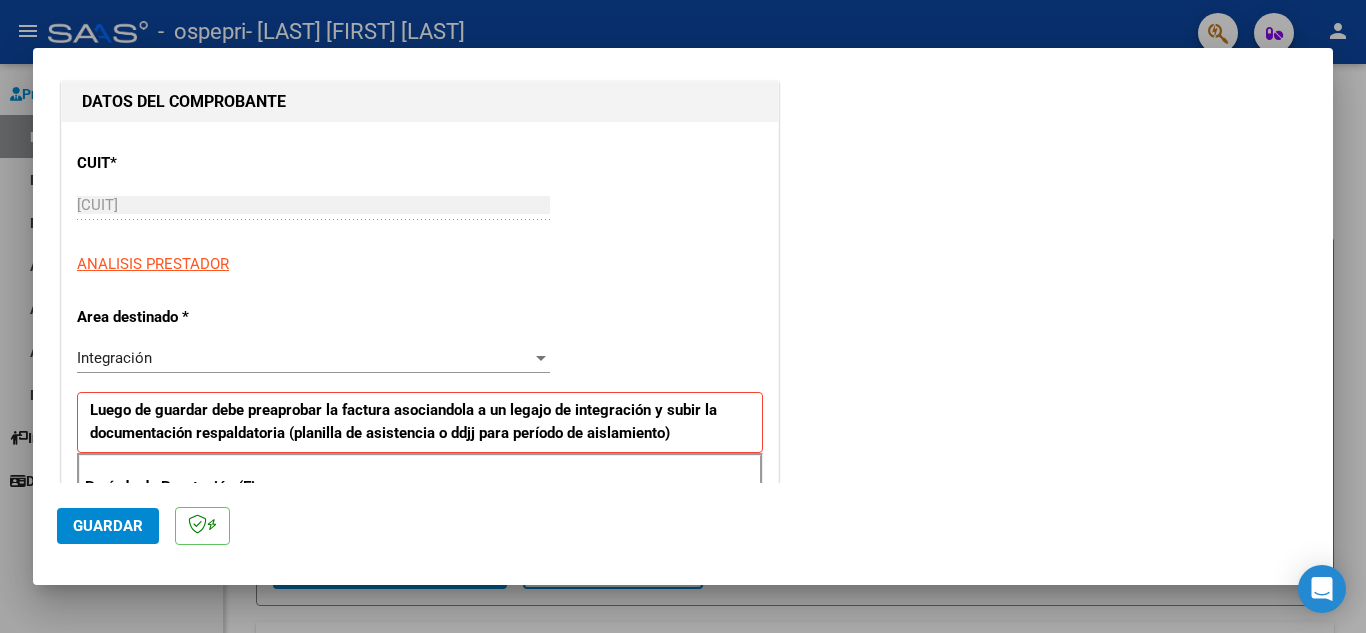 click on "Integración" at bounding box center (304, 358) 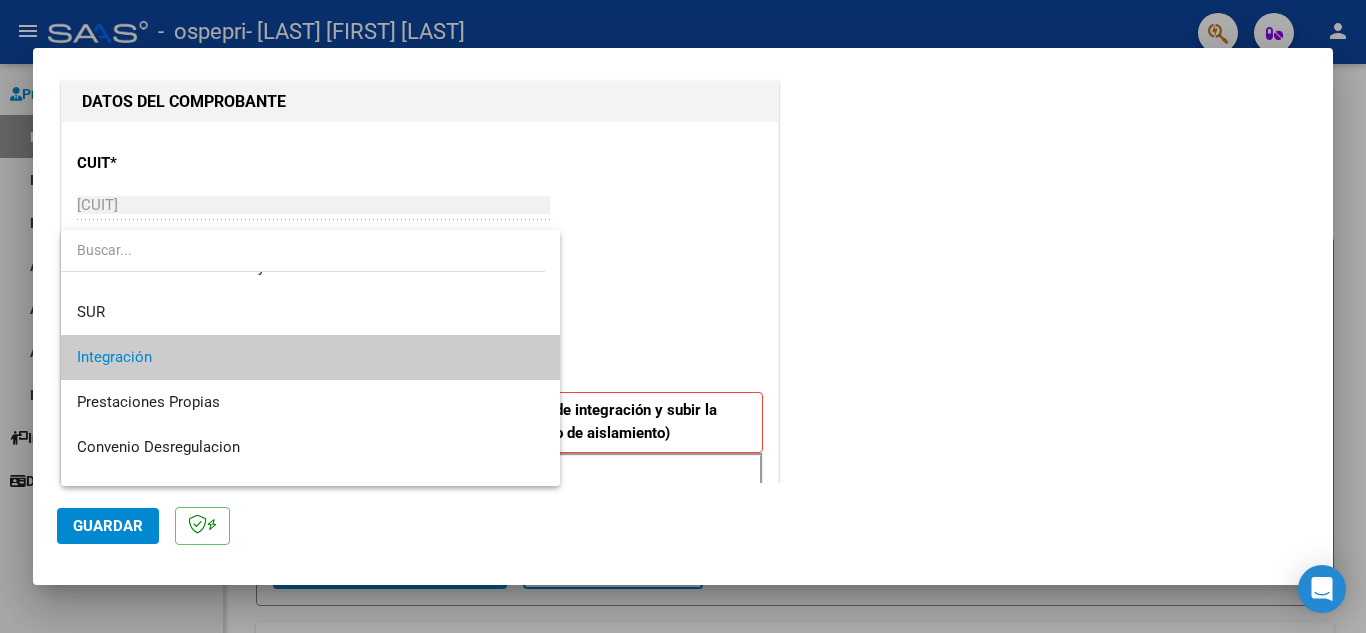 scroll, scrollTop: 149, scrollLeft: 0, axis: vertical 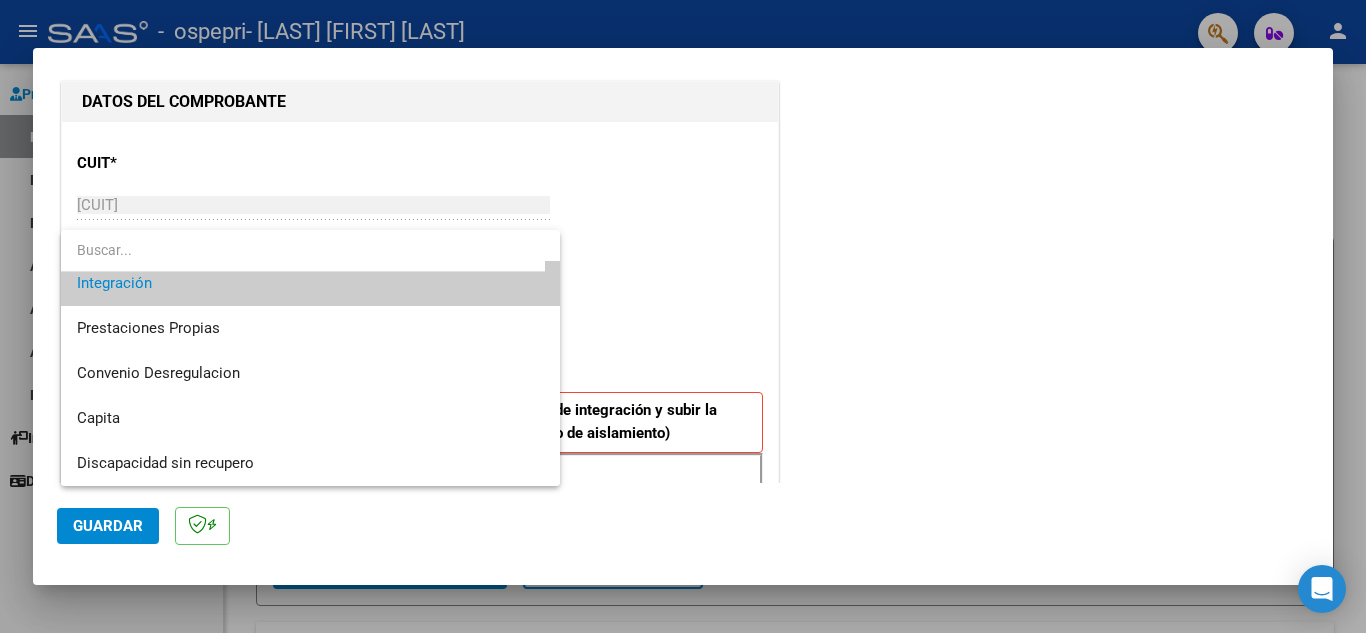 click on "Integración" at bounding box center (310, 283) 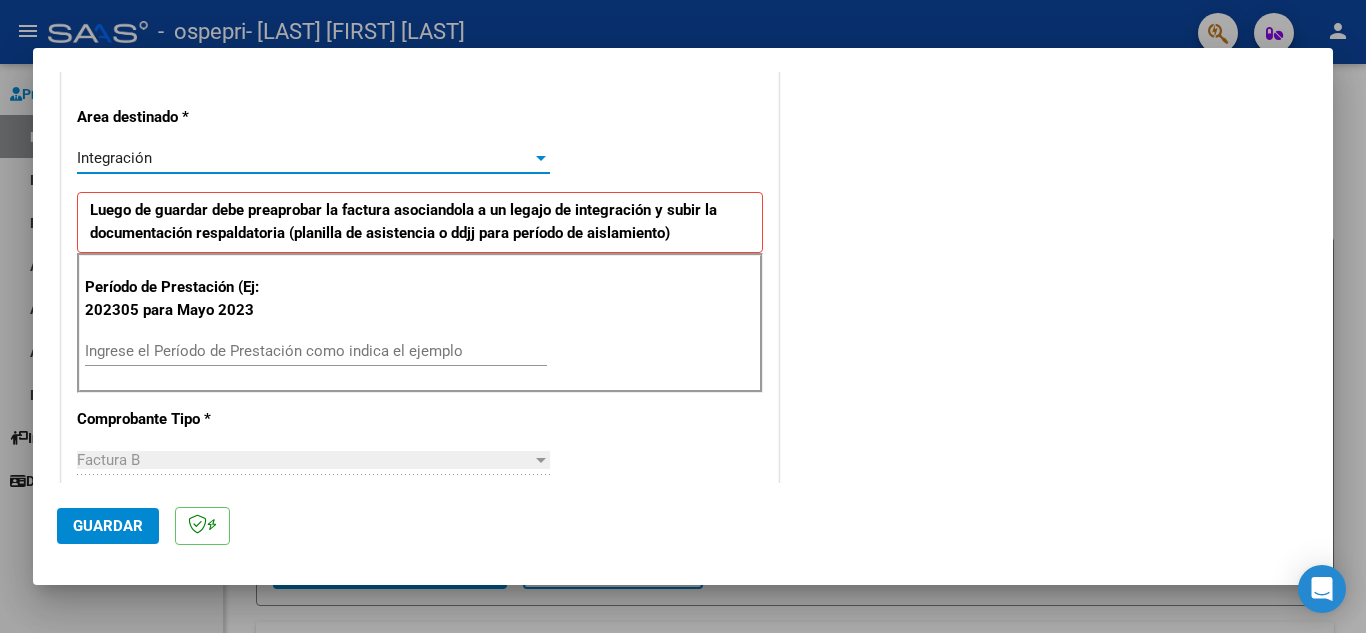 scroll, scrollTop: 500, scrollLeft: 0, axis: vertical 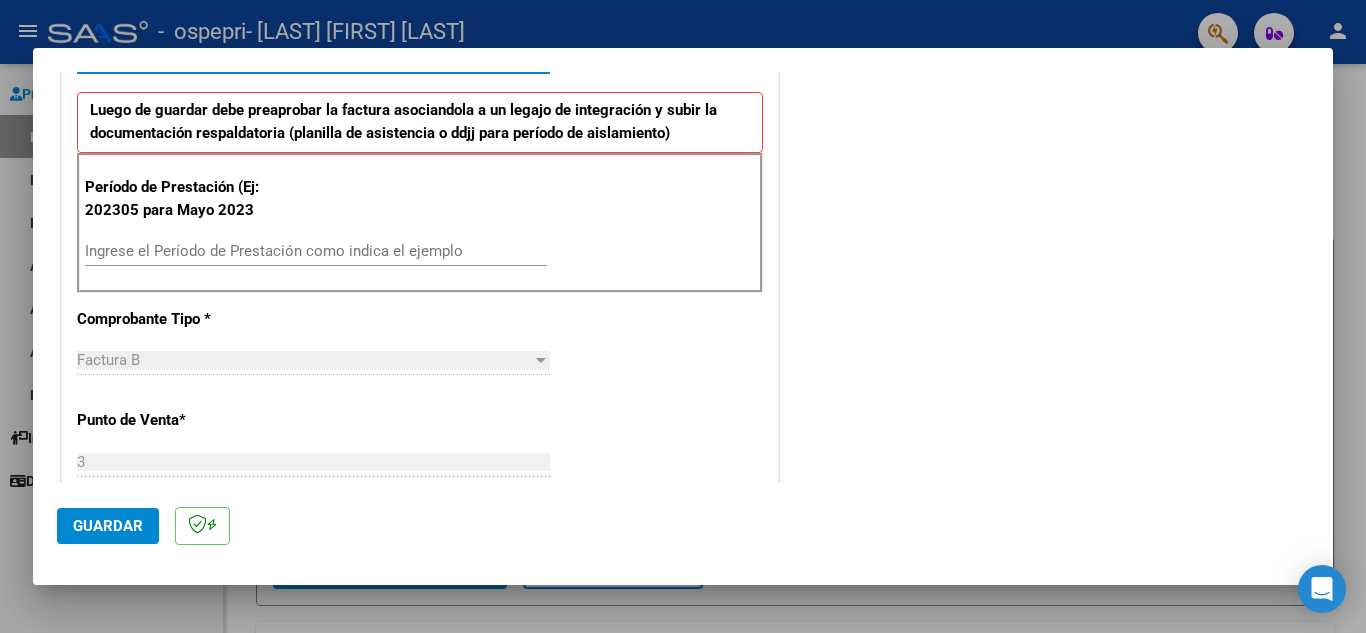 click on "Ingrese el Período de Prestación como indica el ejemplo" at bounding box center (316, 251) 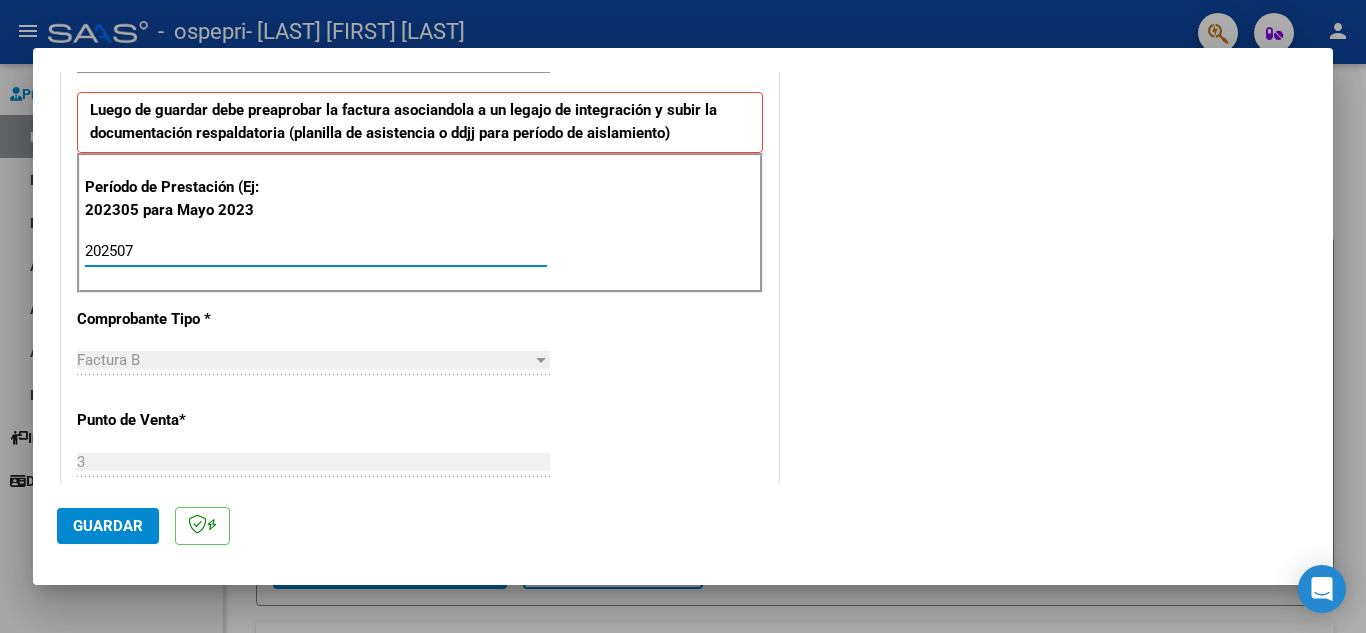 type on "202507" 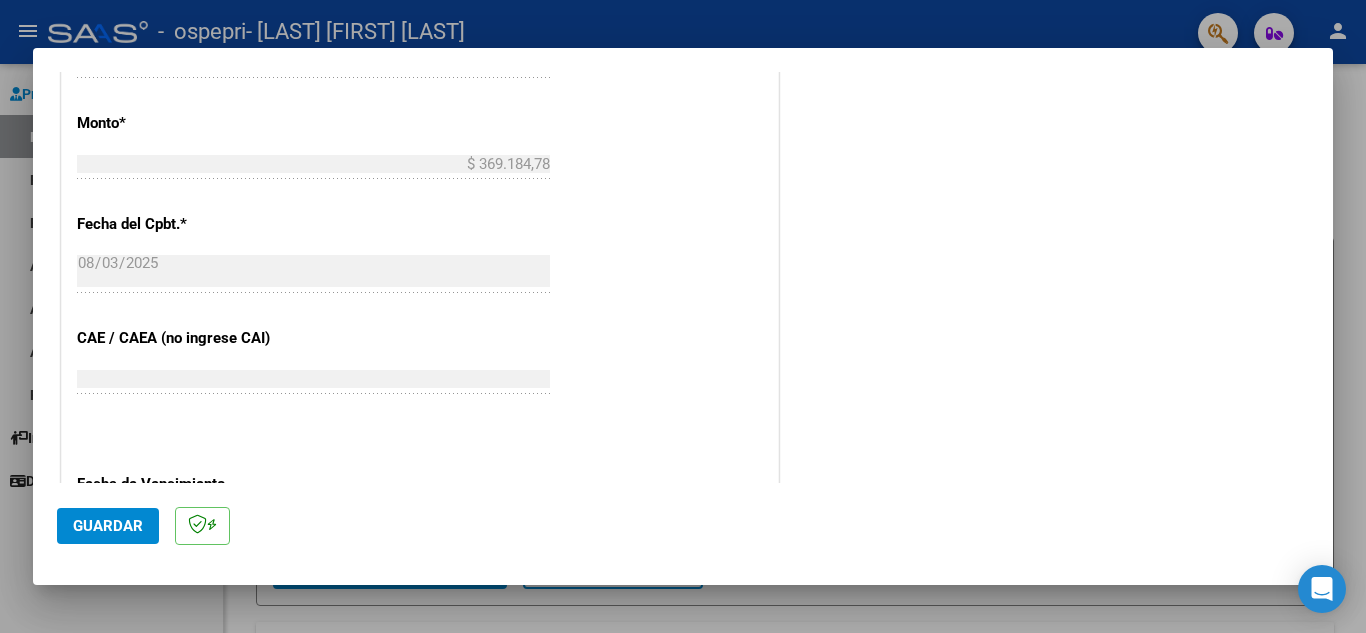 scroll, scrollTop: 1300, scrollLeft: 0, axis: vertical 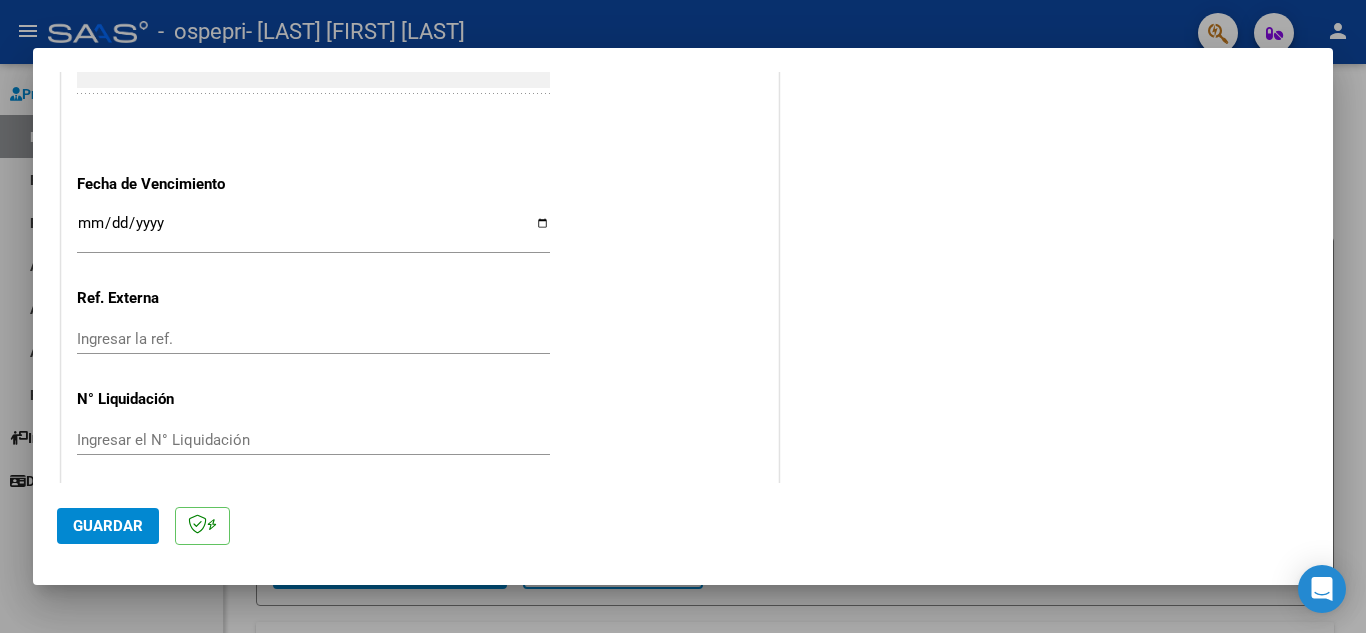 click on "Ingresar la fecha" at bounding box center (313, 231) 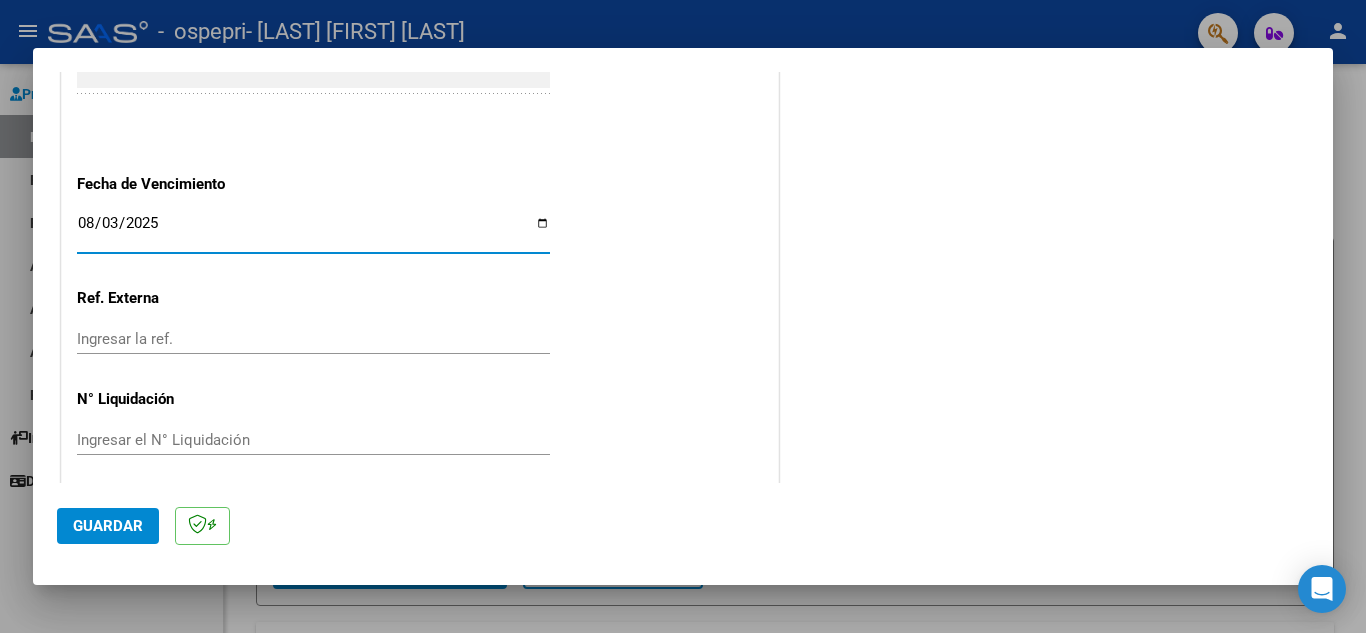 type on "2025-08-03" 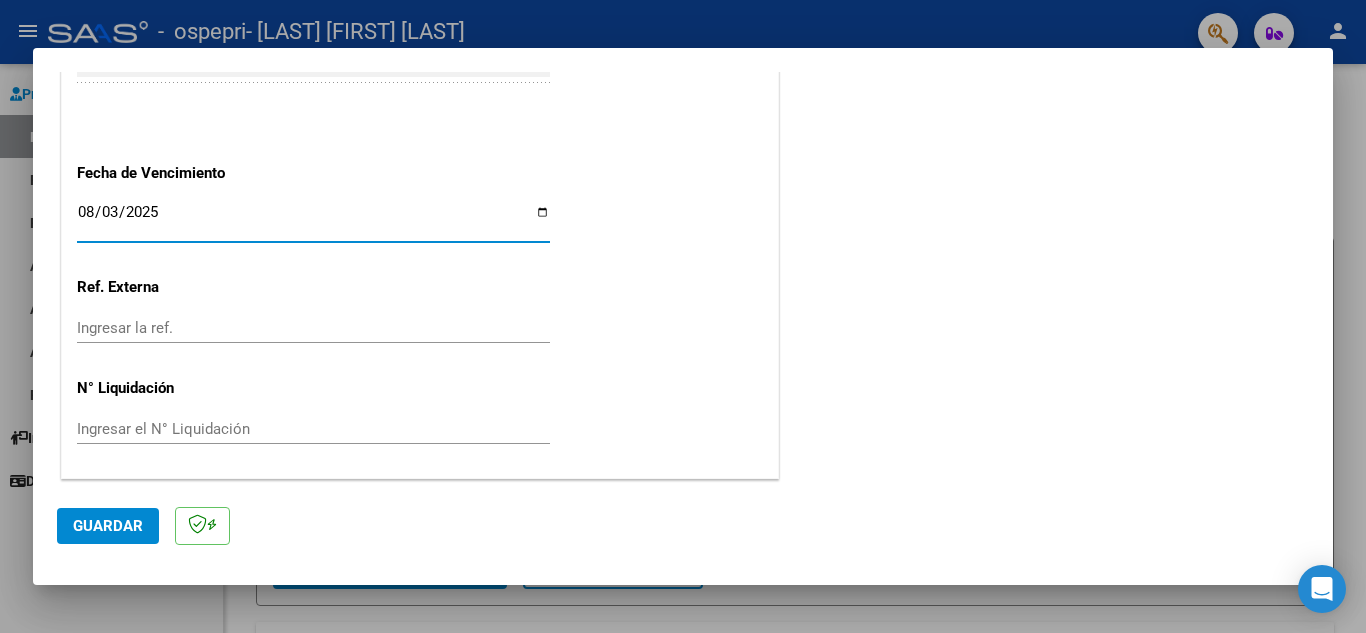 click on "Guardar" 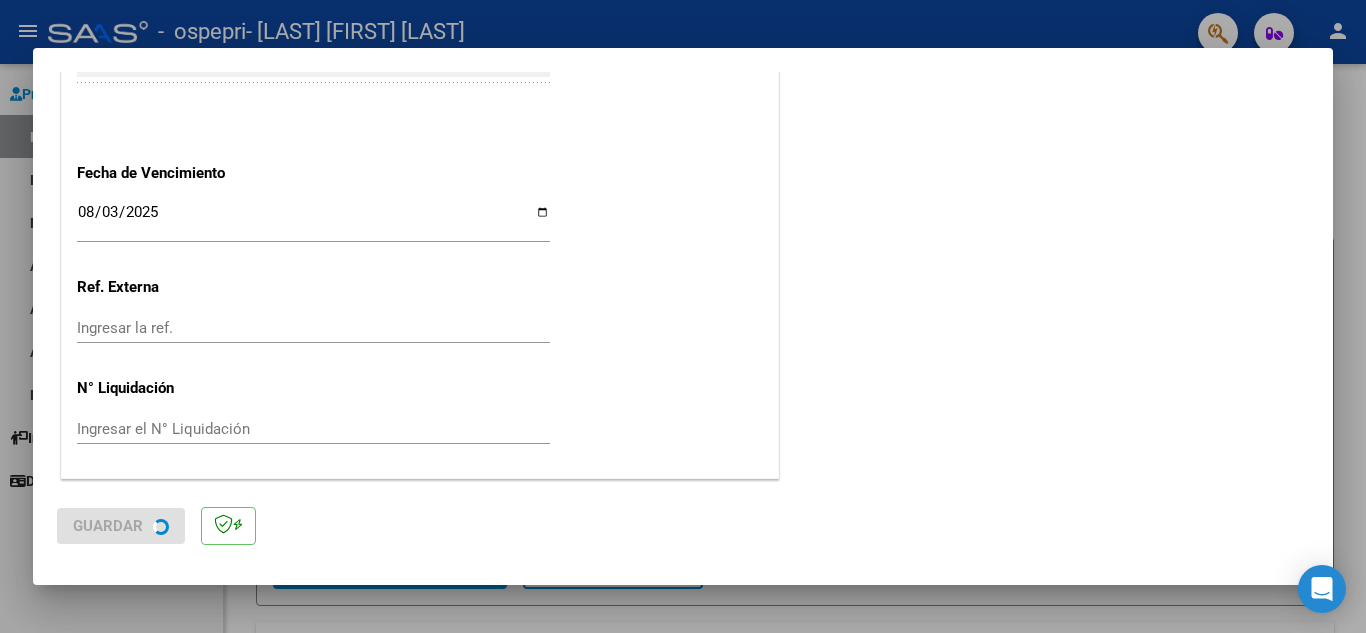 scroll, scrollTop: 0, scrollLeft: 0, axis: both 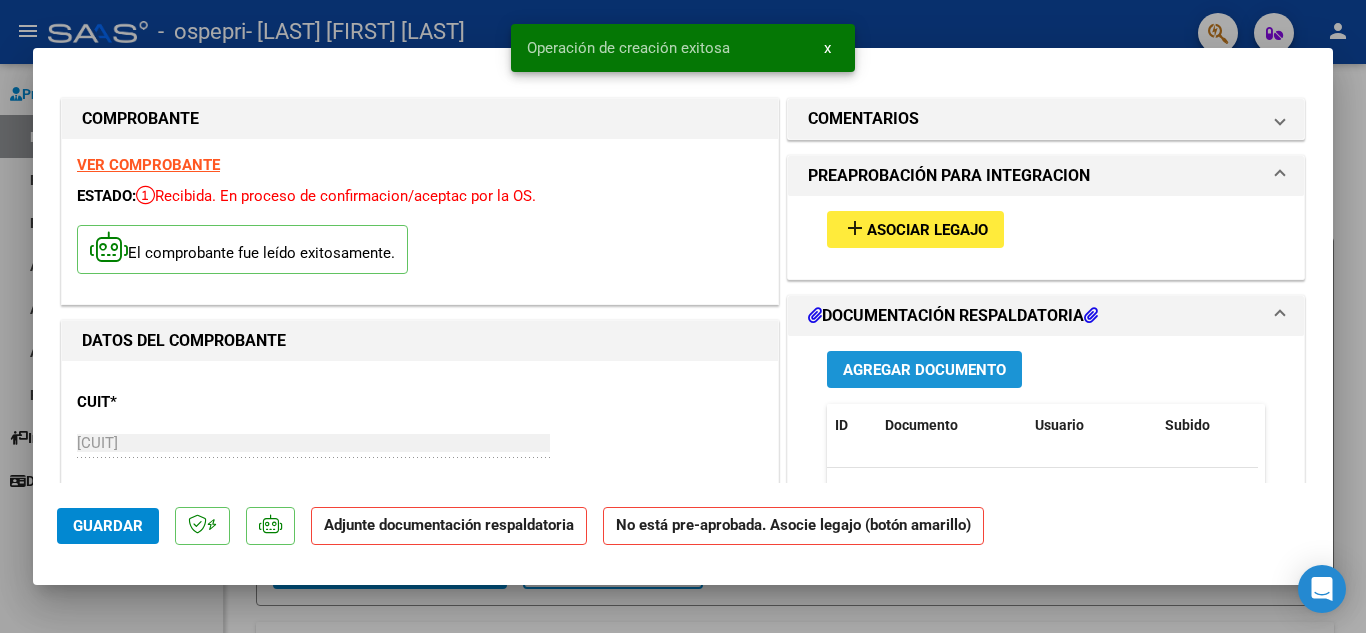click on "Agregar Documento" at bounding box center [924, 370] 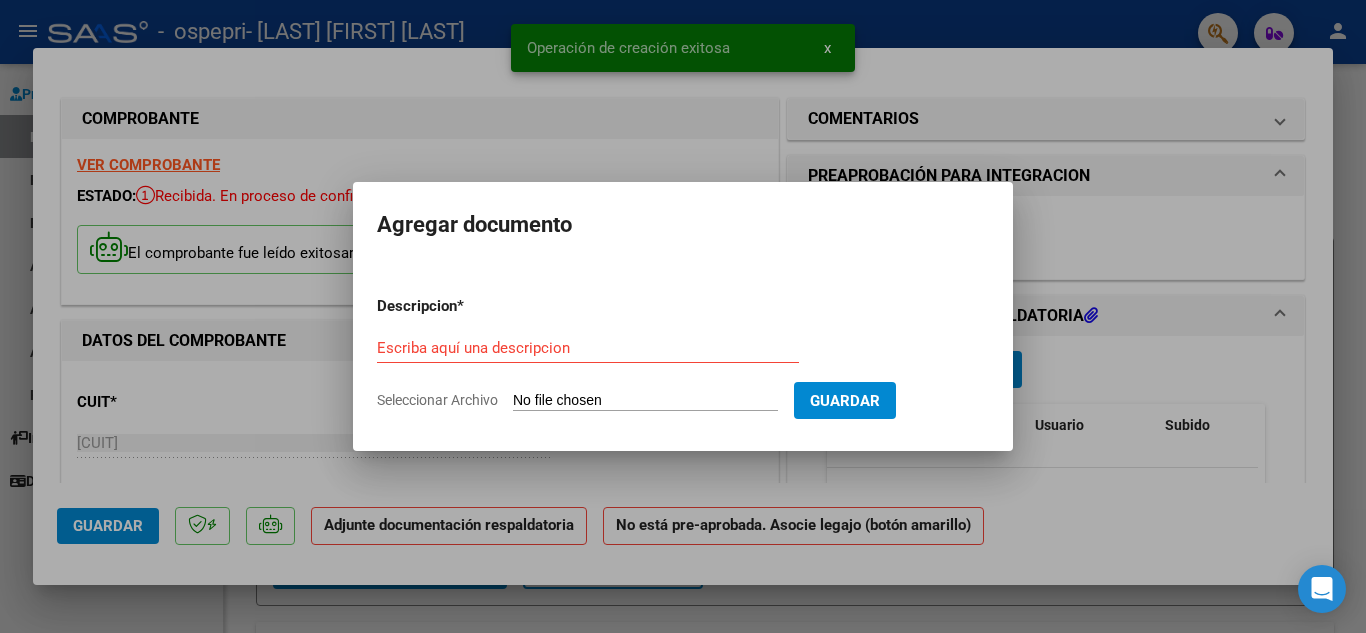 click on "Escriba aquí una descripcion" at bounding box center [588, 348] 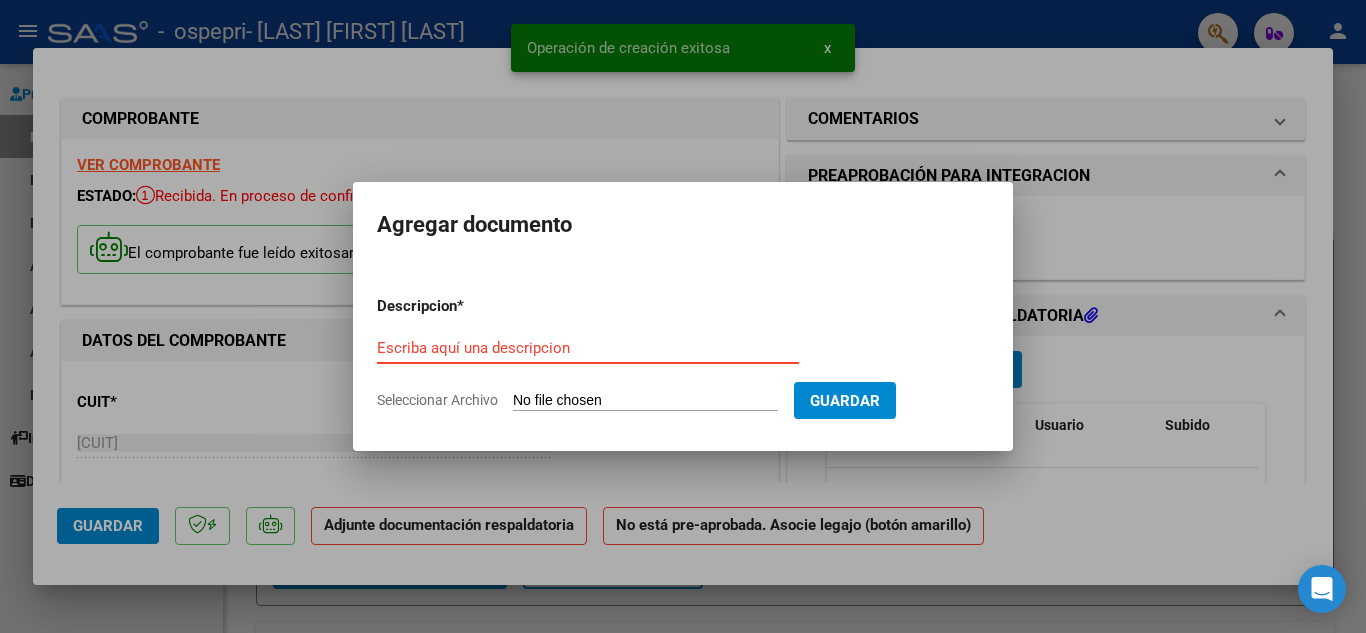 click on "Escriba aquí una descripcion" at bounding box center (588, 348) 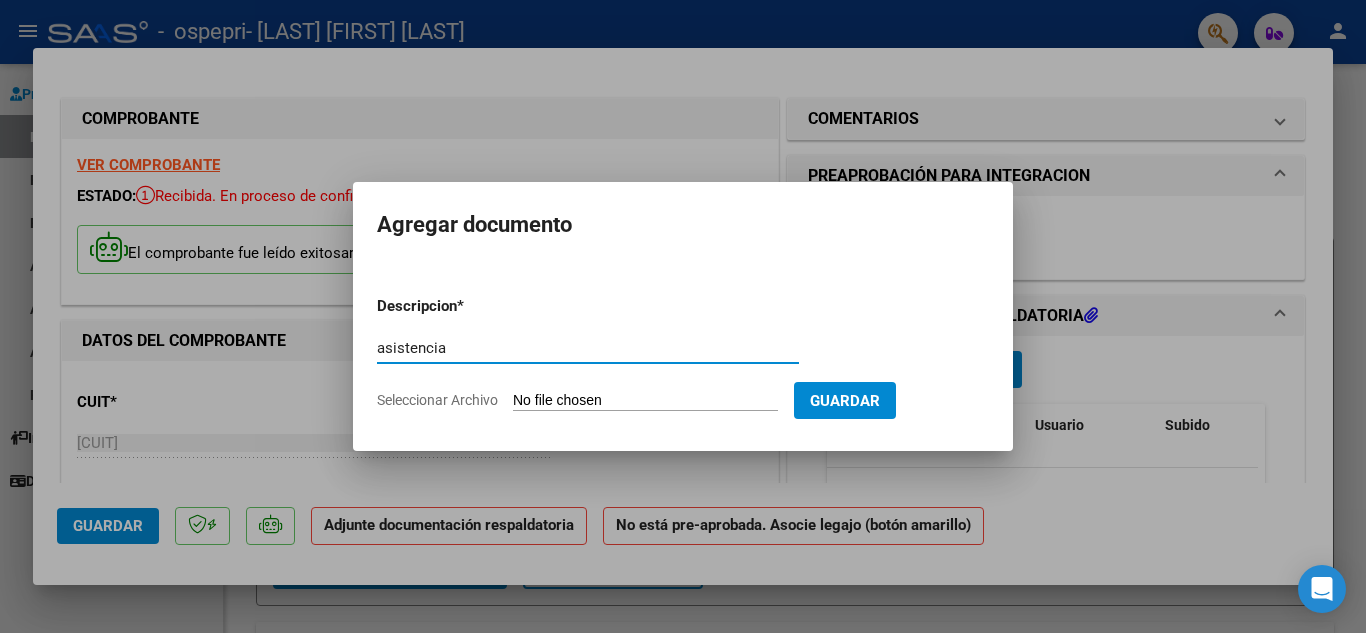 type on "asistencia" 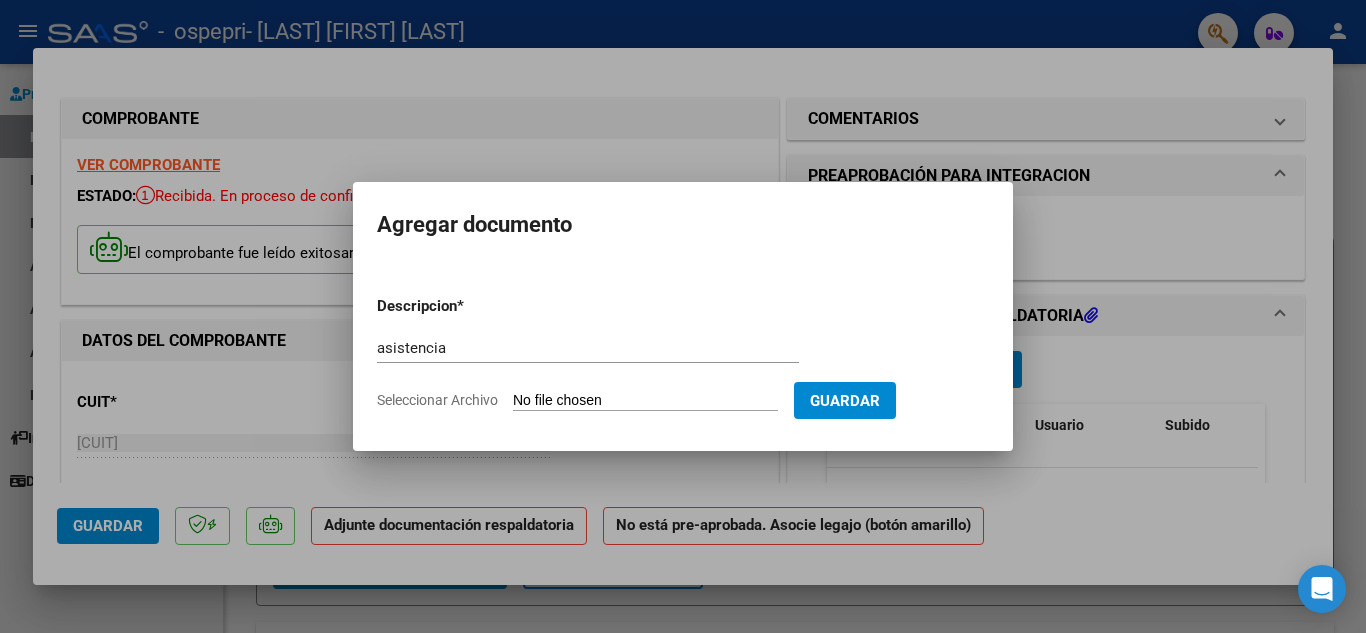 type on "C:\fakepath\[NAME] plani.pdf" 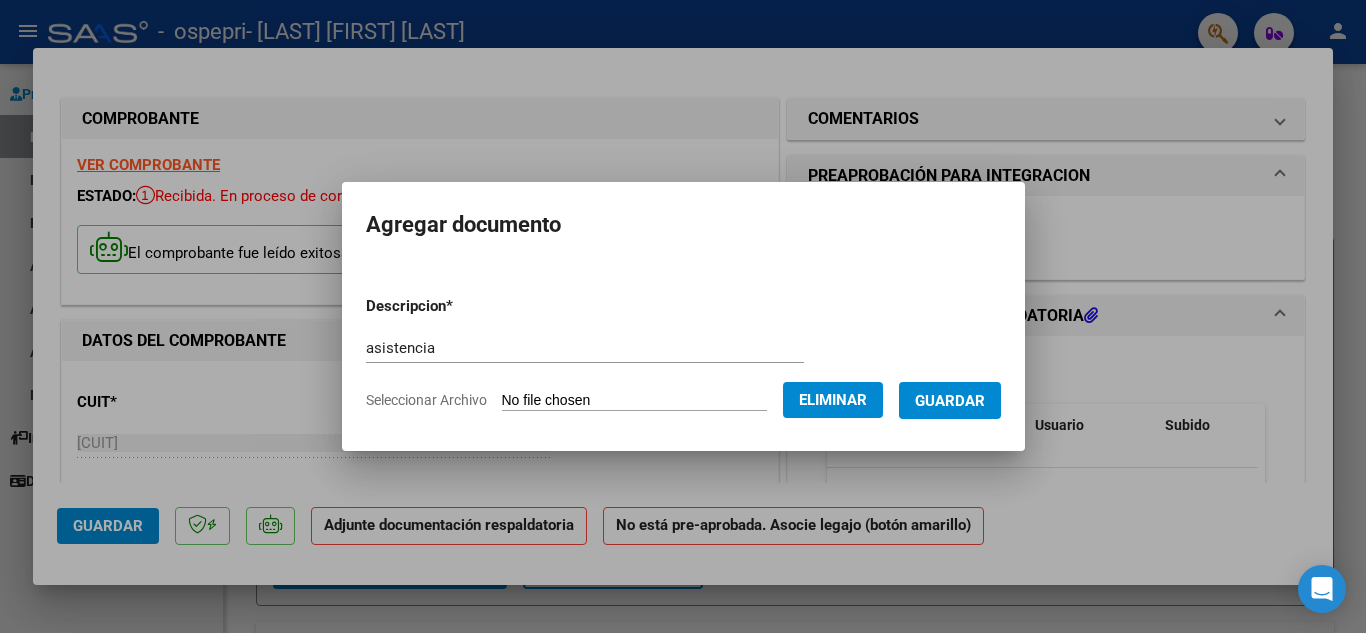 click on "Guardar" at bounding box center (950, 401) 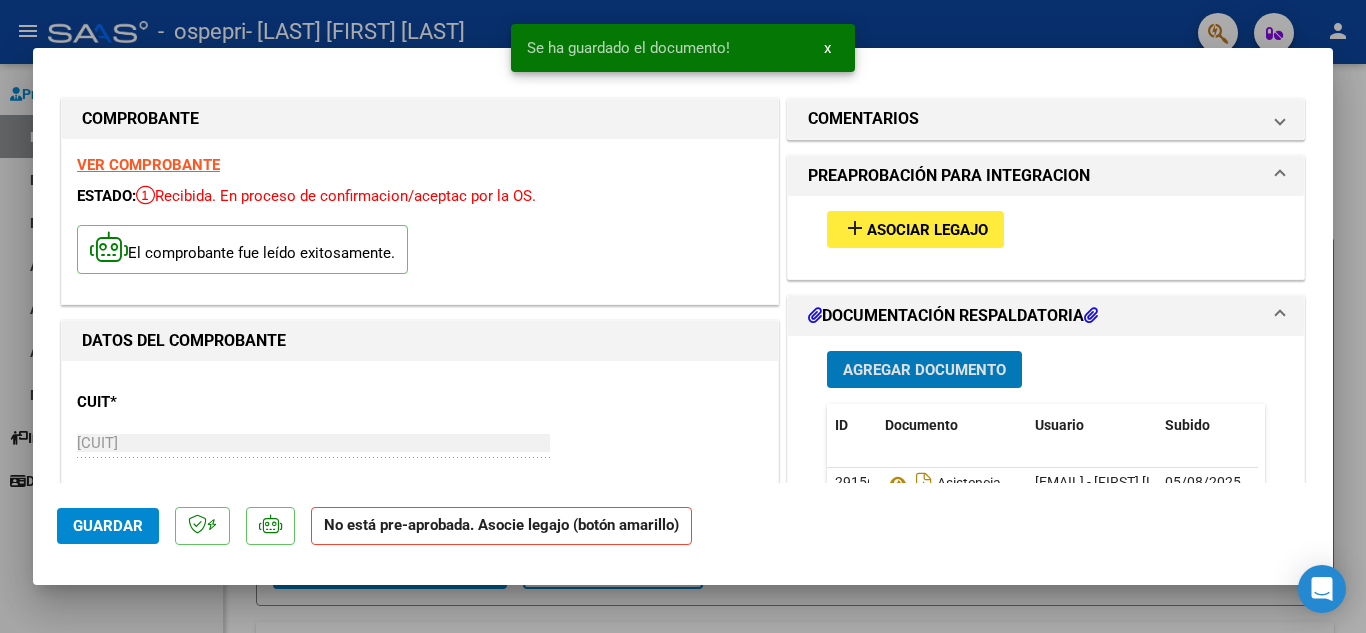 click on "Agregar Documento" at bounding box center [924, 370] 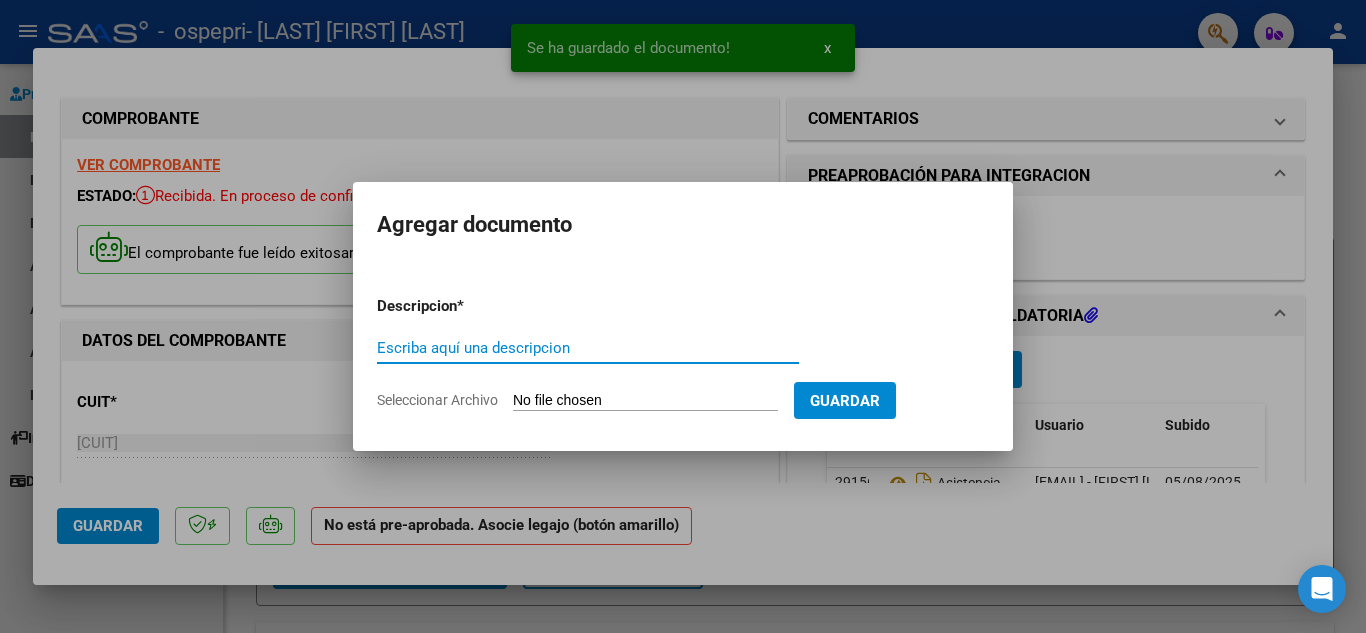 click on "Escriba aquí una descripcion" at bounding box center [588, 348] 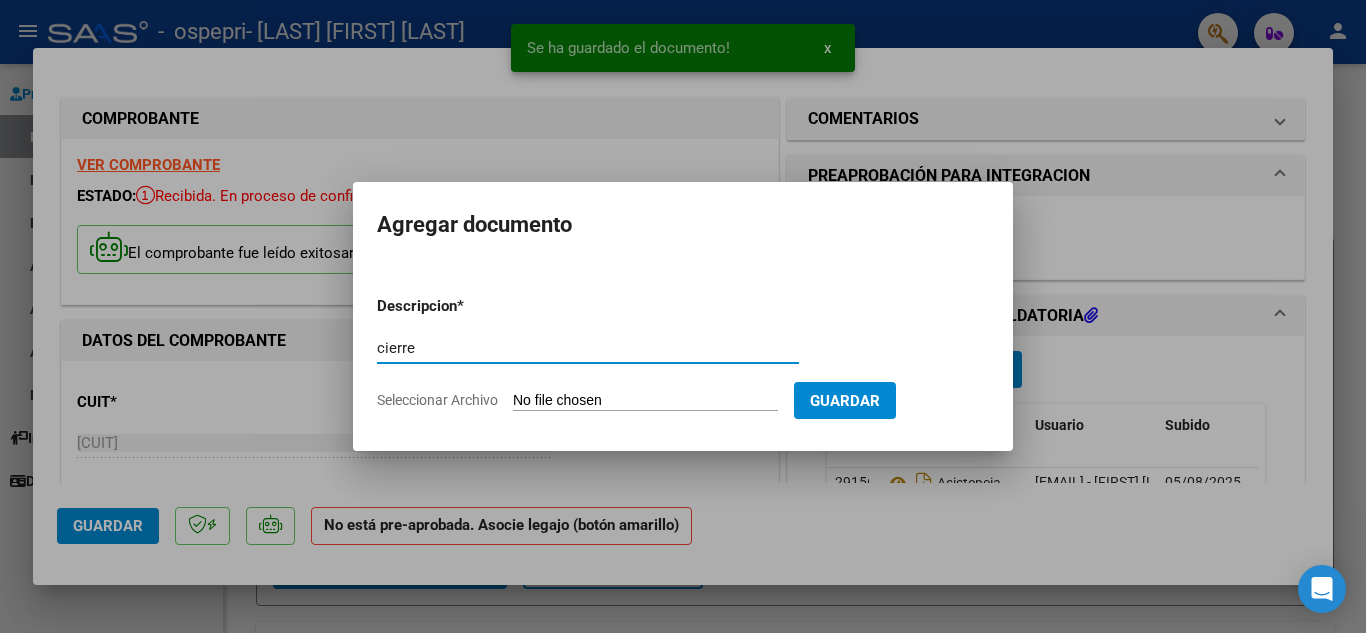 type on "cierre" 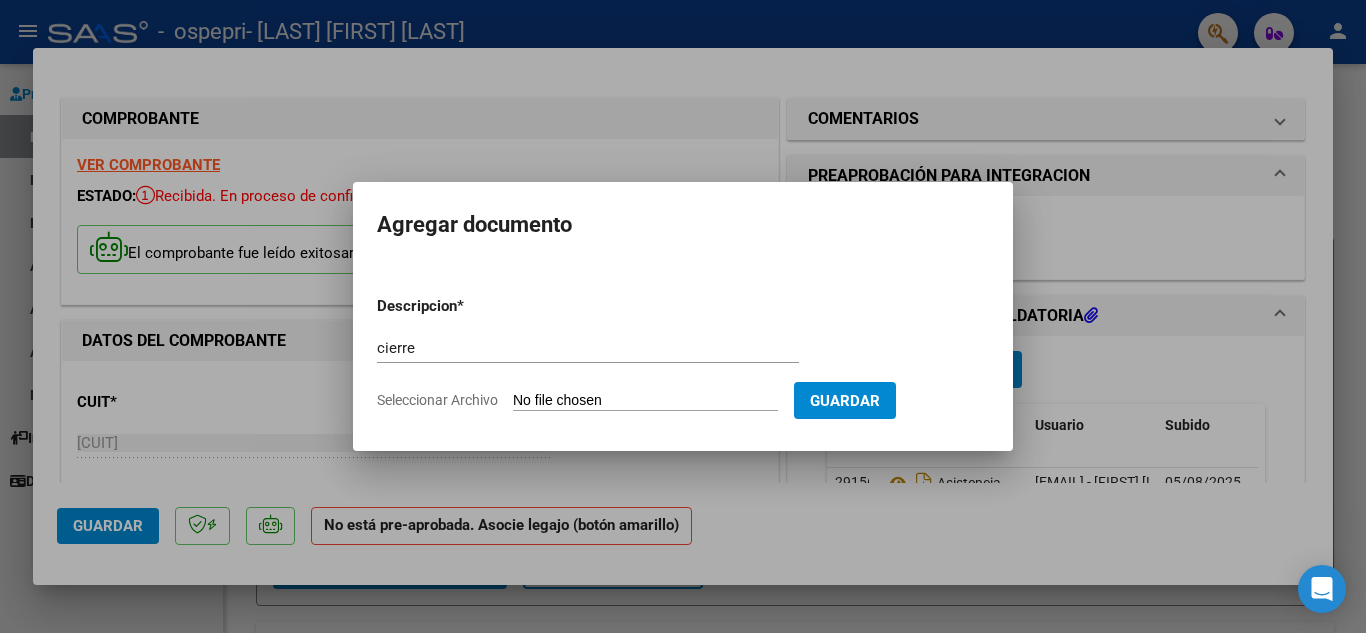 click on "Seleccionar Archivo" at bounding box center [645, 401] 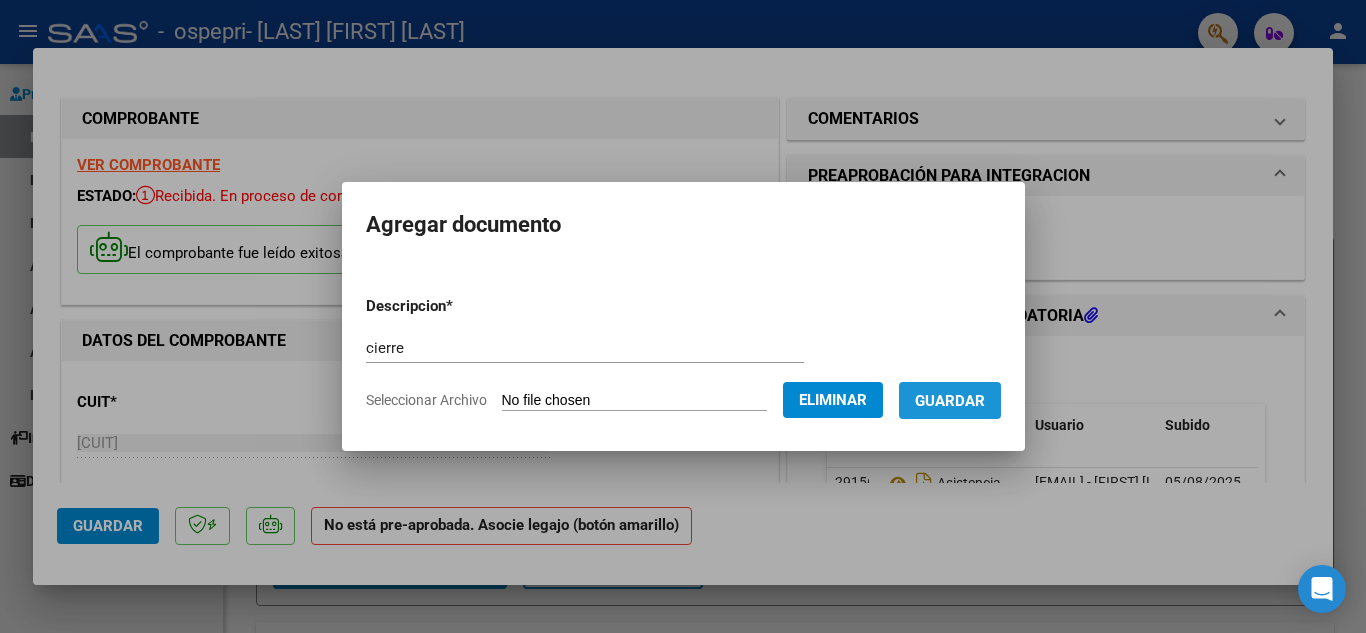 click on "Guardar" at bounding box center [950, 401] 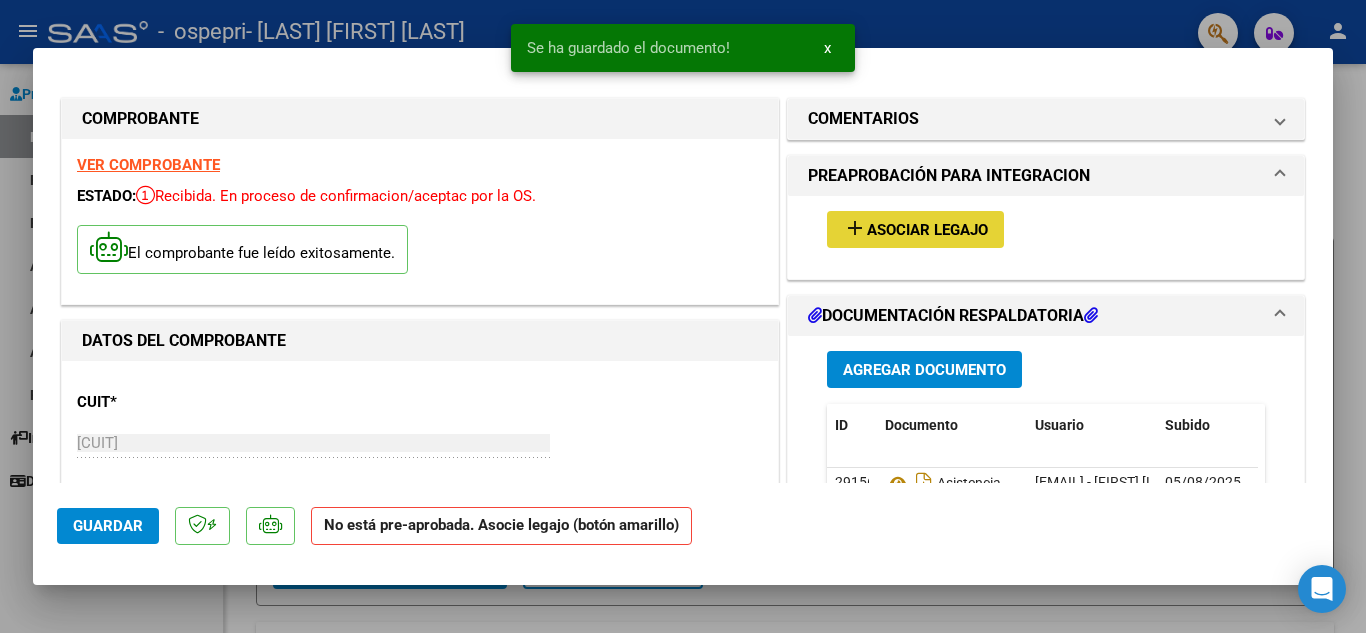 click on "Asociar Legajo" at bounding box center (927, 230) 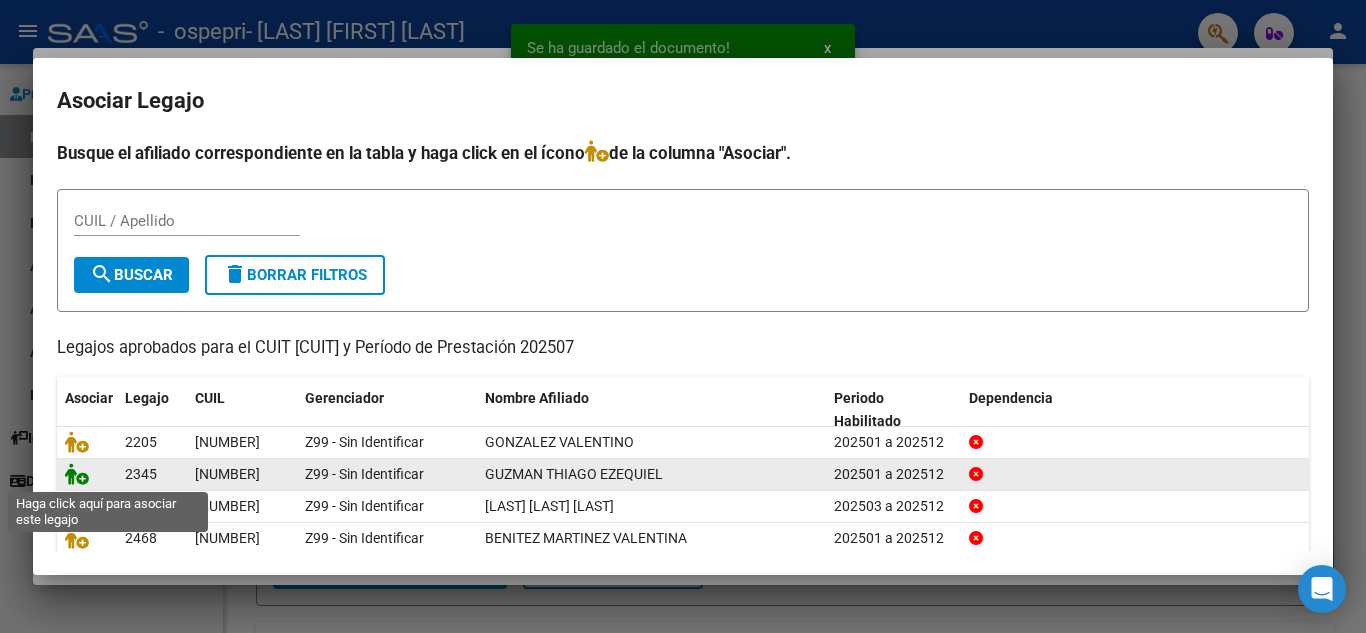 click 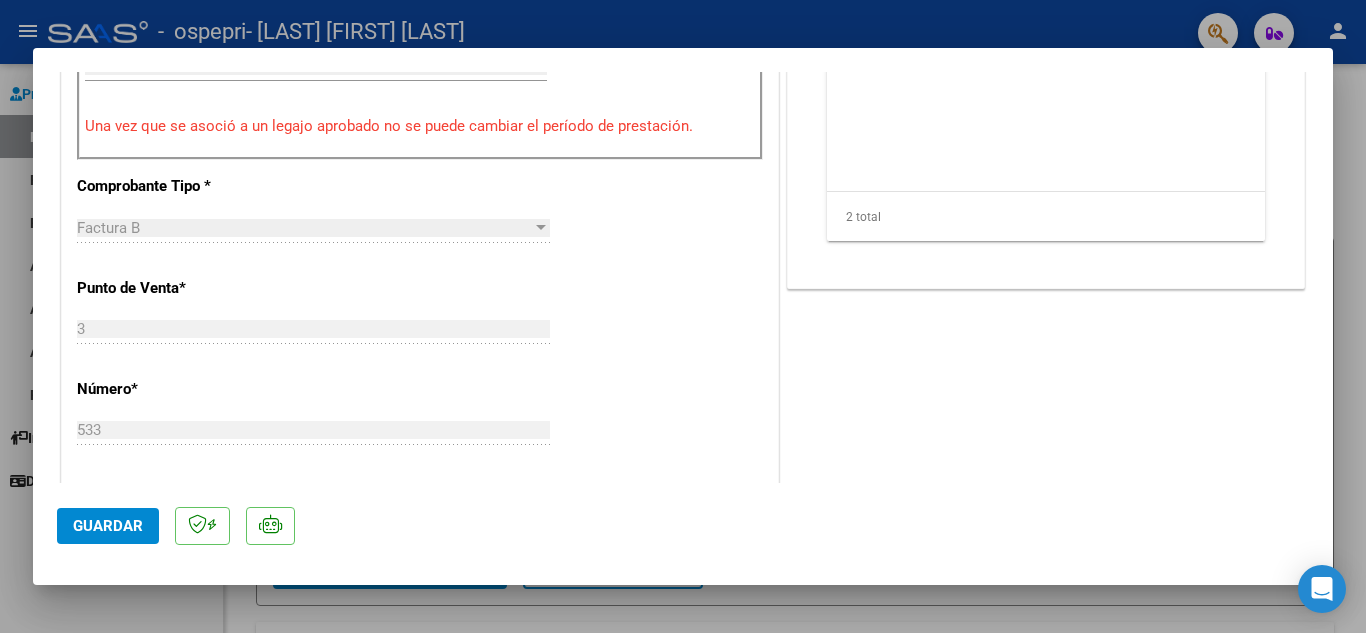 scroll, scrollTop: 600, scrollLeft: 0, axis: vertical 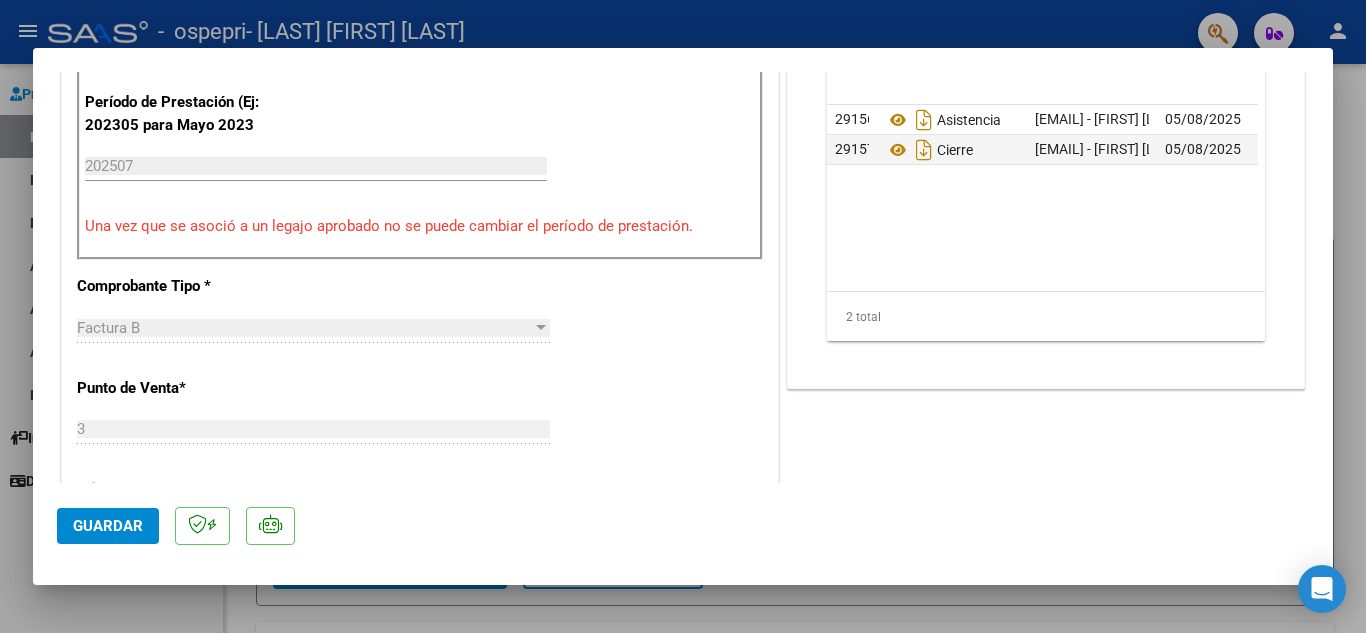 click on "Guardar" 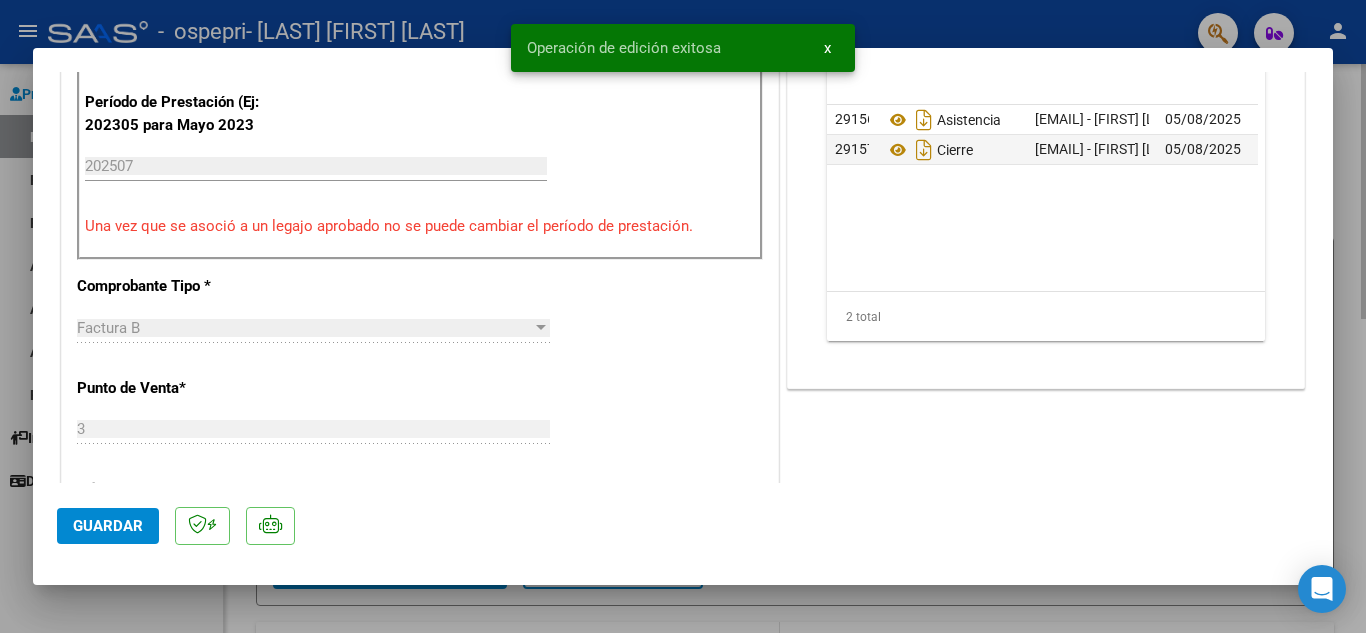 click at bounding box center [683, 316] 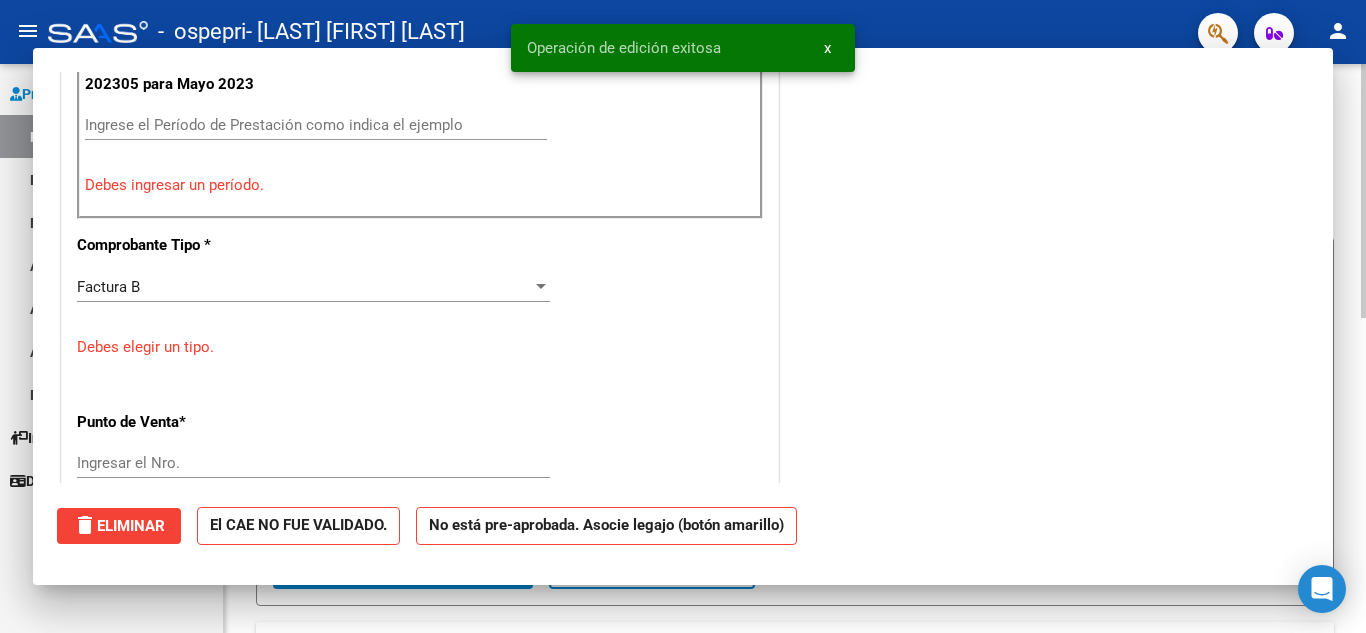 scroll, scrollTop: 0, scrollLeft: 0, axis: both 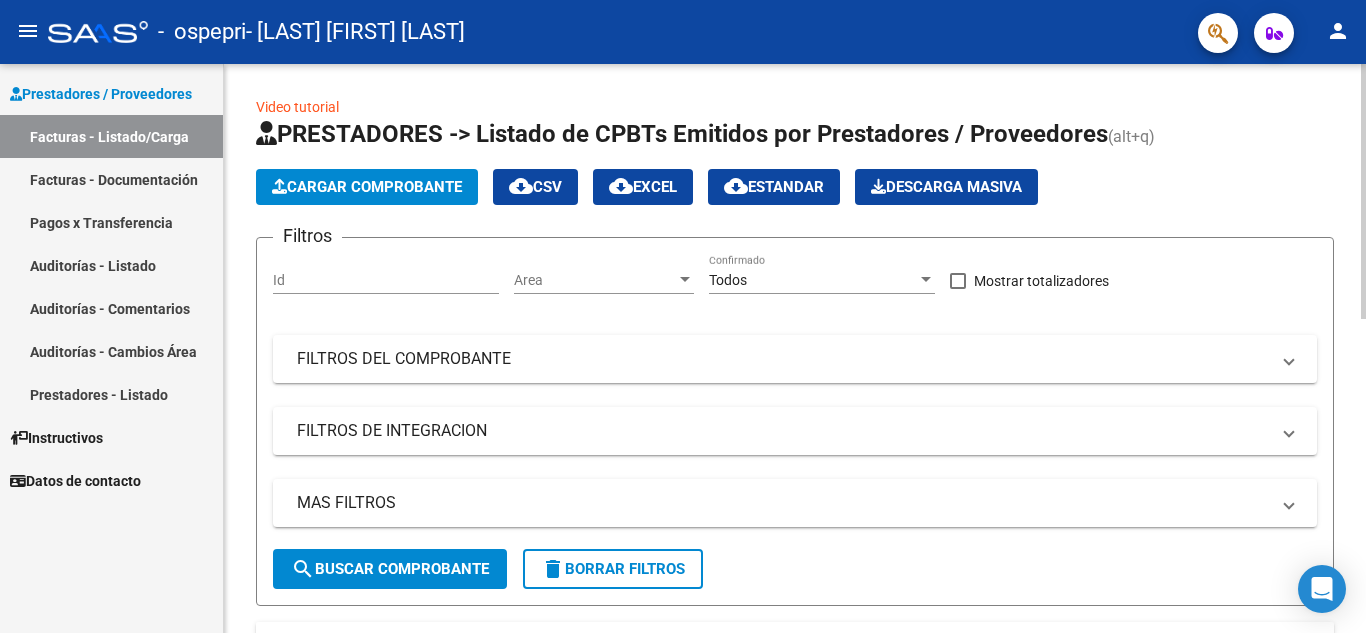 click on "Cargar Comprobante" 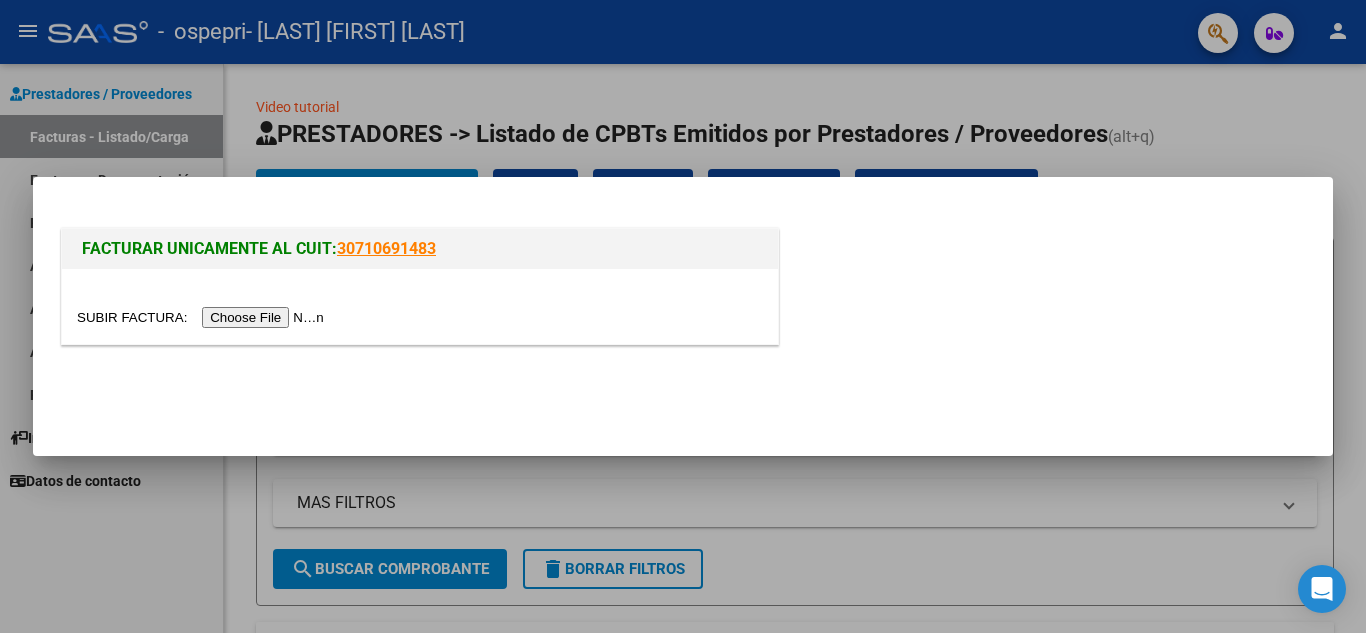 click at bounding box center [203, 317] 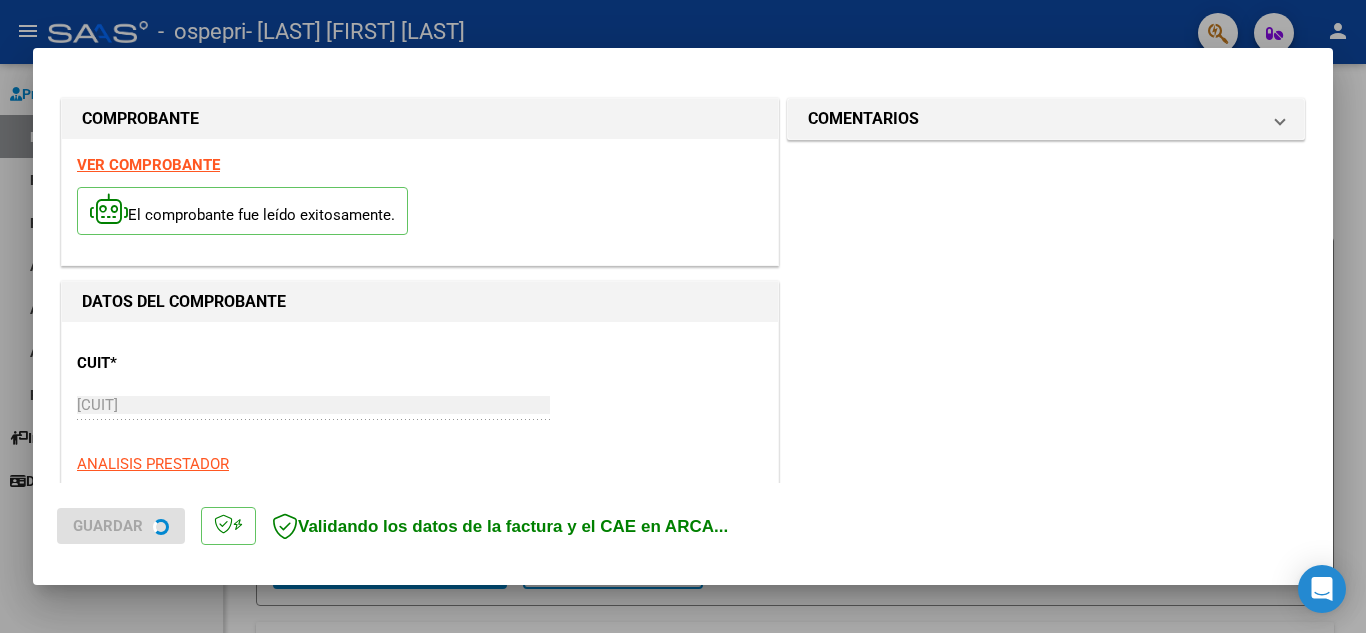 click on "VER COMPROBANTE" at bounding box center (148, 165) 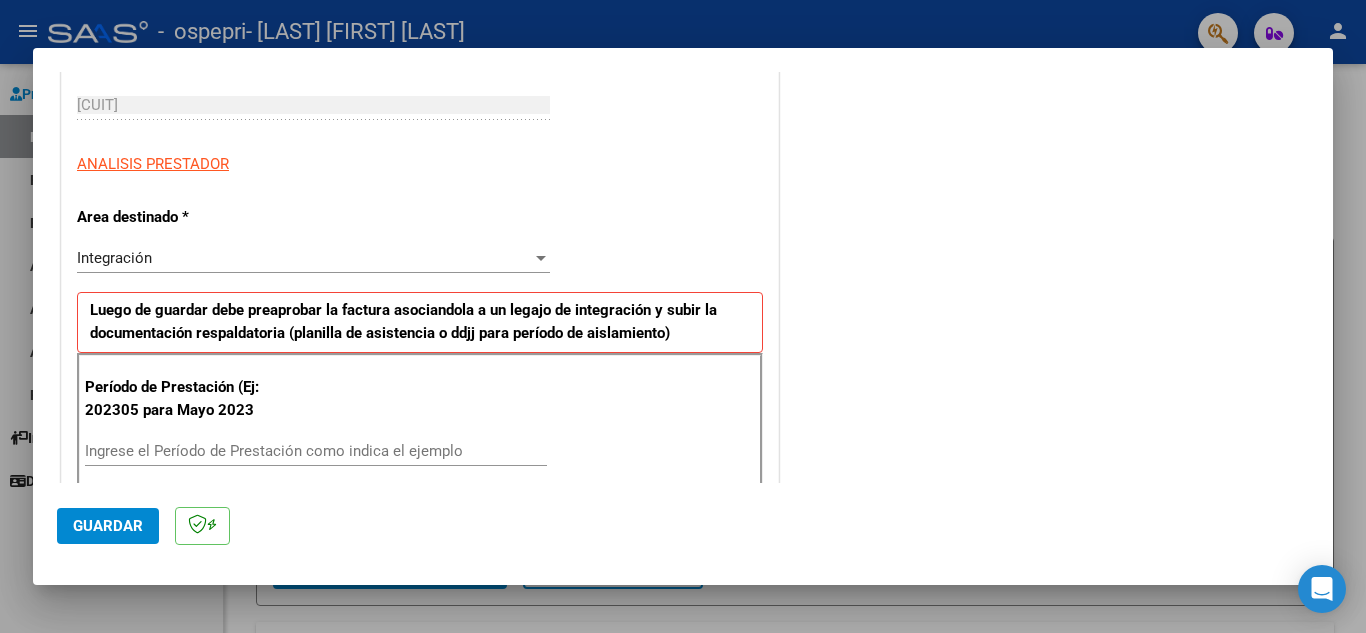 scroll, scrollTop: 400, scrollLeft: 0, axis: vertical 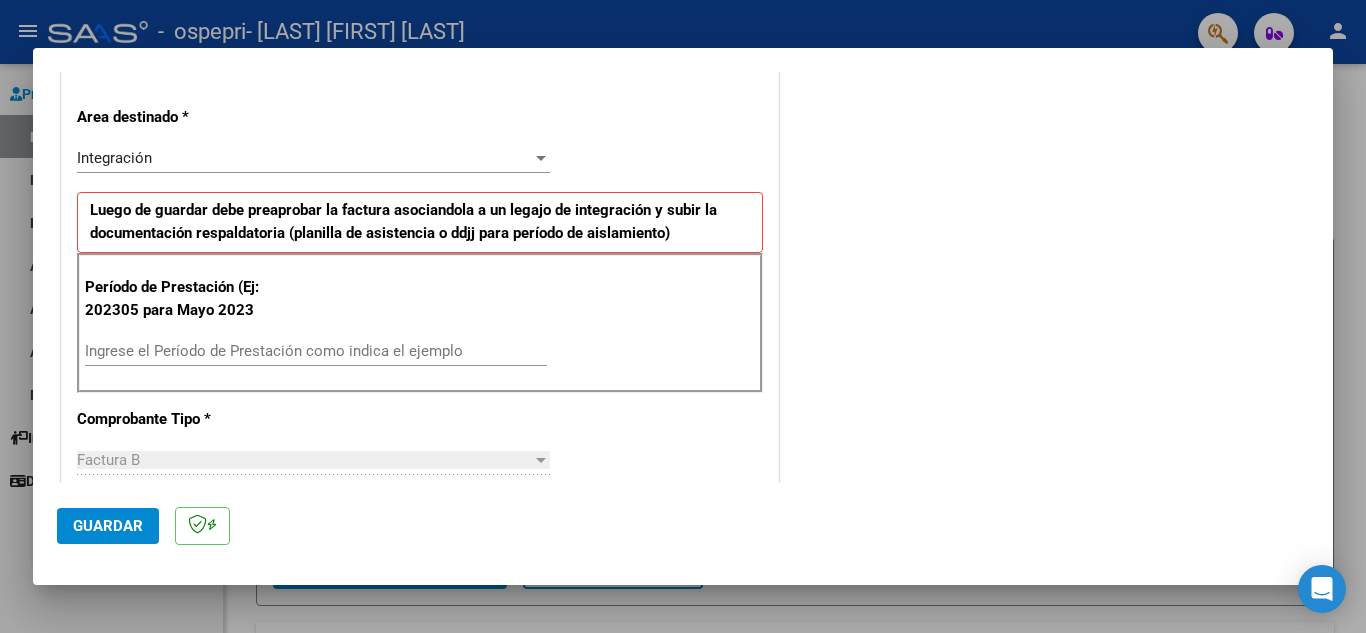 click on "Ingrese el Período de Prestación como indica el ejemplo" at bounding box center (316, 351) 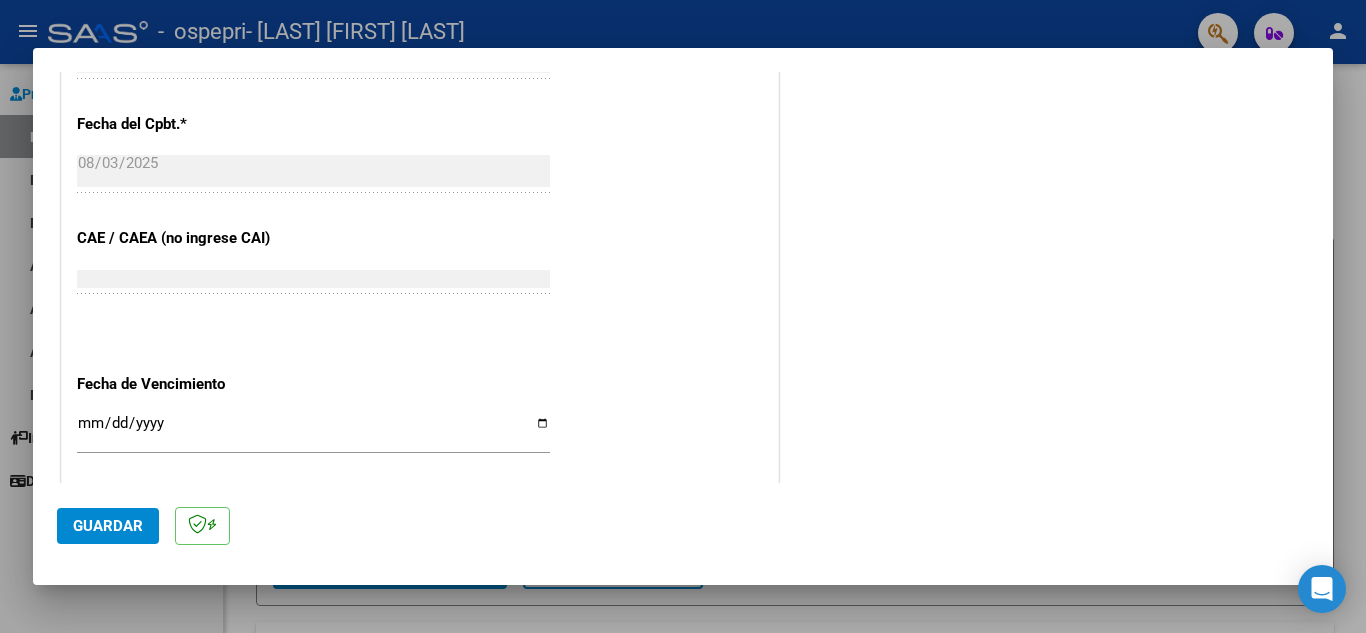 scroll, scrollTop: 1200, scrollLeft: 0, axis: vertical 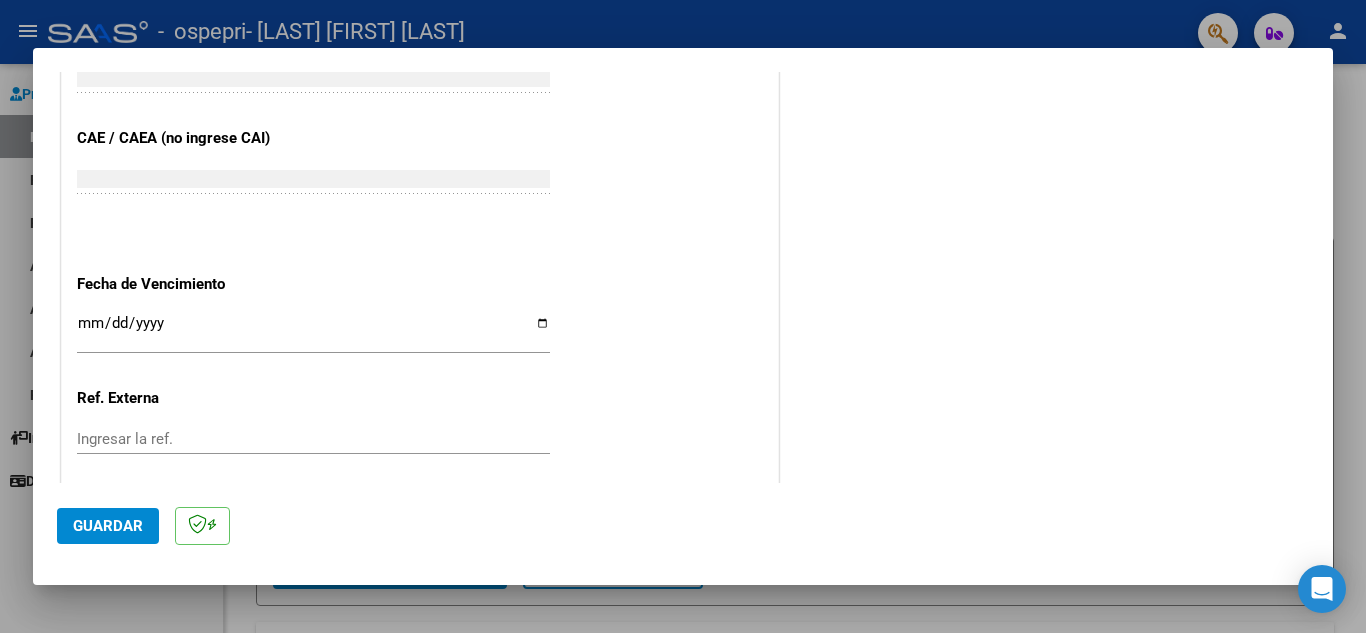 type on "202507" 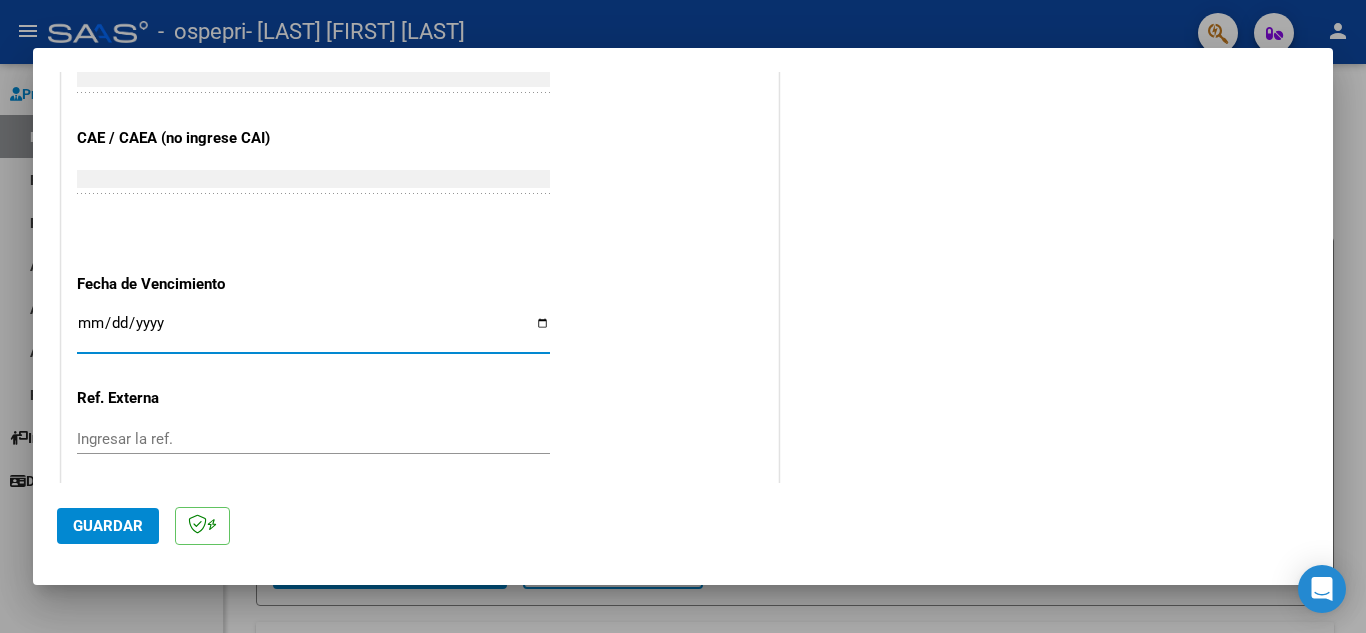 click on "Ingresar la fecha" at bounding box center (313, 331) 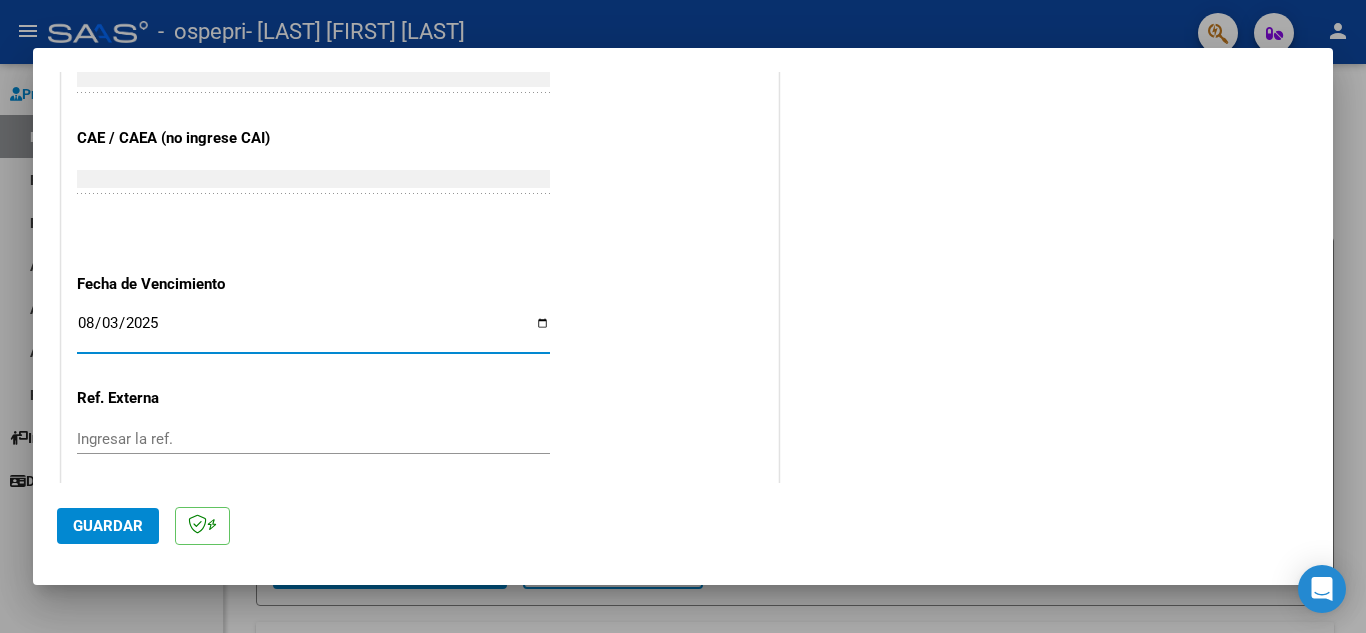 type on "2025-08-03" 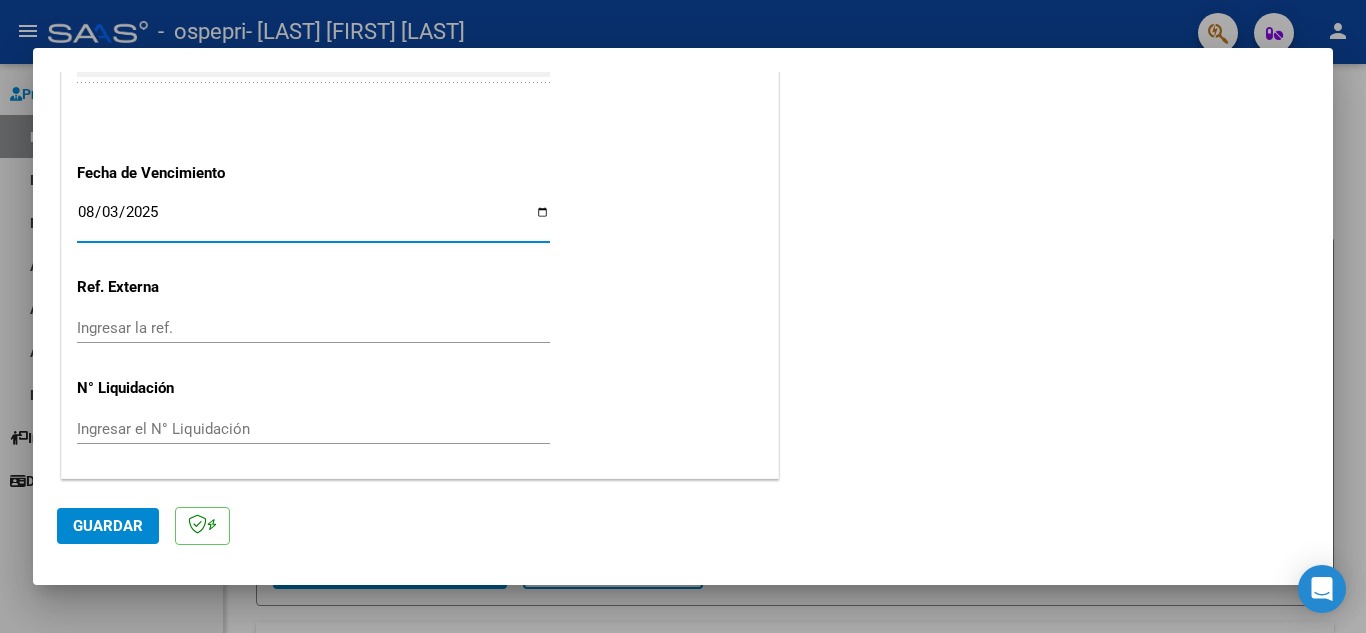 click on "Guardar" 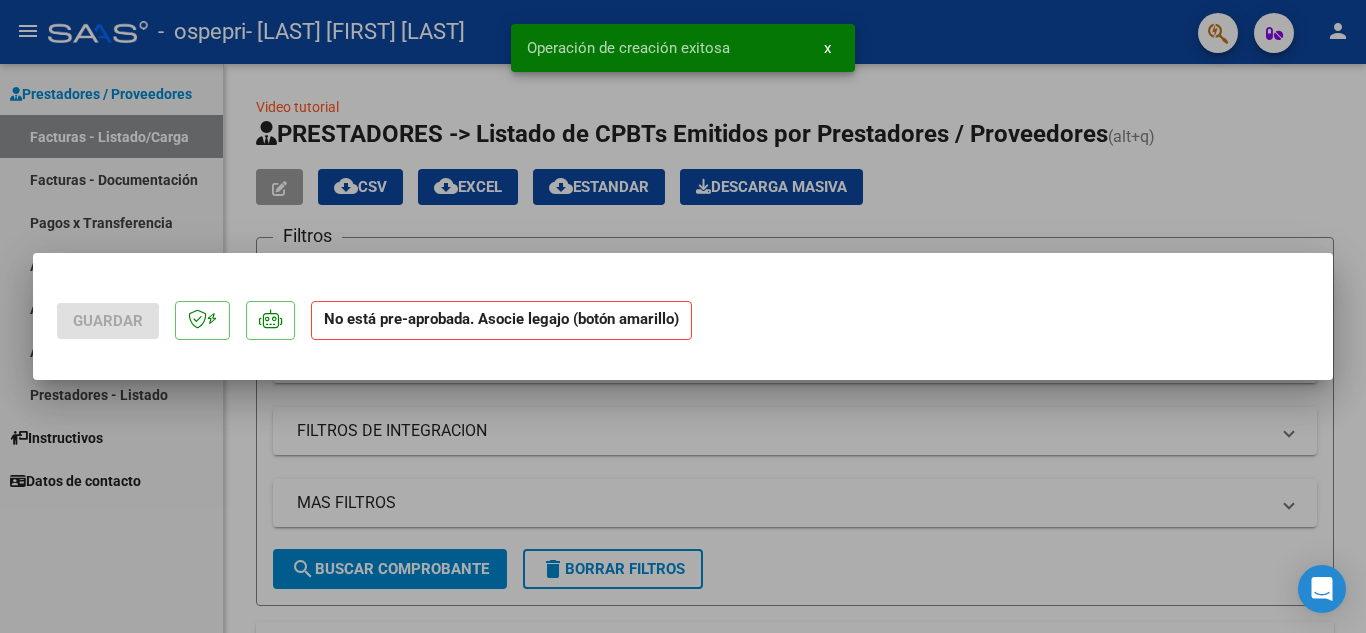 scroll, scrollTop: 0, scrollLeft: 0, axis: both 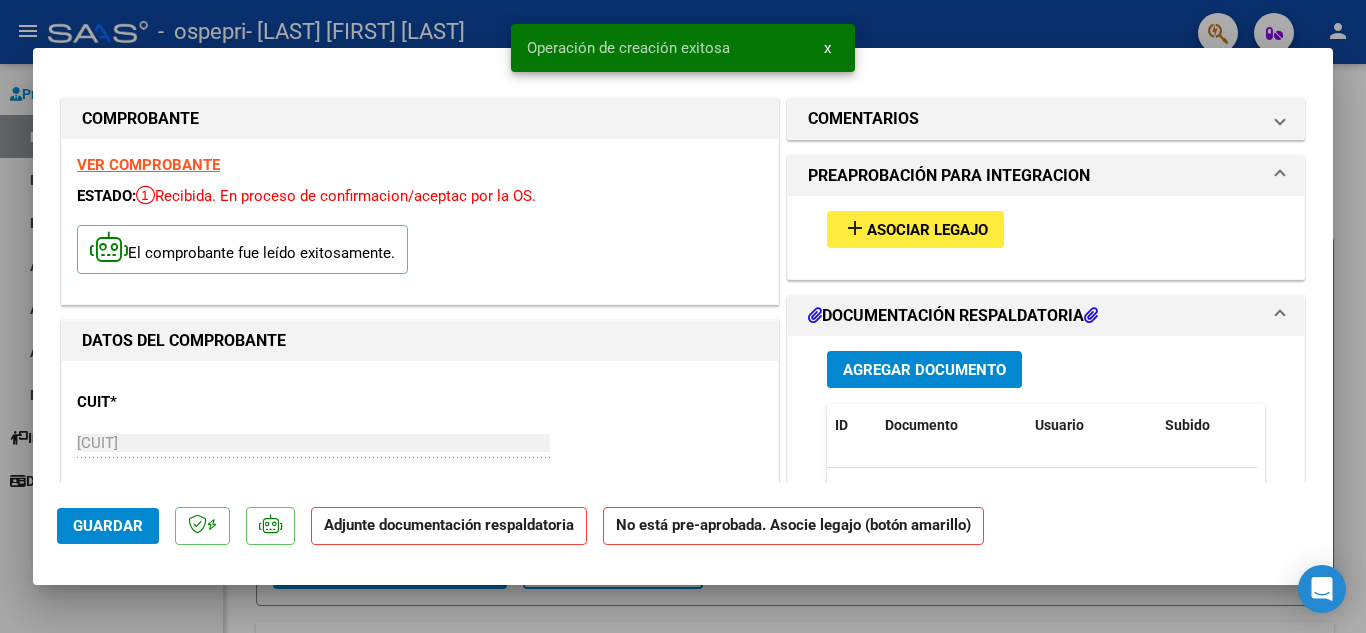 click on "Asociar Legajo" at bounding box center (927, 230) 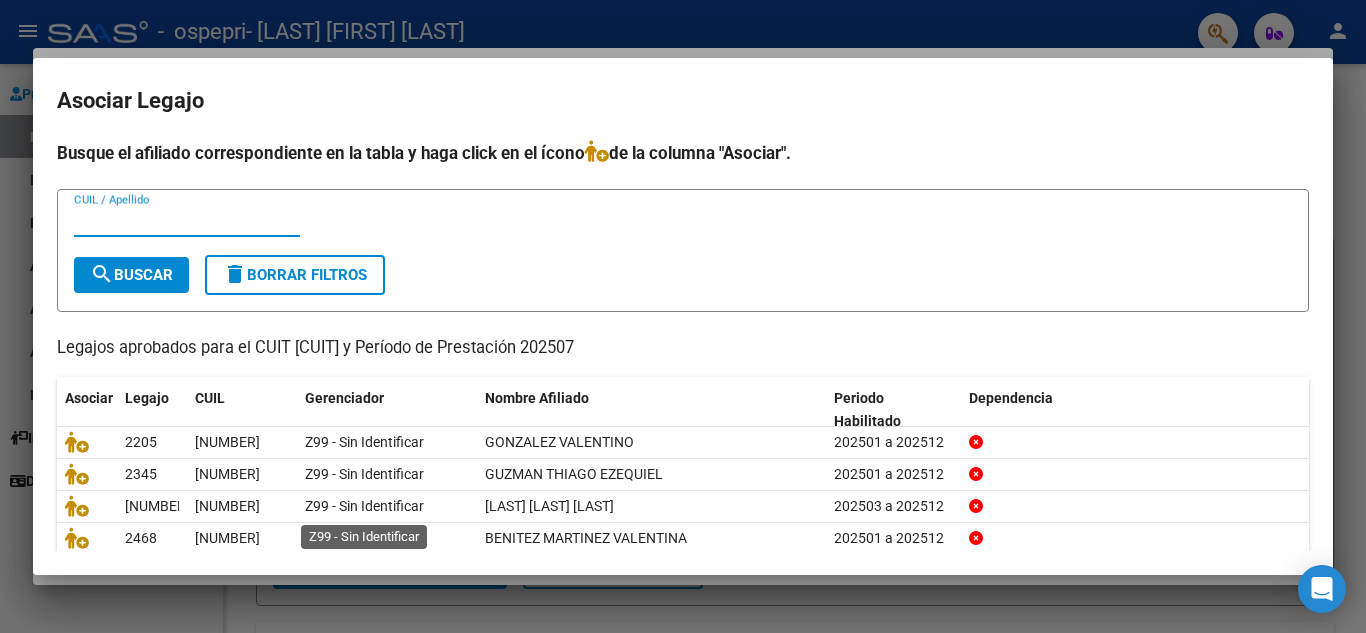 scroll, scrollTop: 115, scrollLeft: 0, axis: vertical 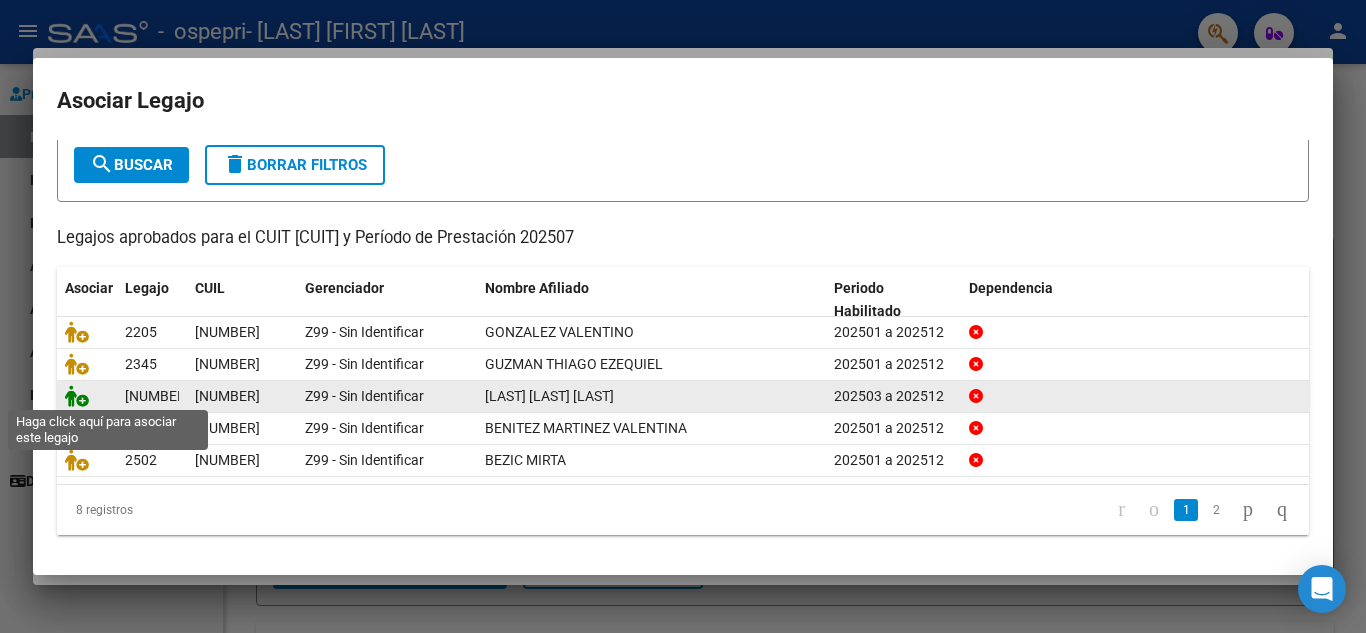 click 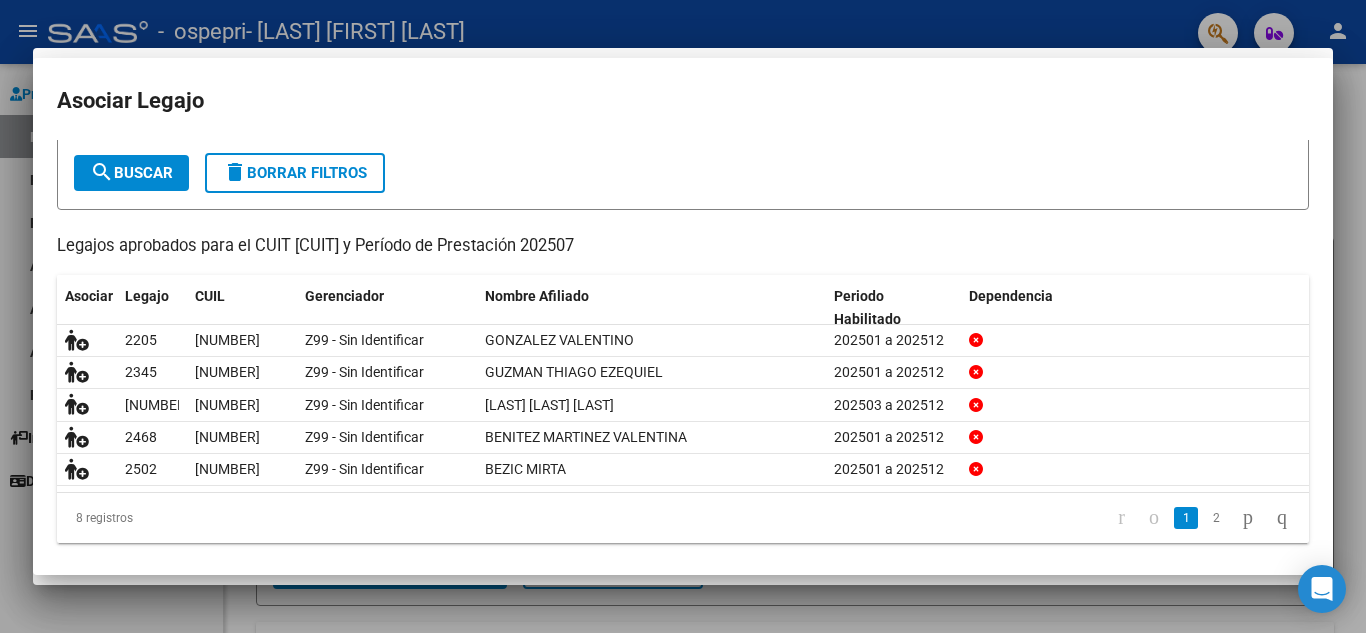 scroll, scrollTop: 128, scrollLeft: 0, axis: vertical 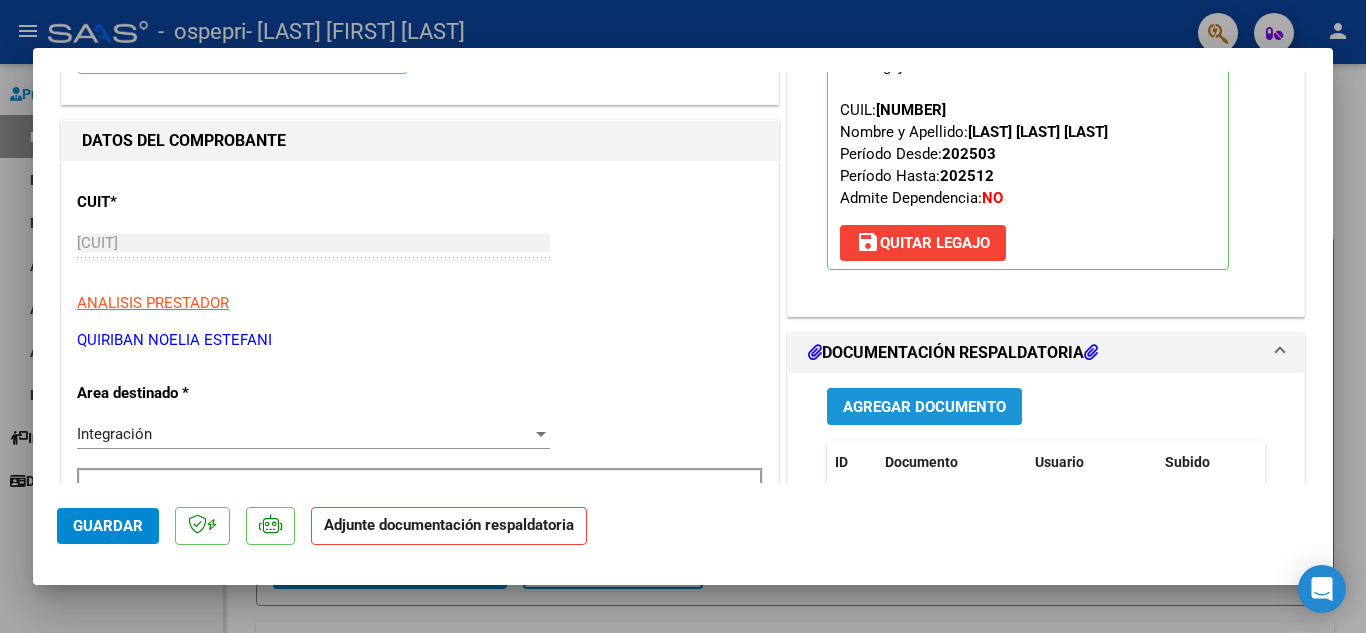click on "Agregar Documento" at bounding box center (924, 406) 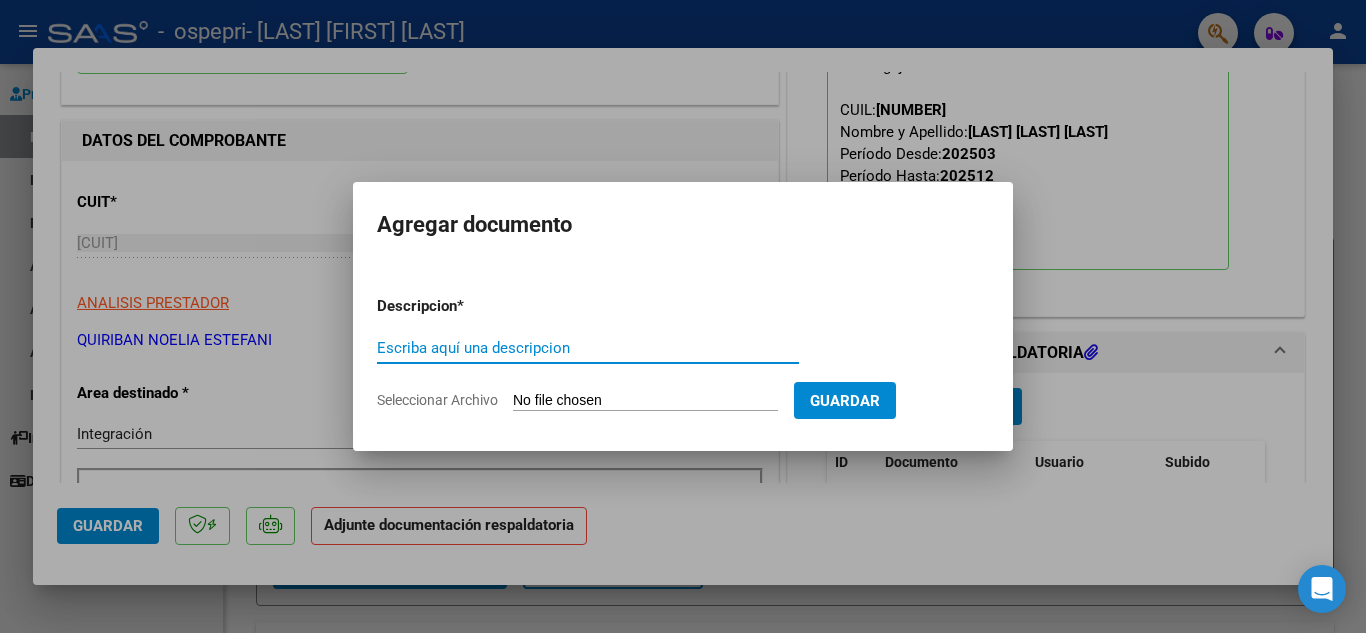 click on "Escriba aquí una descripcion" at bounding box center [588, 348] 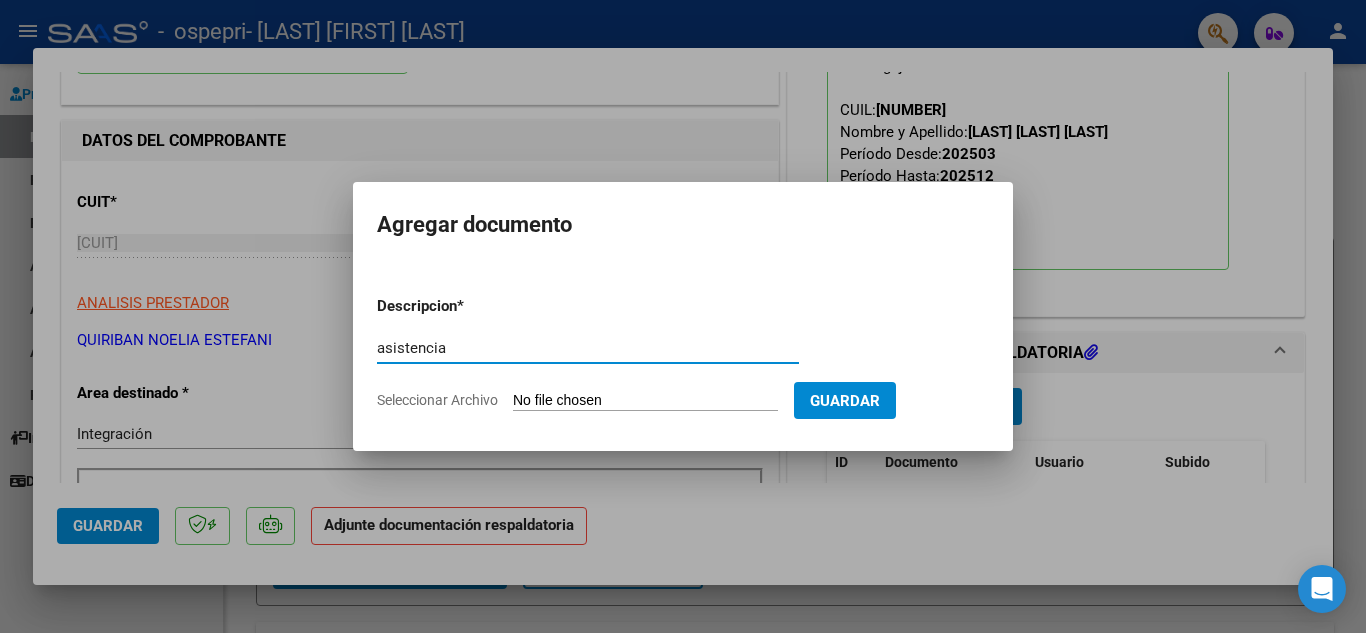 type on "asistencia" 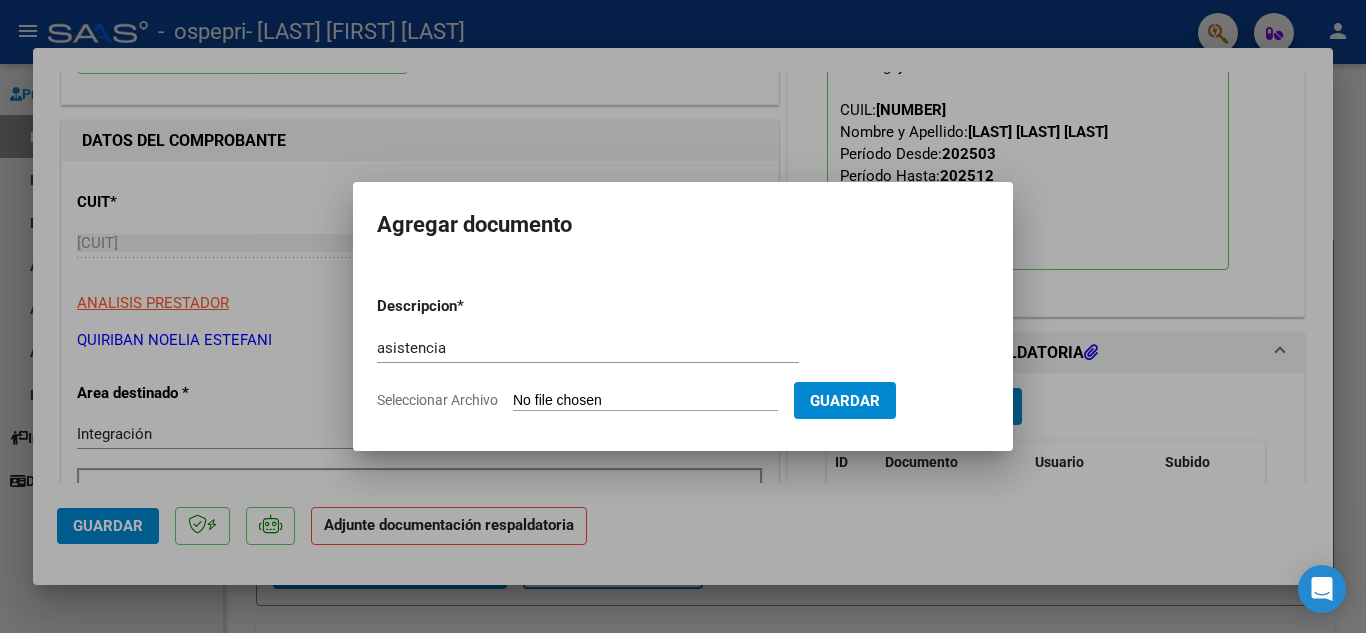 type on "C:\fakepath\[NAME].pdf" 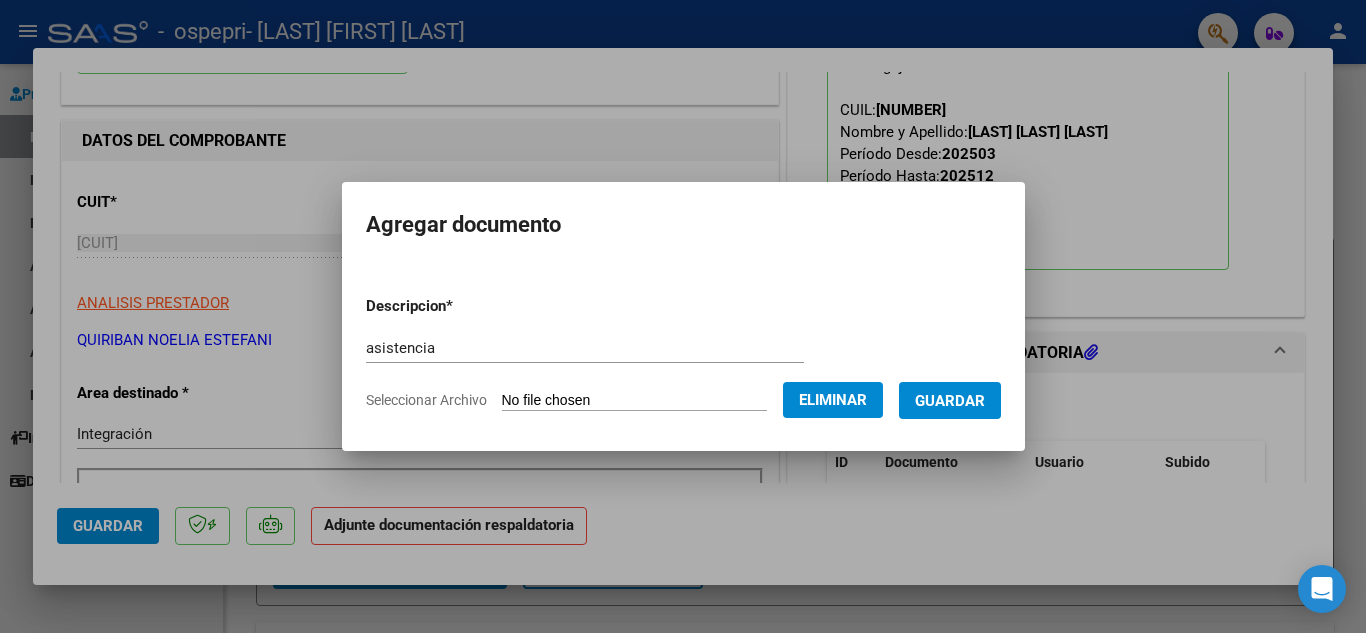 click on "Guardar" at bounding box center [950, 401] 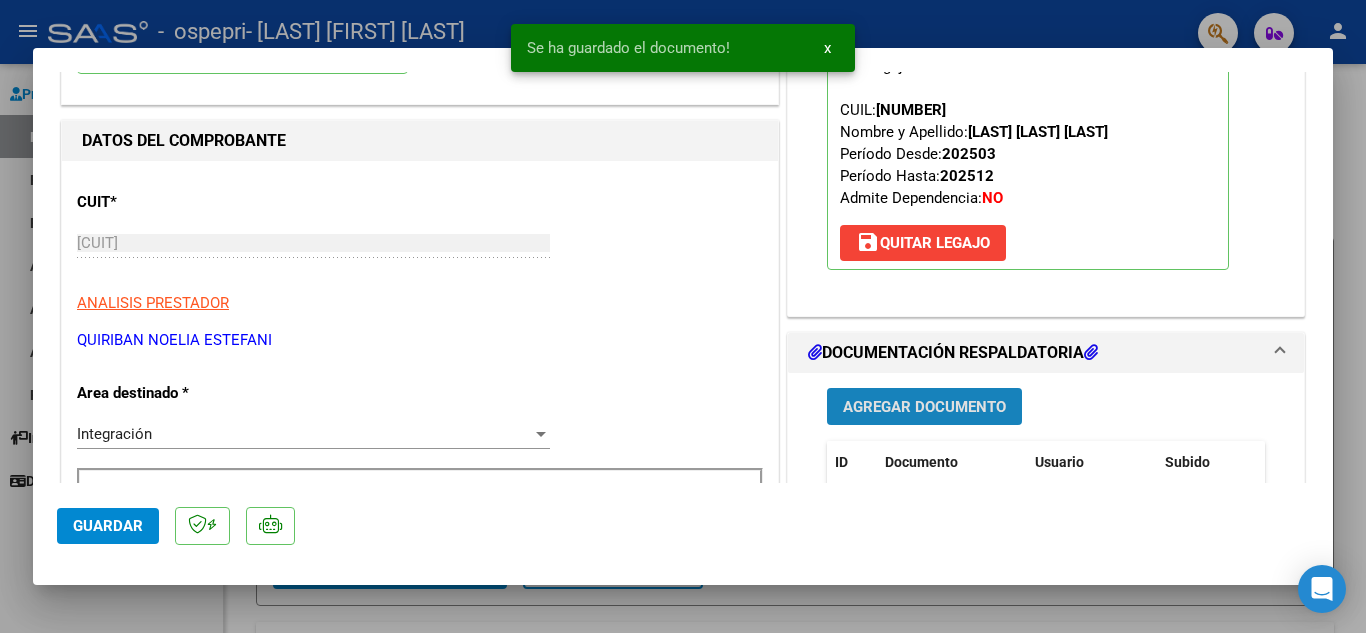 click on "Agregar Documento" at bounding box center [924, 407] 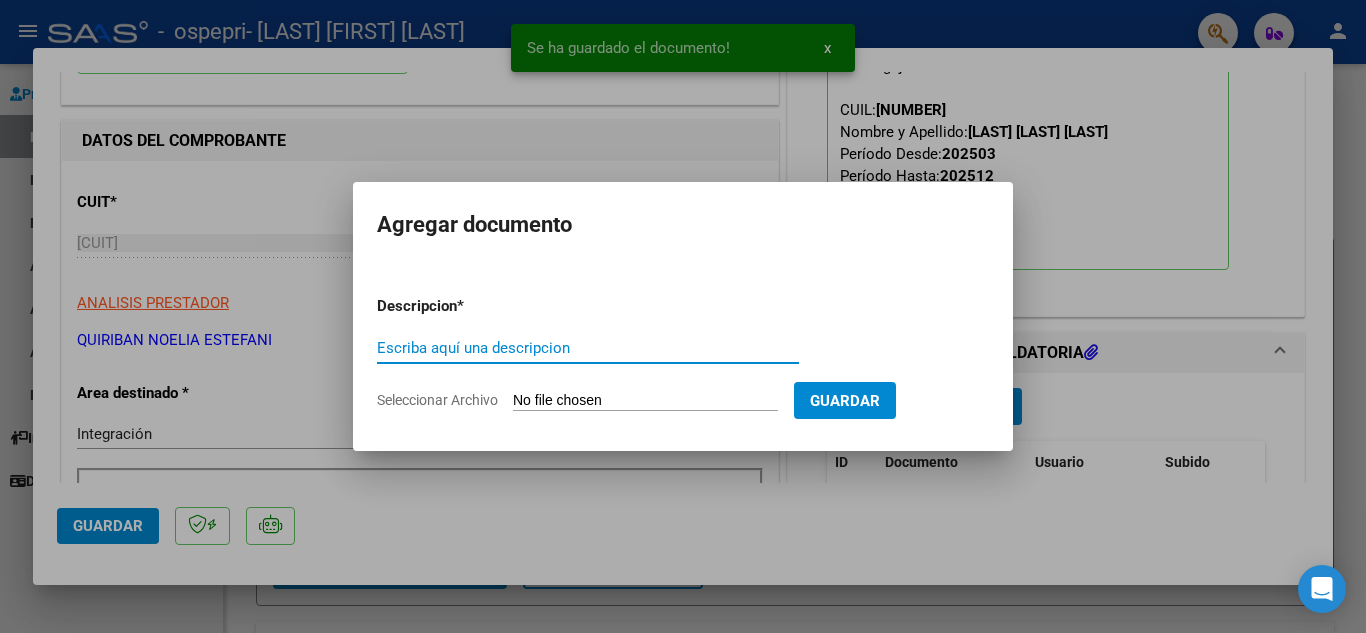 click on "Descripcion  *   Escriba aquí una descripcion  Seleccionar Archivo Guardar" at bounding box center [683, 353] 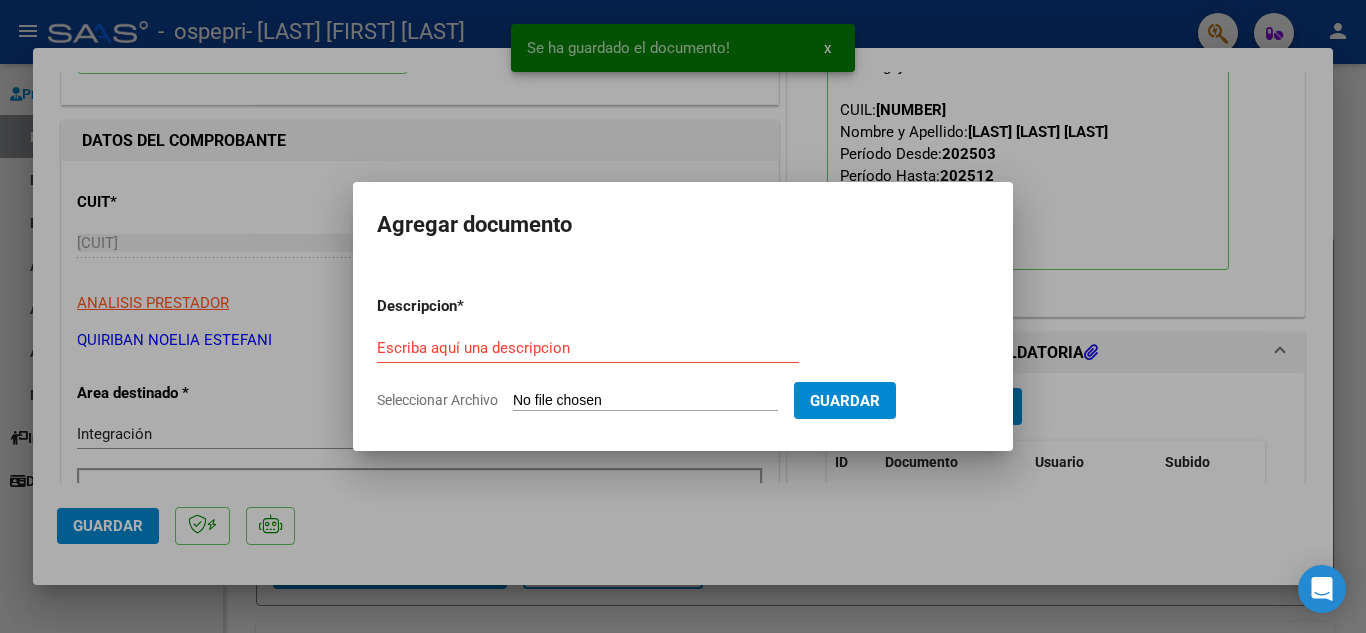 click on "Escriba aquí una descripcion" at bounding box center [588, 348] 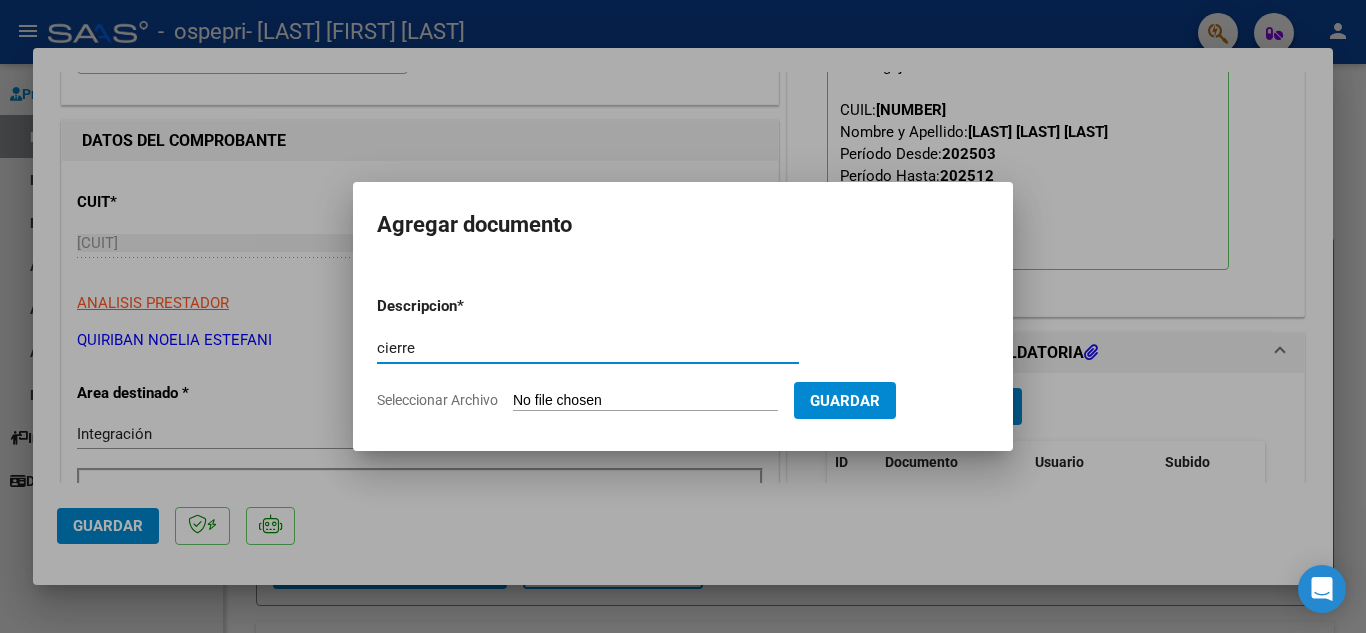 type on "cierre" 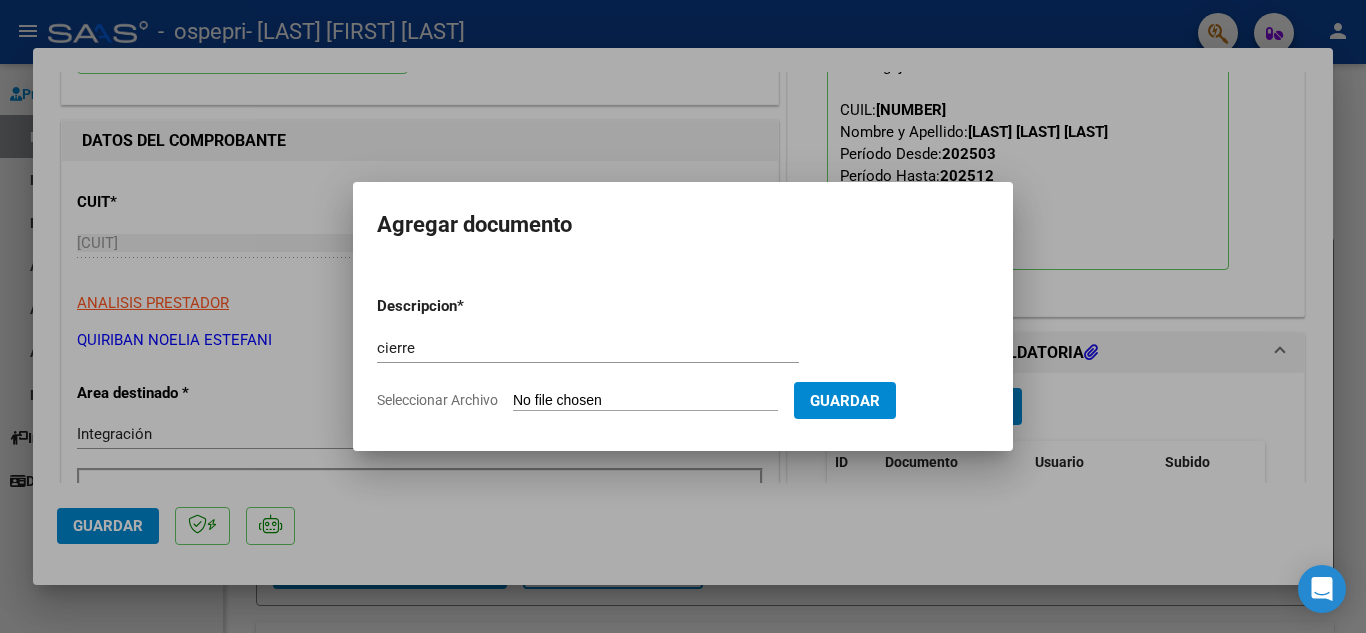 type on "C:\fakepath\[NAME].pdf" 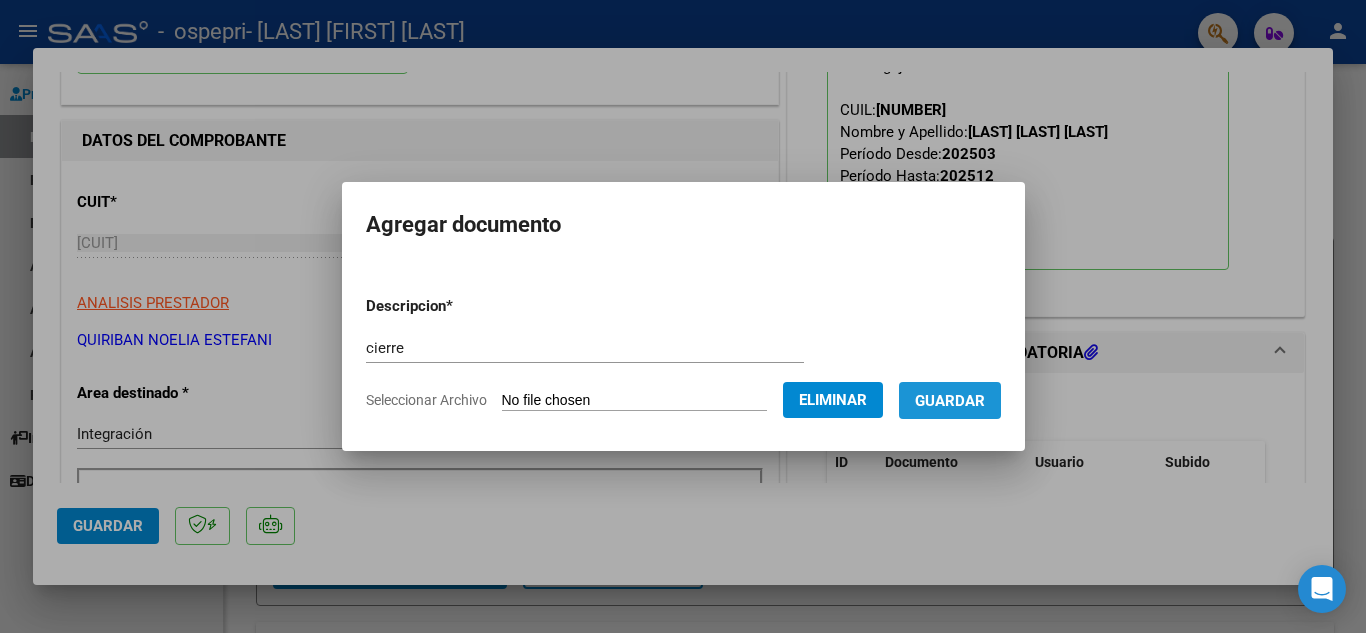 drag, startPoint x: 976, startPoint y: 393, endPoint x: 1206, endPoint y: 495, distance: 251.60286 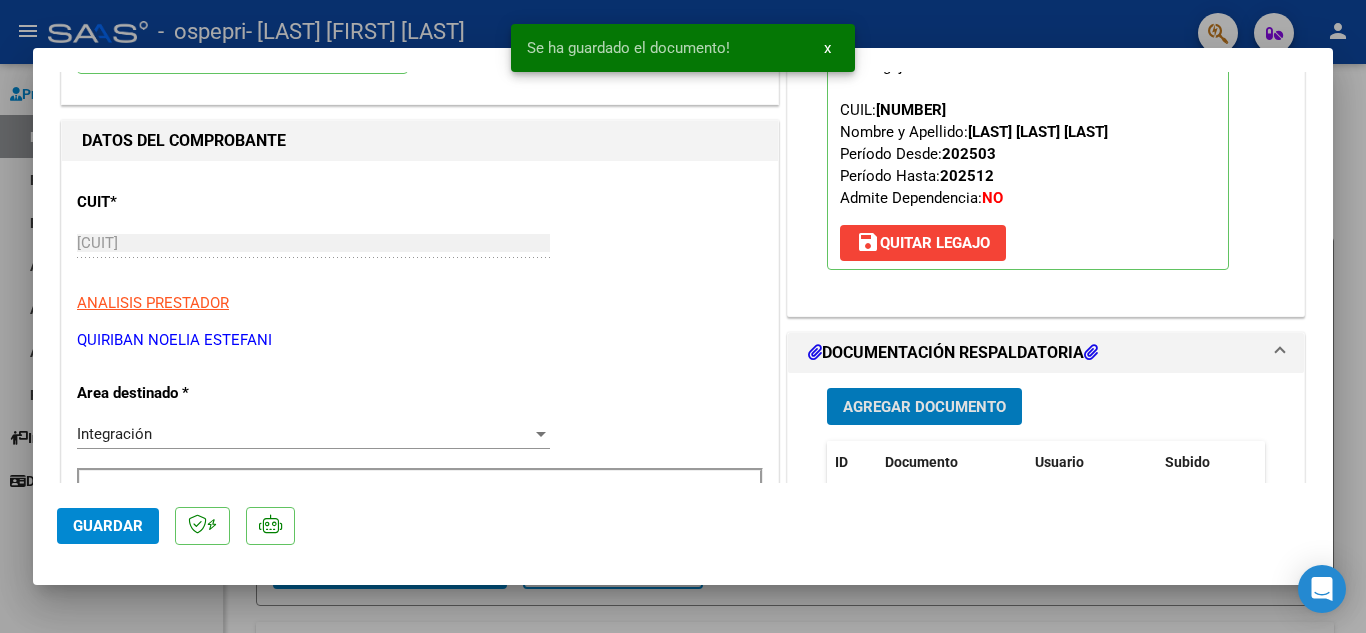 click on "Guardar" 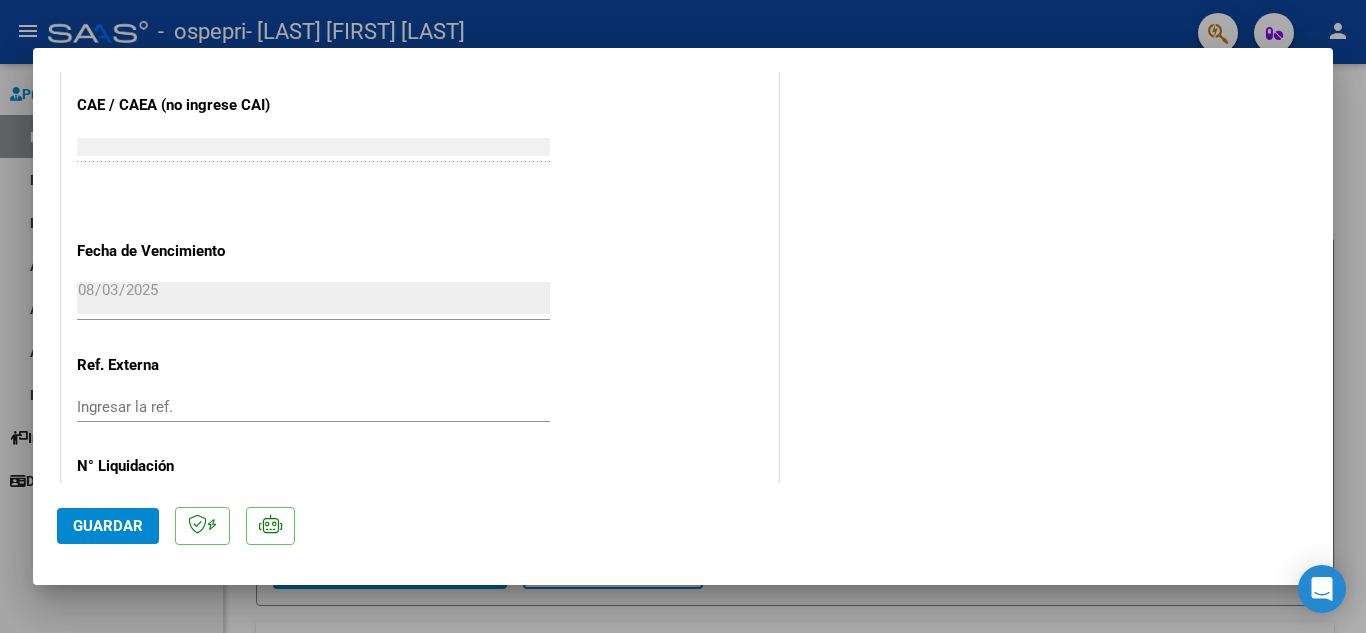 scroll, scrollTop: 1379, scrollLeft: 0, axis: vertical 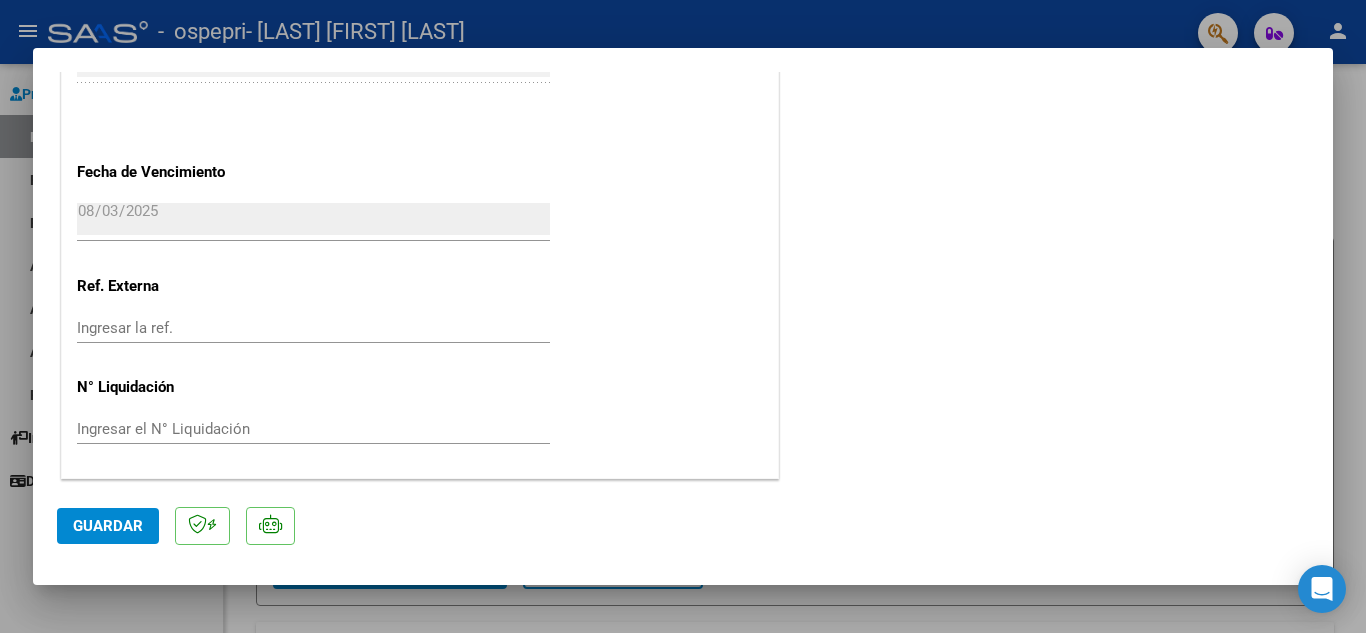 click on "Guardar" 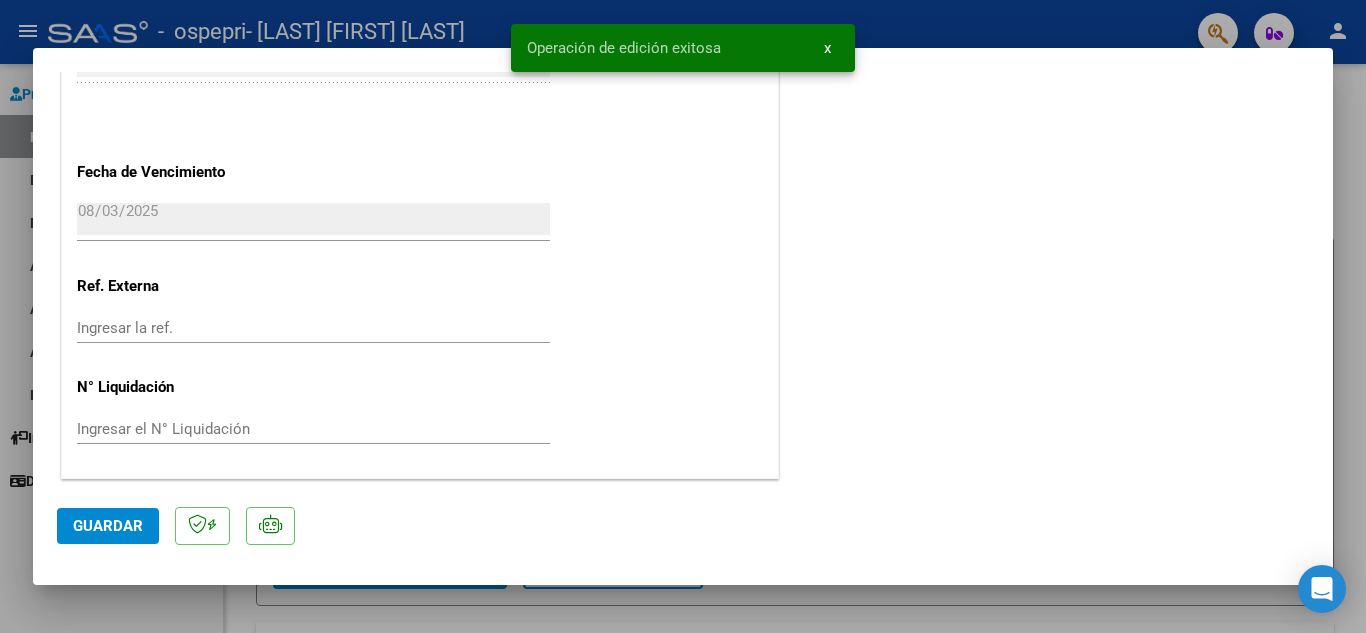 click at bounding box center [683, 316] 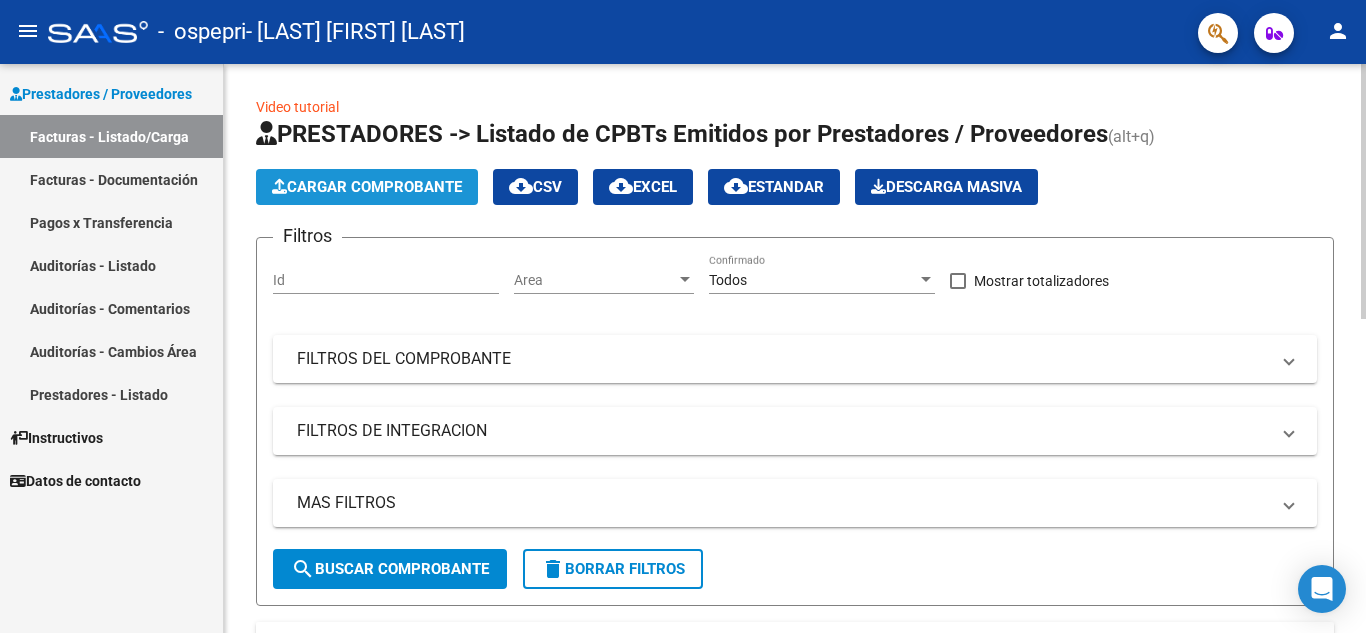click on "Cargar Comprobante" 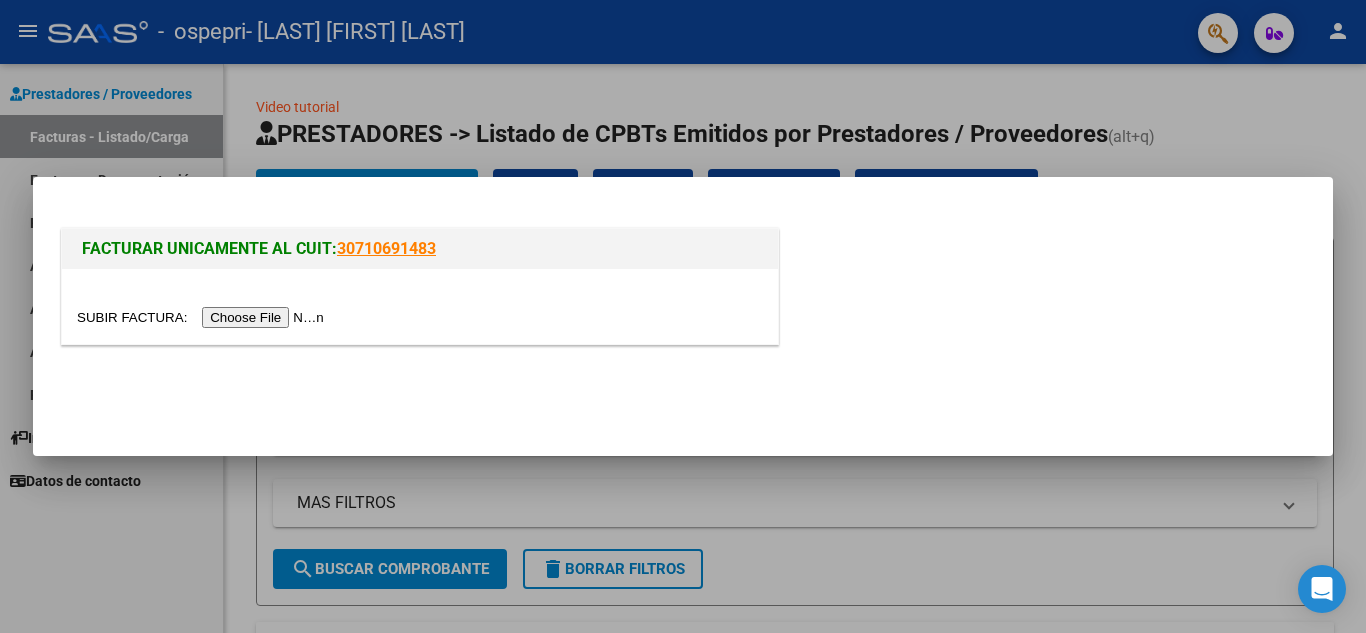 click at bounding box center [420, 306] 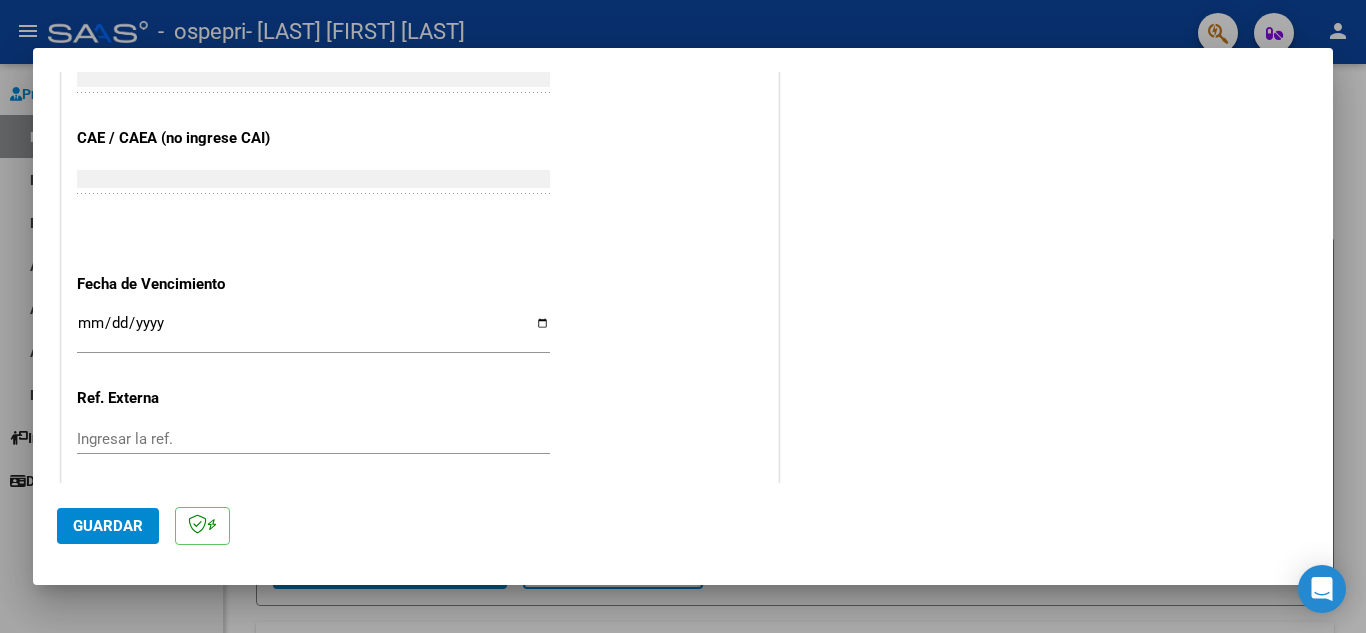 scroll, scrollTop: 1300, scrollLeft: 0, axis: vertical 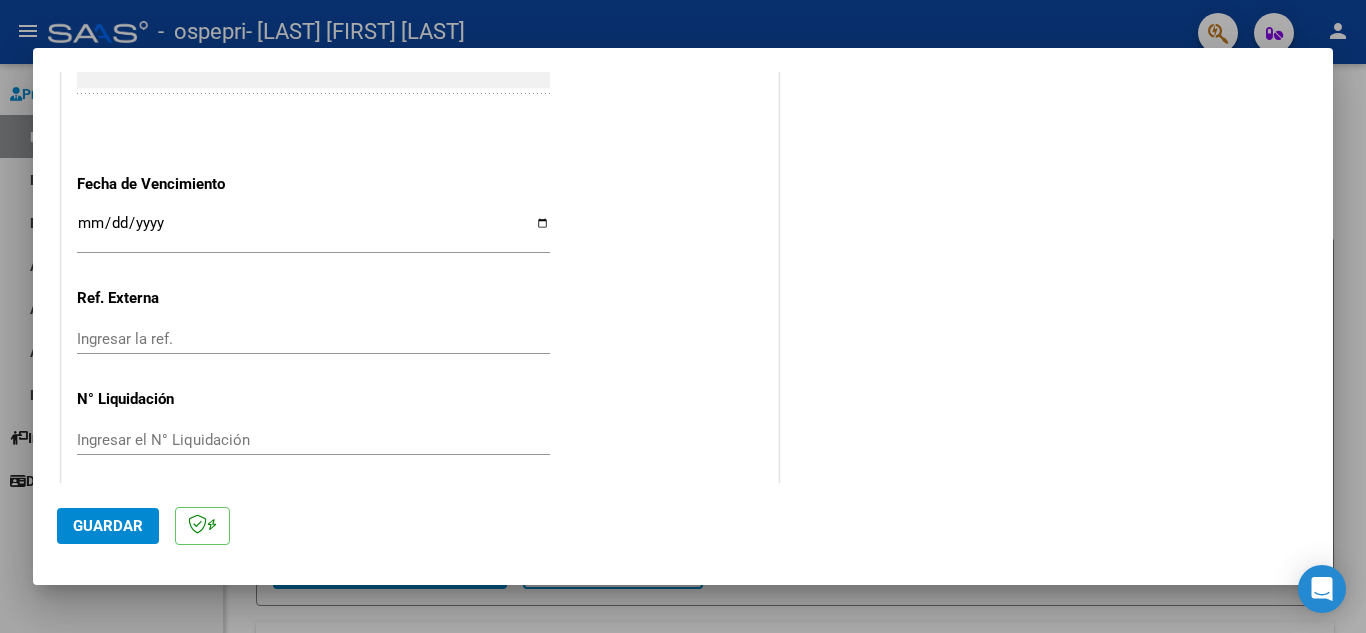 click on "CUIT  *   [CUIT] Ingresar CUIT  ANALISIS PRESTADOR  Area destinado * Integración Seleccionar Area Luego de guardar debe preaprobar la factura asociandola a un legajo de integración y subir la documentación respaldatoria (planilla de asistencia o ddjj para período de aislamiento)  Período de Prestación (Ej: 202305 para Mayo 2023    Ingrese el Período de Prestación como indica el ejemplo   Comprobante Tipo * Factura B Seleccionar Tipo Punto de Venta  *   3 Ingresar el Nro.  Número  *   535 Ingresar el Nro.  Monto  *   $ 369.184,78 Ingresar el monto  Fecha del Cpbt.  *   2025-08-03 Ingresar la fecha  CAE / CAEA (no ingrese CAI)    [NUMBER] Ingresar el CAE o CAEA (no ingrese CAI)  Fecha de Vencimiento    Ingresar la fecha  Ref. Externa    Ingresar la ref.  N° Liquidación    Ingresar el N° Liquidación" at bounding box center (420, -245) 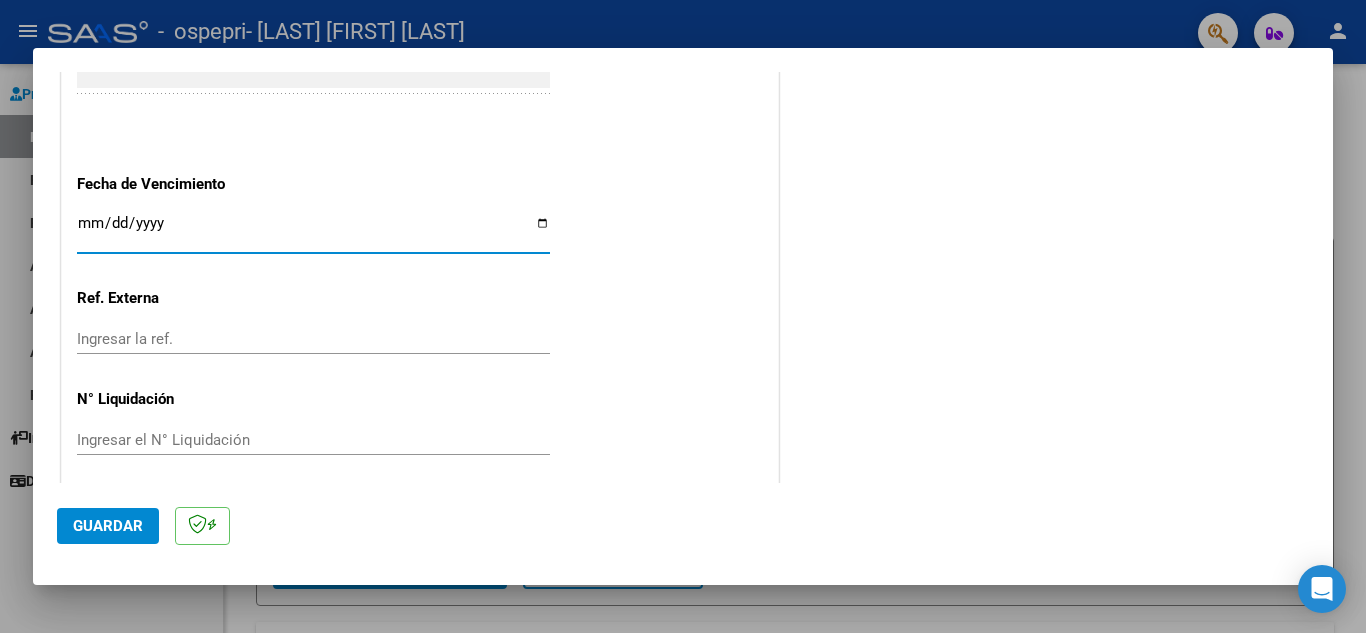 type on "2025-08-03" 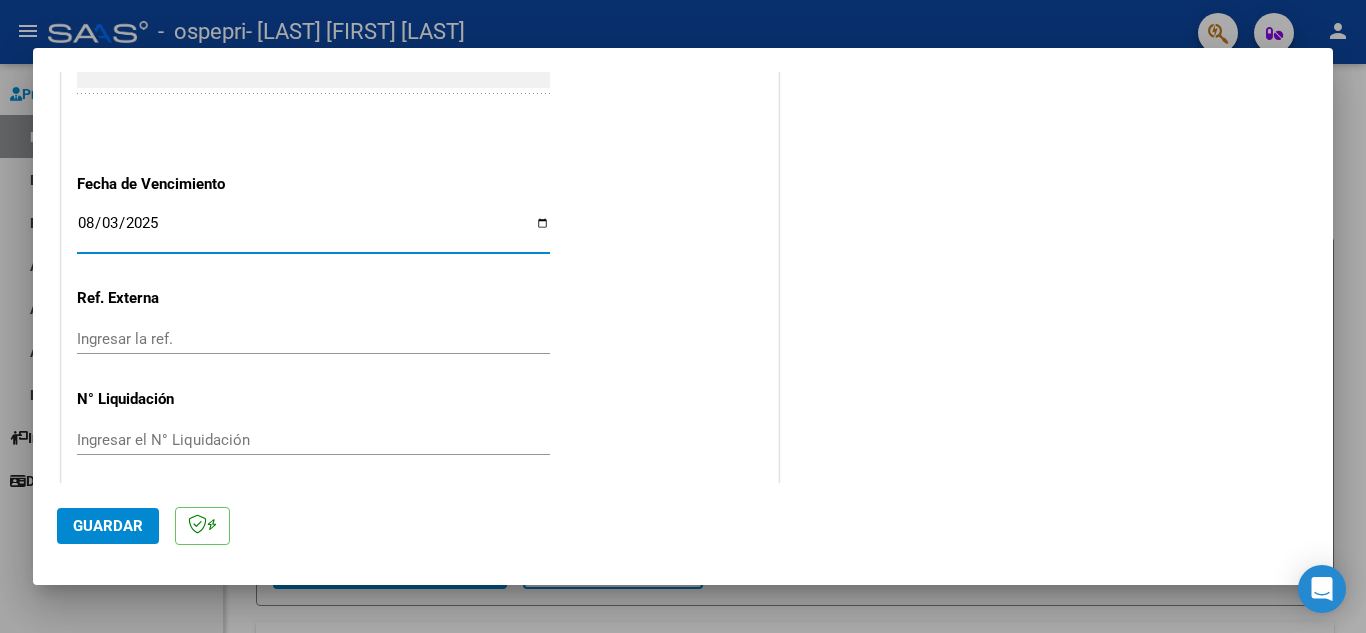 scroll, scrollTop: 1311, scrollLeft: 0, axis: vertical 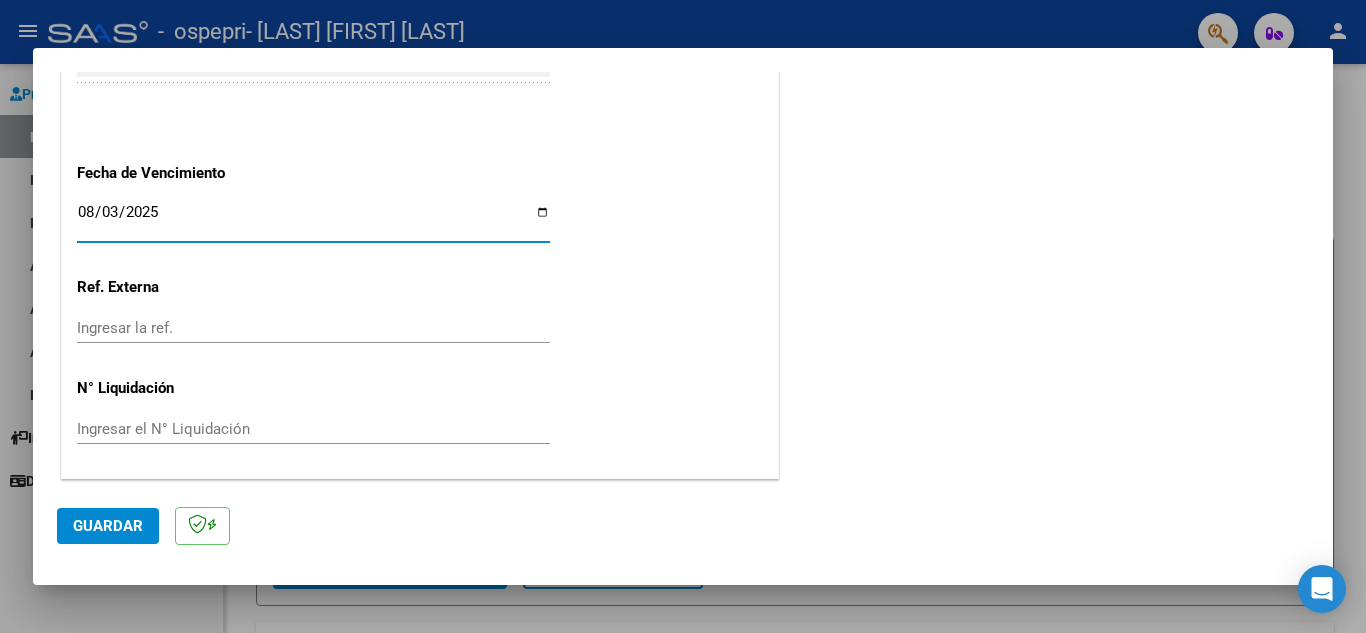 click on "Guardar" 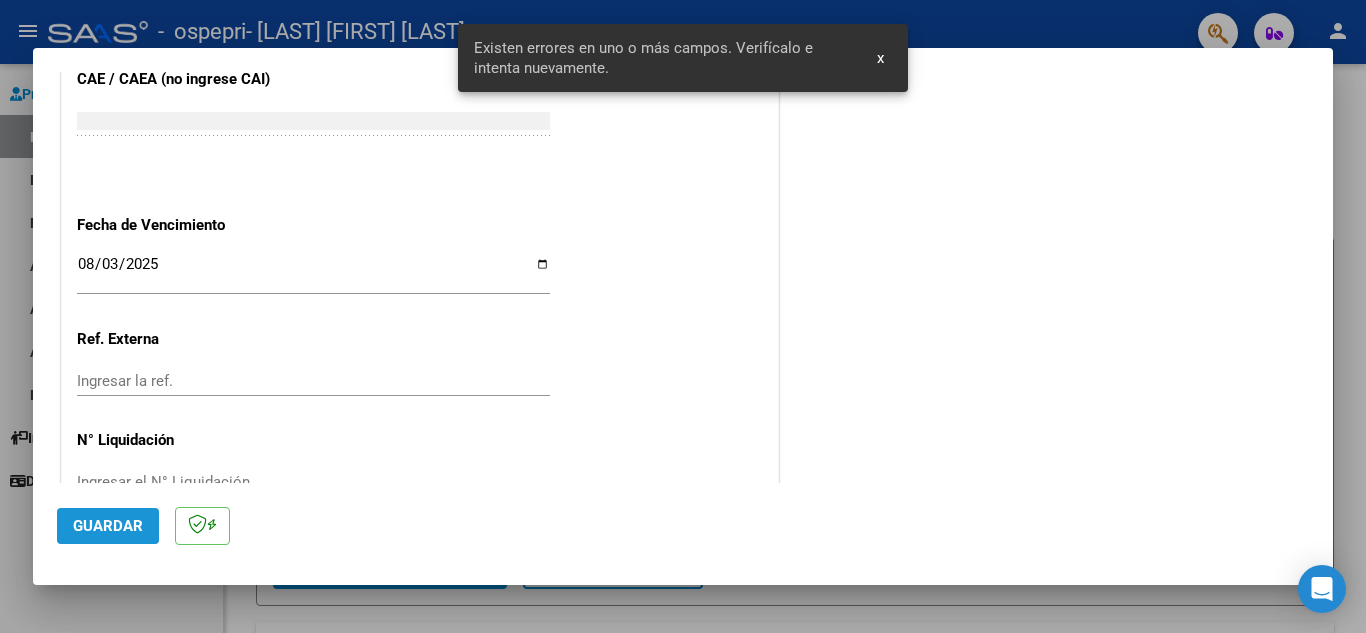 scroll, scrollTop: 453, scrollLeft: 0, axis: vertical 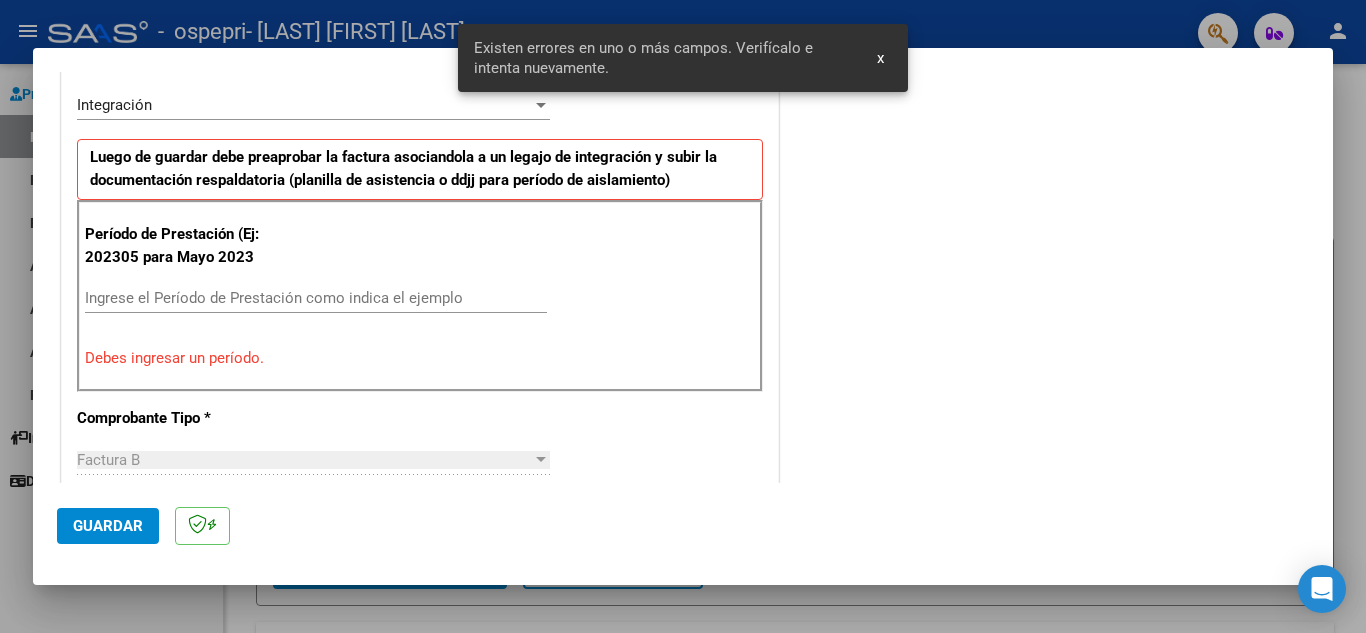 click on "Ingrese el Período de Prestación como indica el ejemplo" at bounding box center [316, 298] 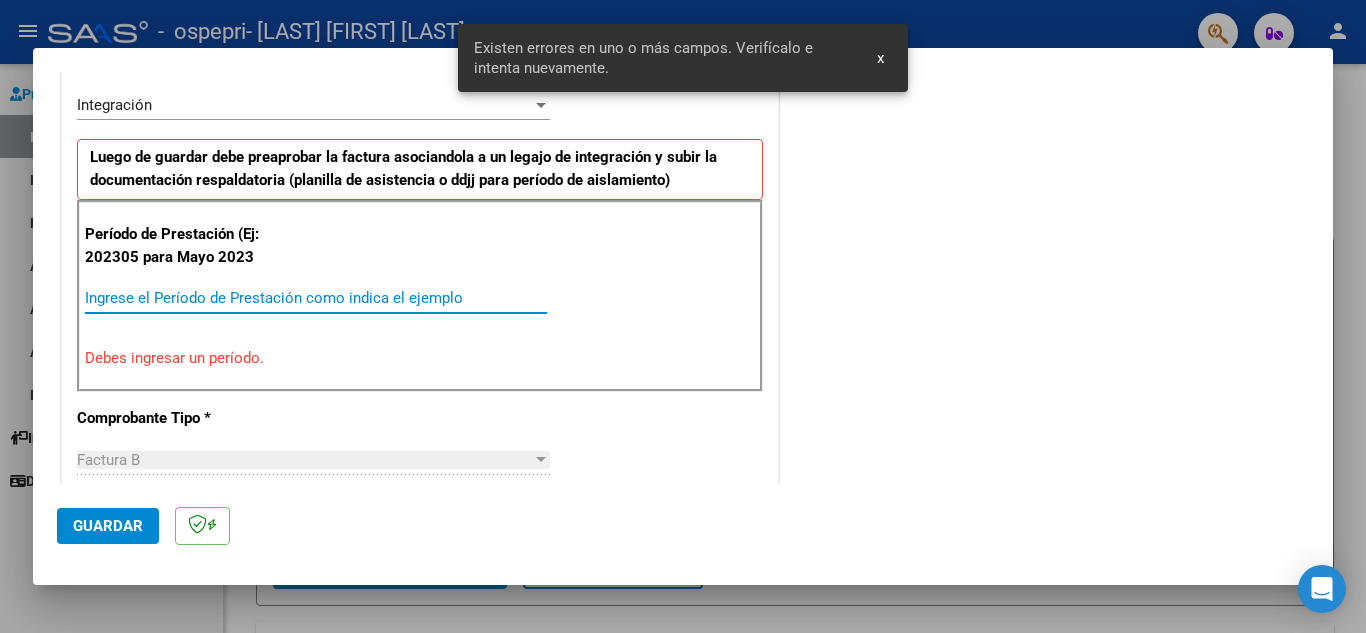 click on "Ingrese el Período de Prestación como indica el ejemplo" at bounding box center (316, 298) 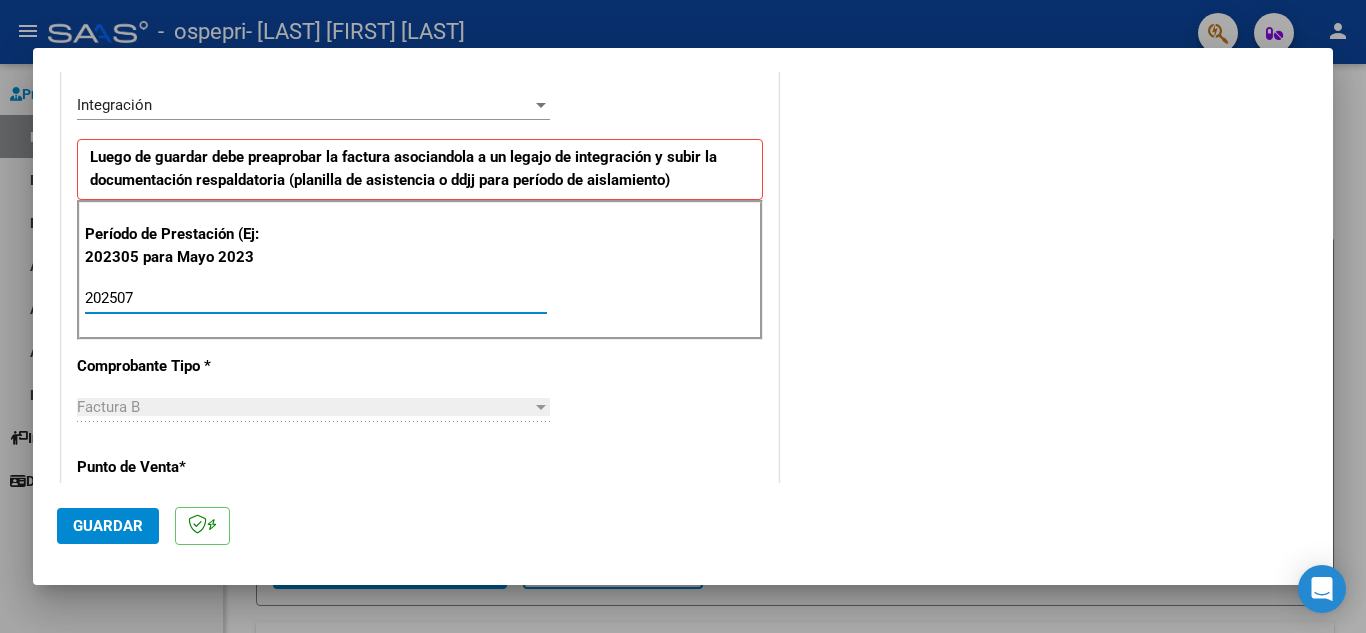 type on "202507" 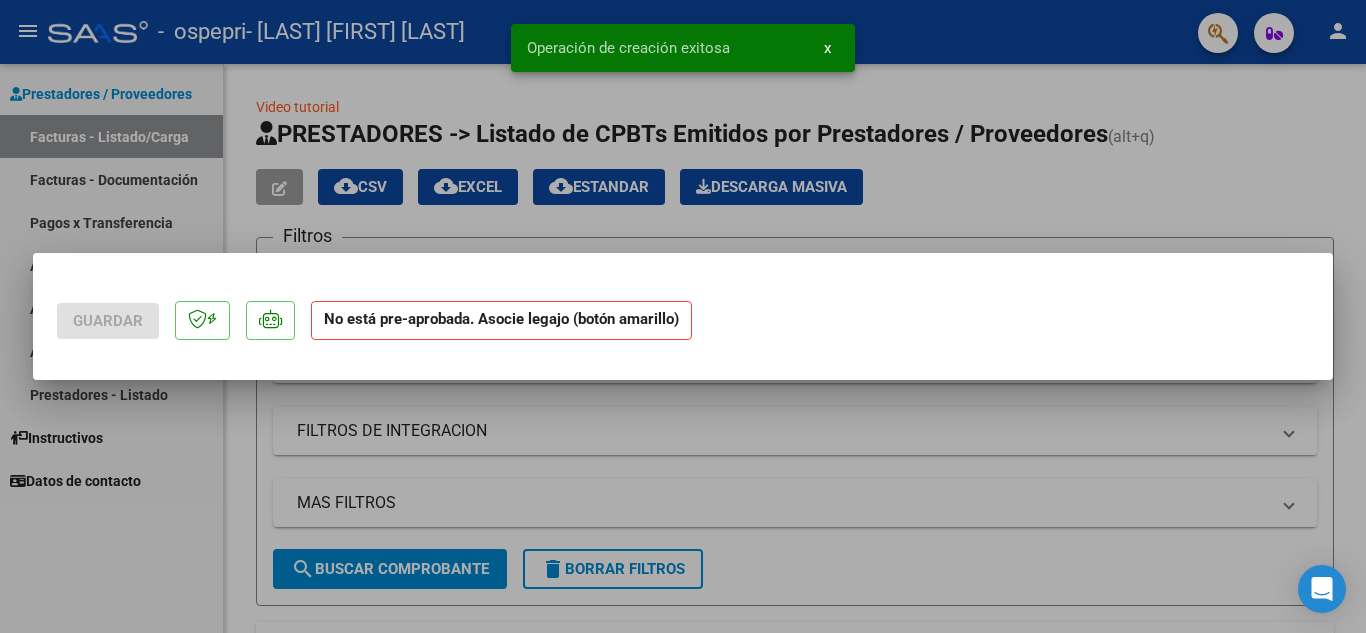 scroll, scrollTop: 0, scrollLeft: 0, axis: both 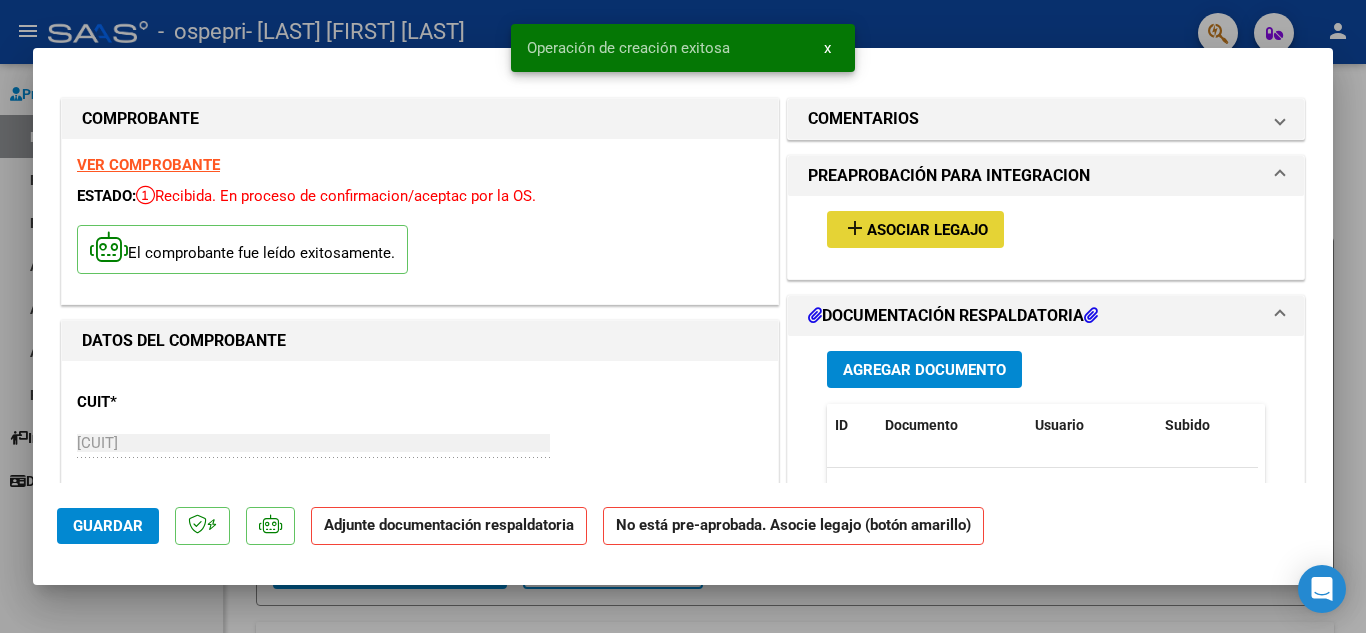 click on "Asociar Legajo" at bounding box center [927, 230] 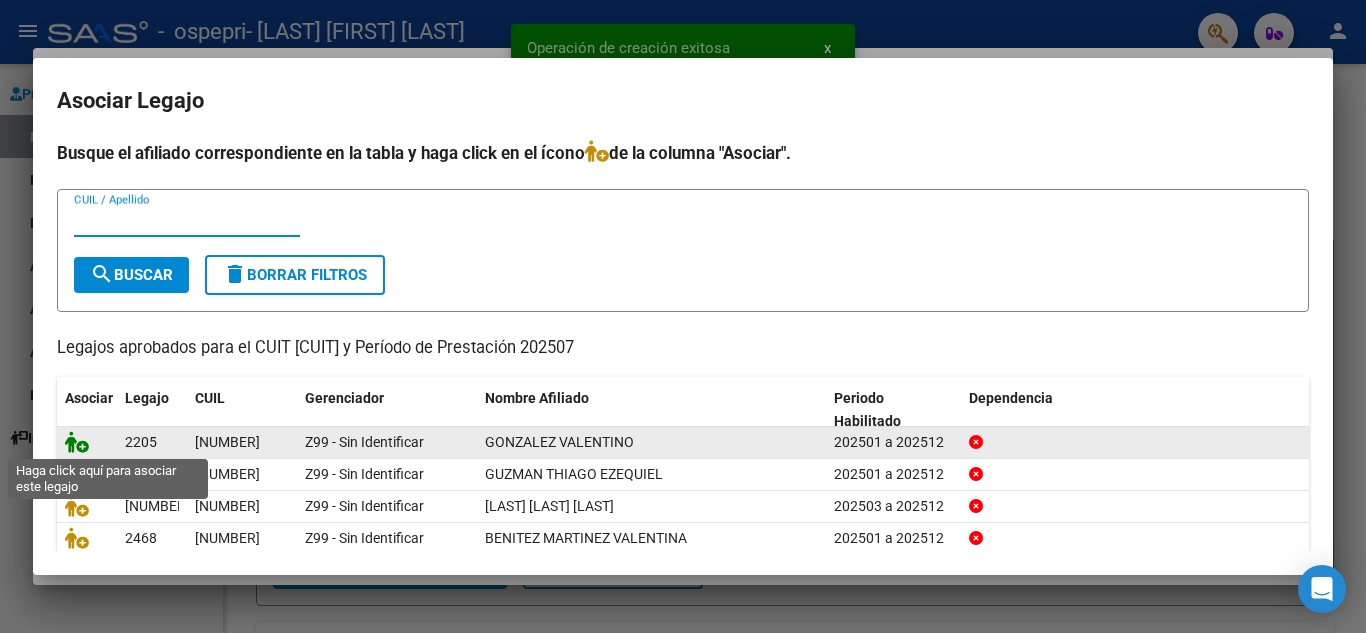click 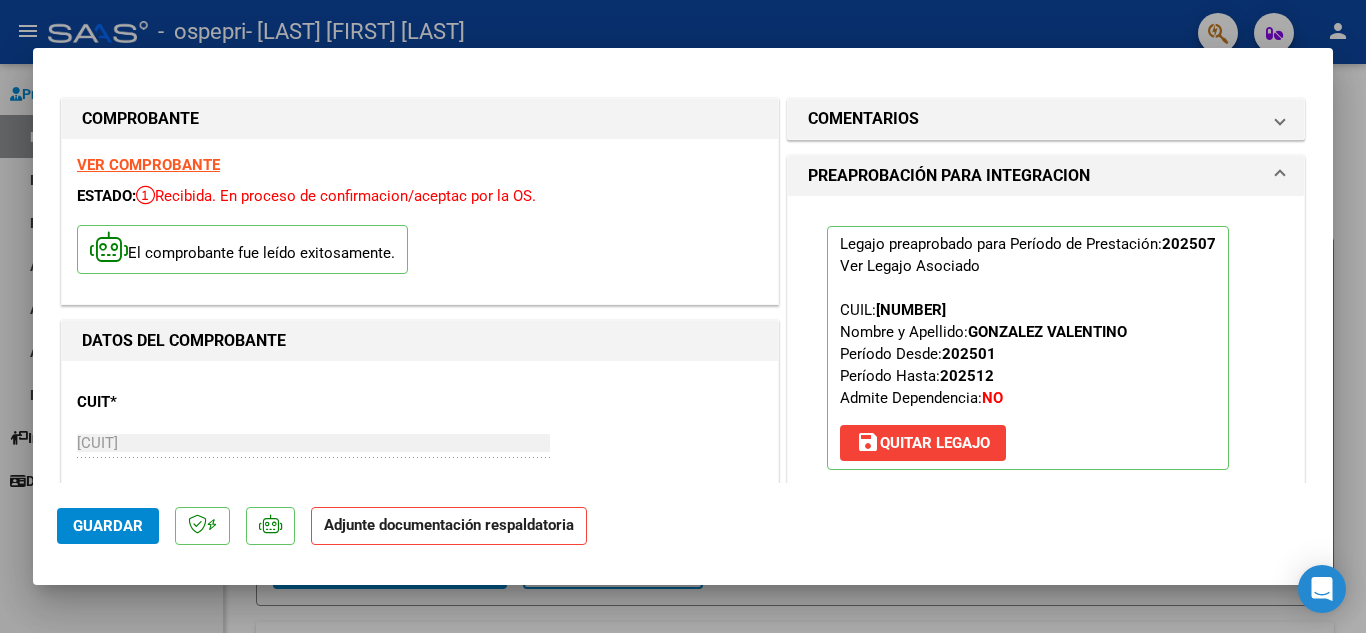 scroll, scrollTop: 300, scrollLeft: 0, axis: vertical 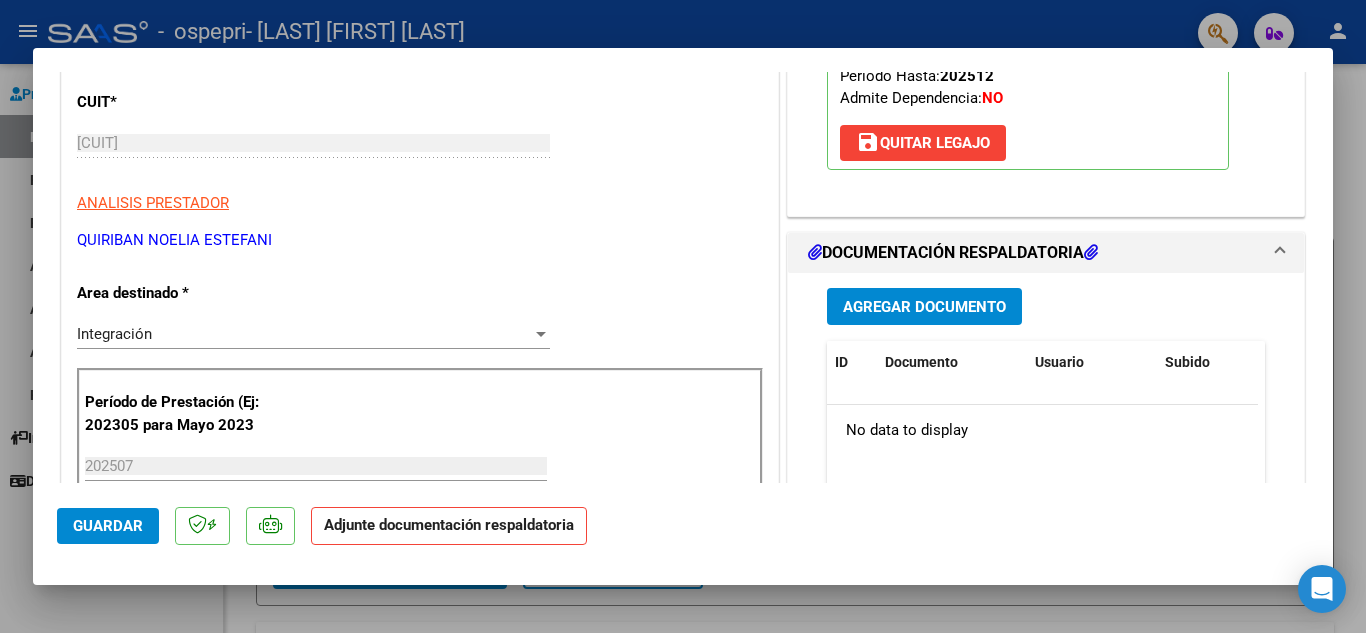 click on "Agregar Documento ID Documento Usuario Subido Acción No data to display  0 total   1" at bounding box center (1046, 472) 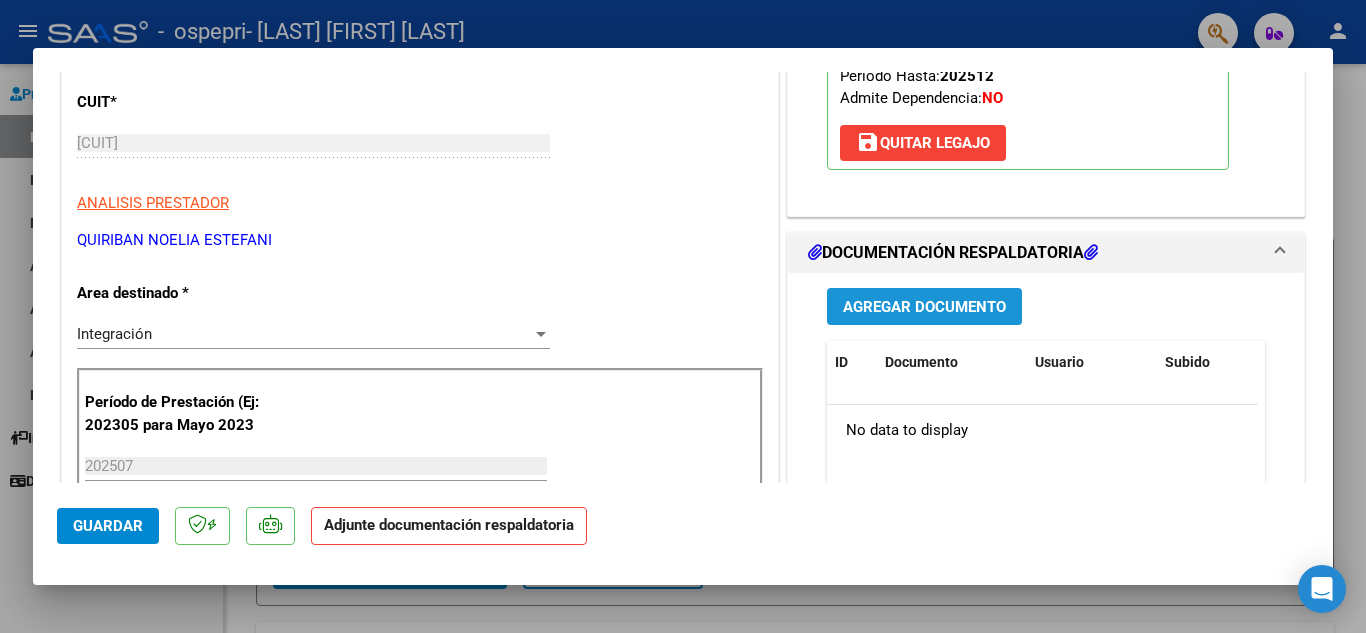 click on "Agregar Documento" at bounding box center (924, 307) 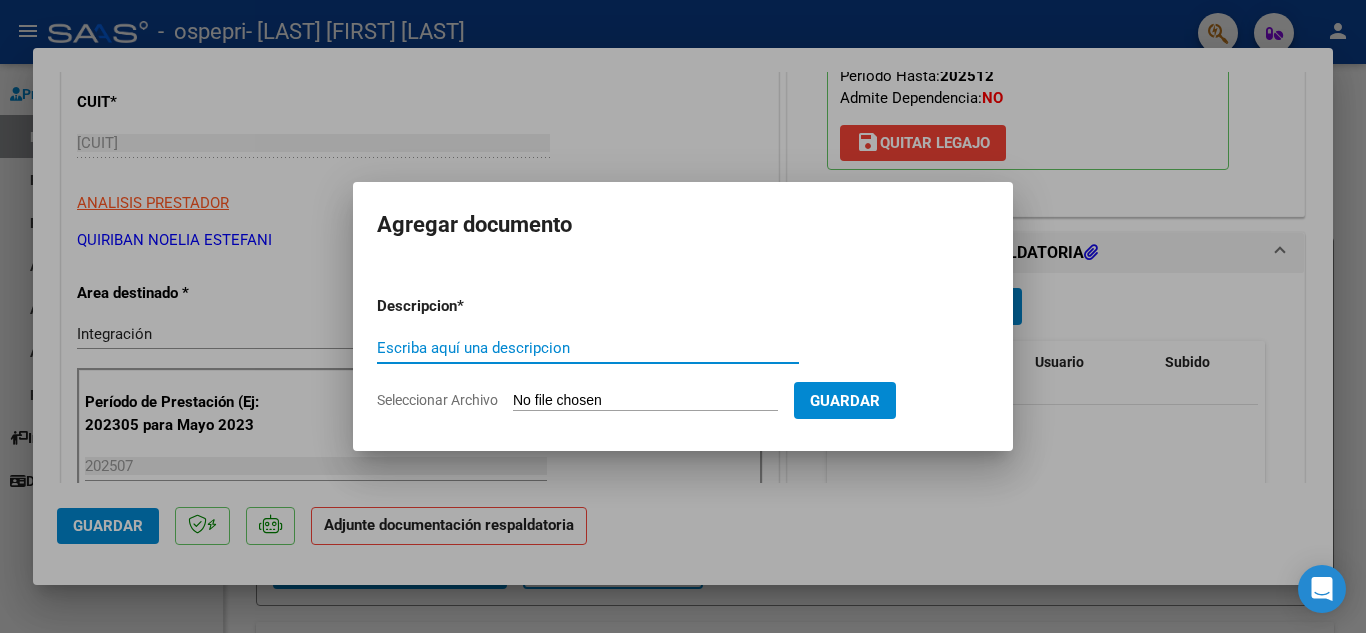 click on "Escriba aquí una descripcion" at bounding box center [588, 348] 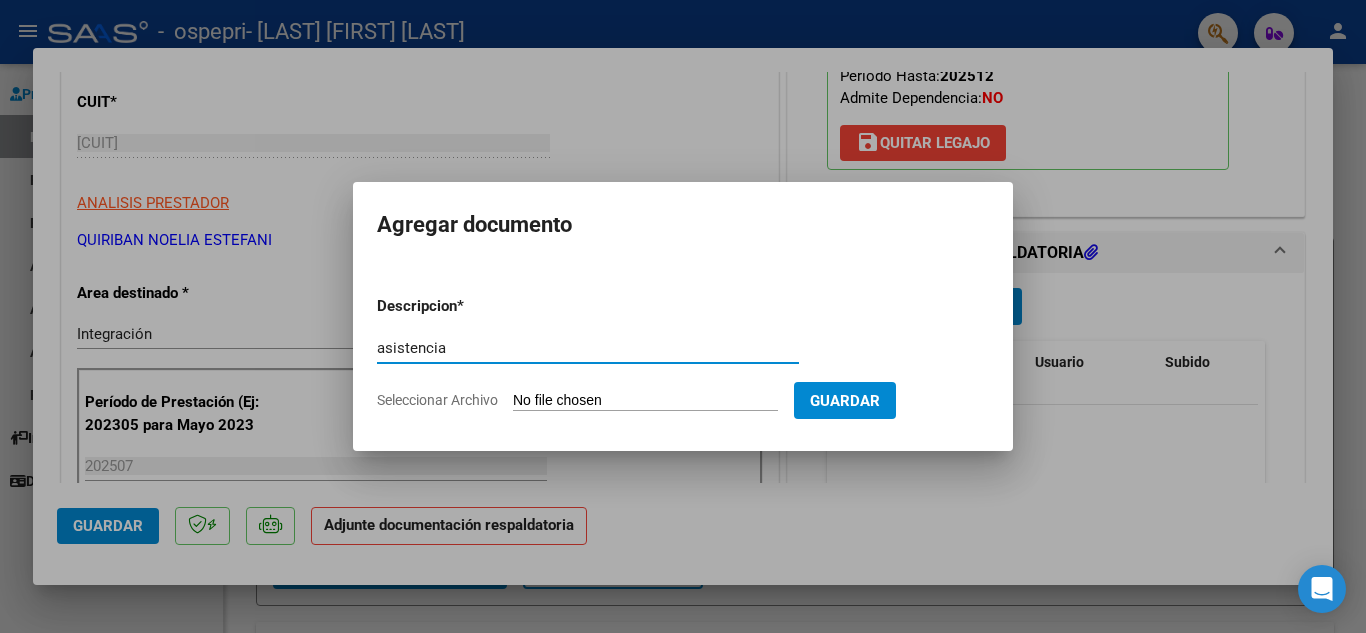 type on "asistencia" 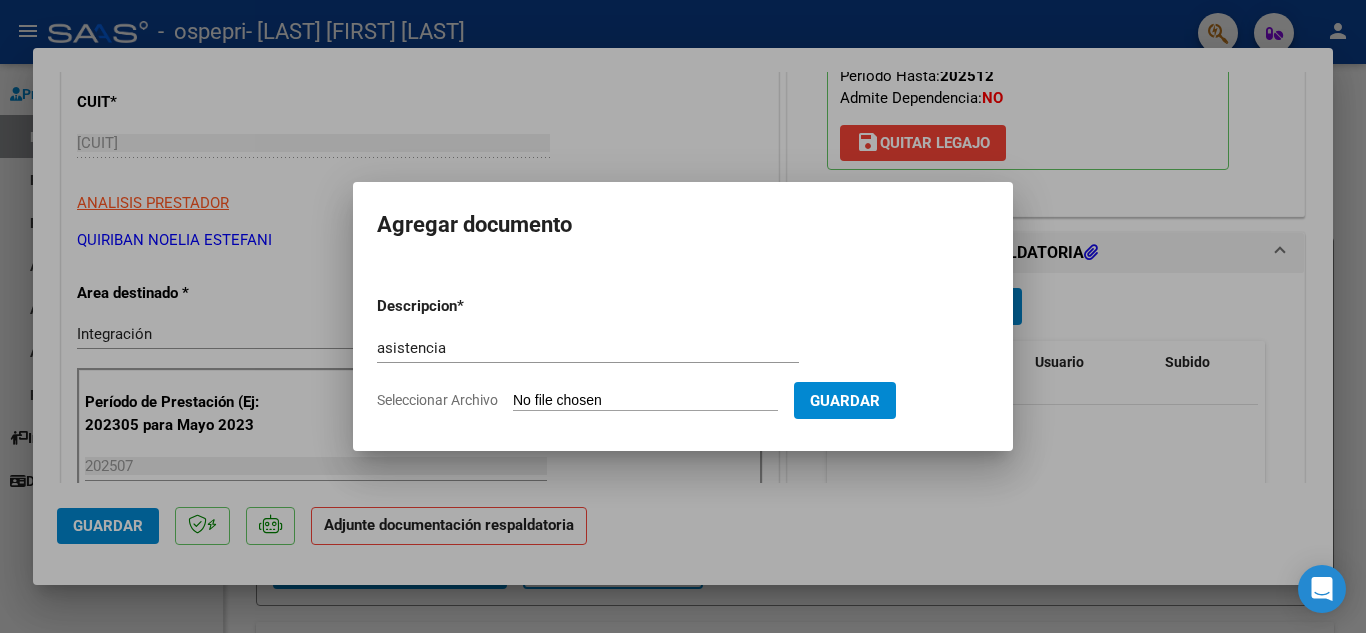 type on "C:\fakepath\[NAME] [NAME].pdf" 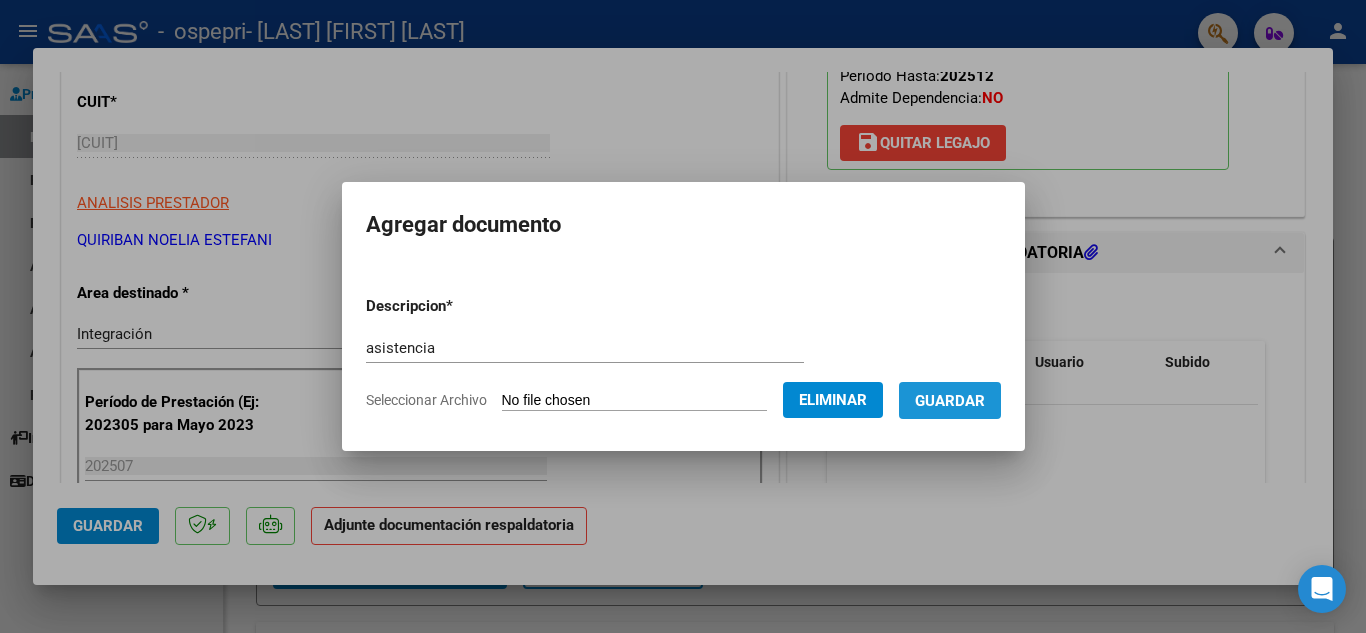 click on "Guardar" at bounding box center (950, 401) 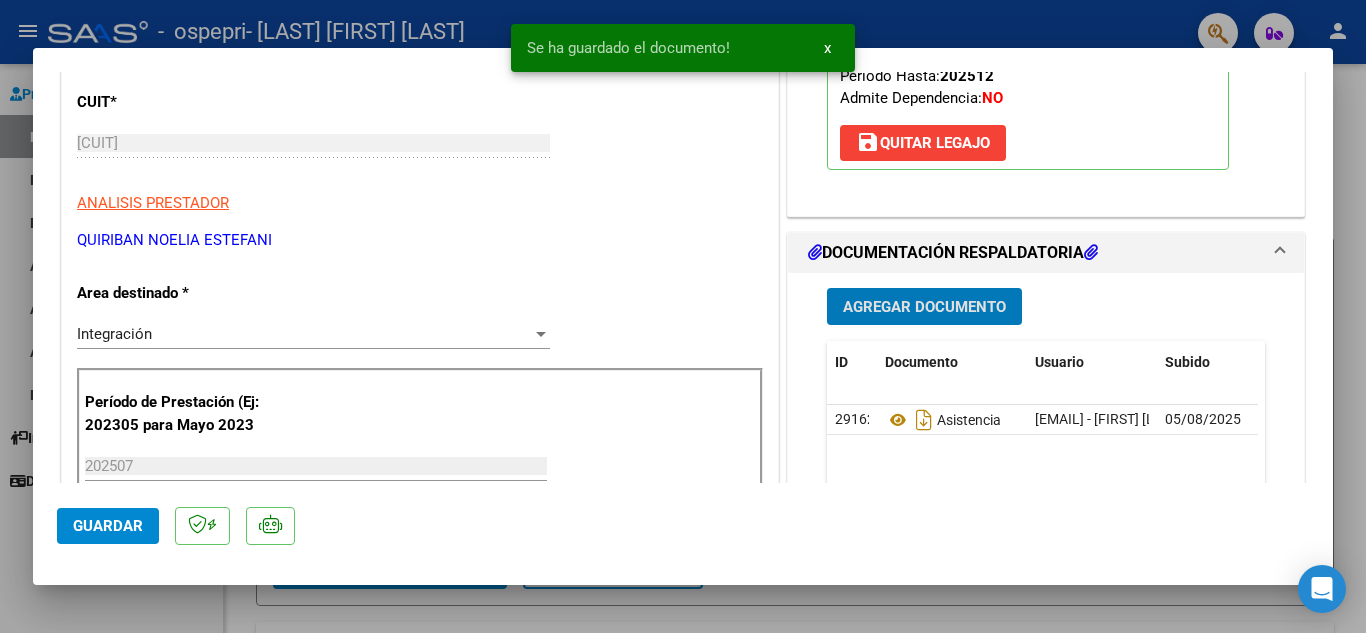 click on "Agregar Documento" at bounding box center (924, 307) 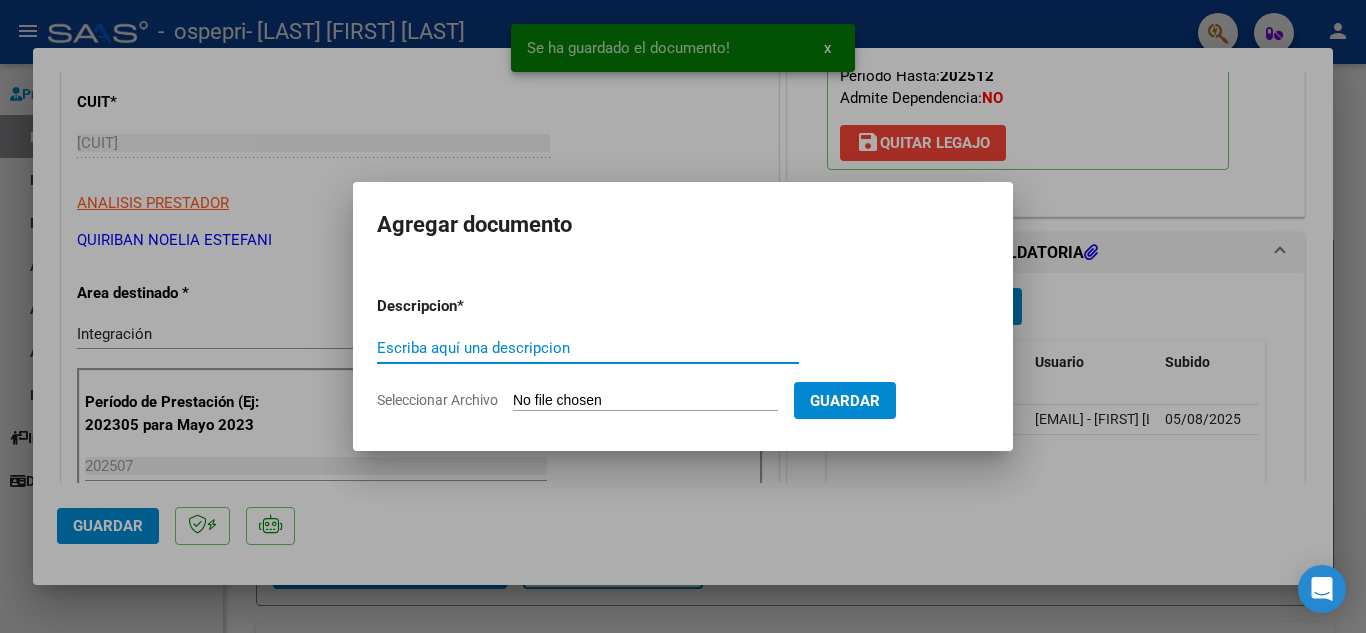 click on "Escriba aquí una descripcion" at bounding box center [588, 348] 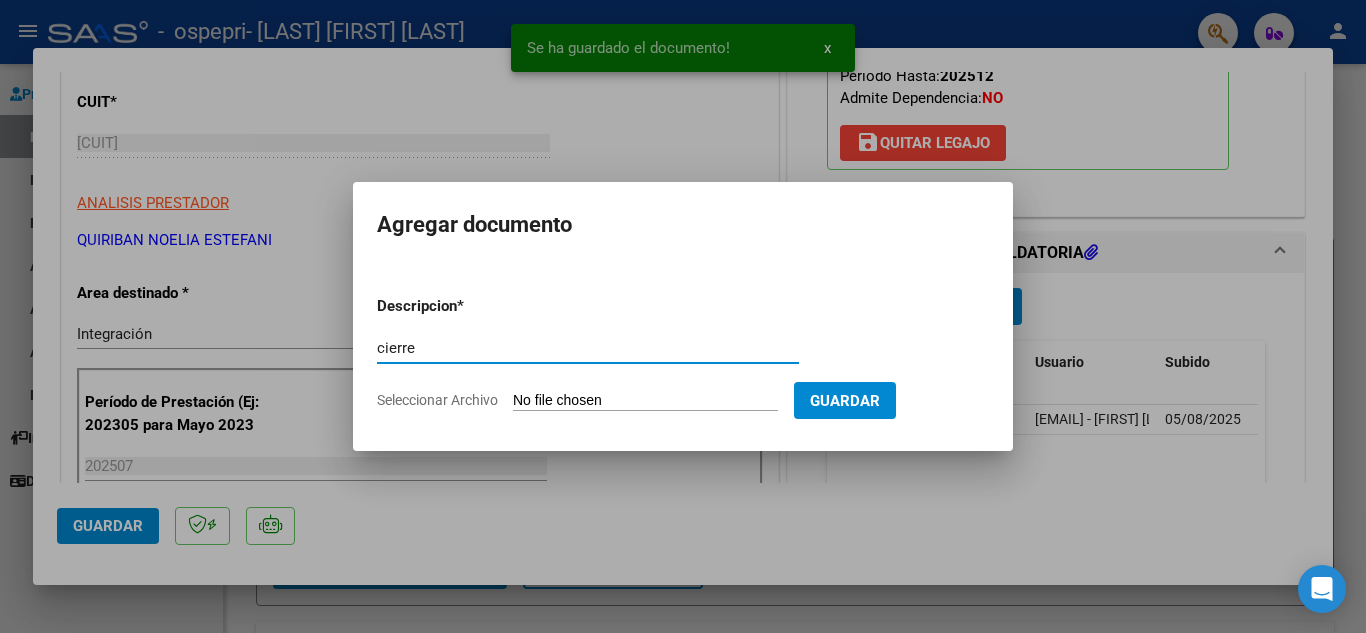 type on "cierre" 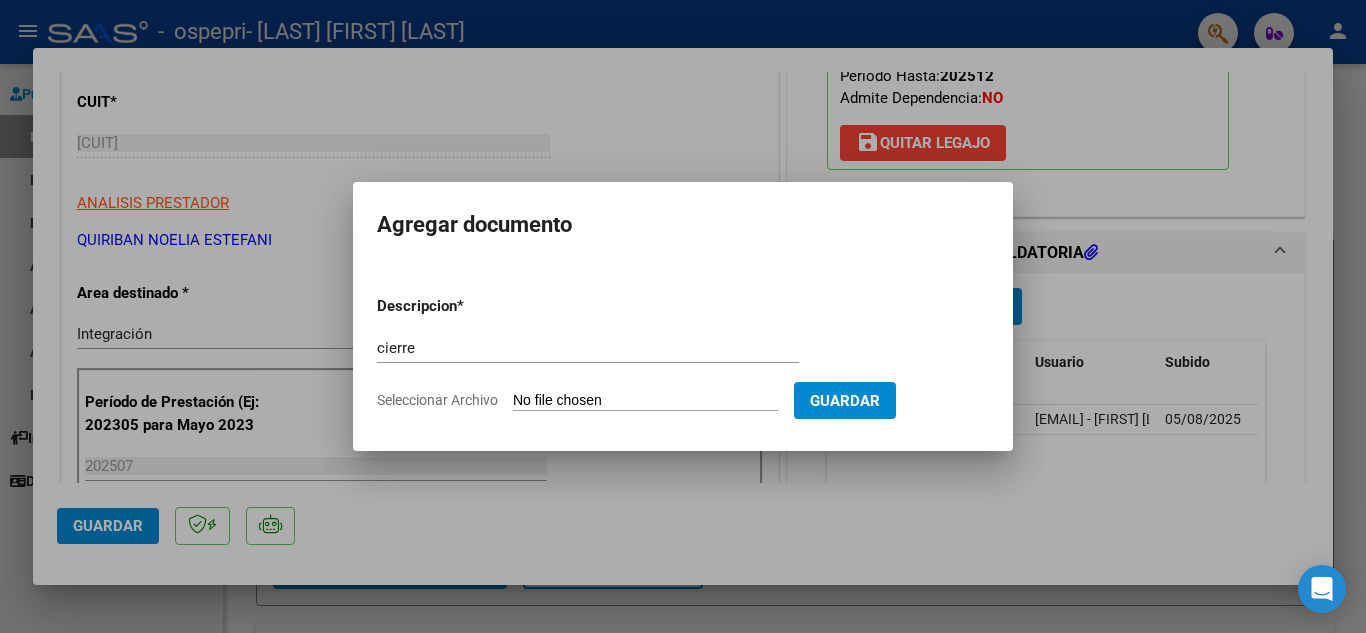 type on "C:\fakepath\[NAME].pdf" 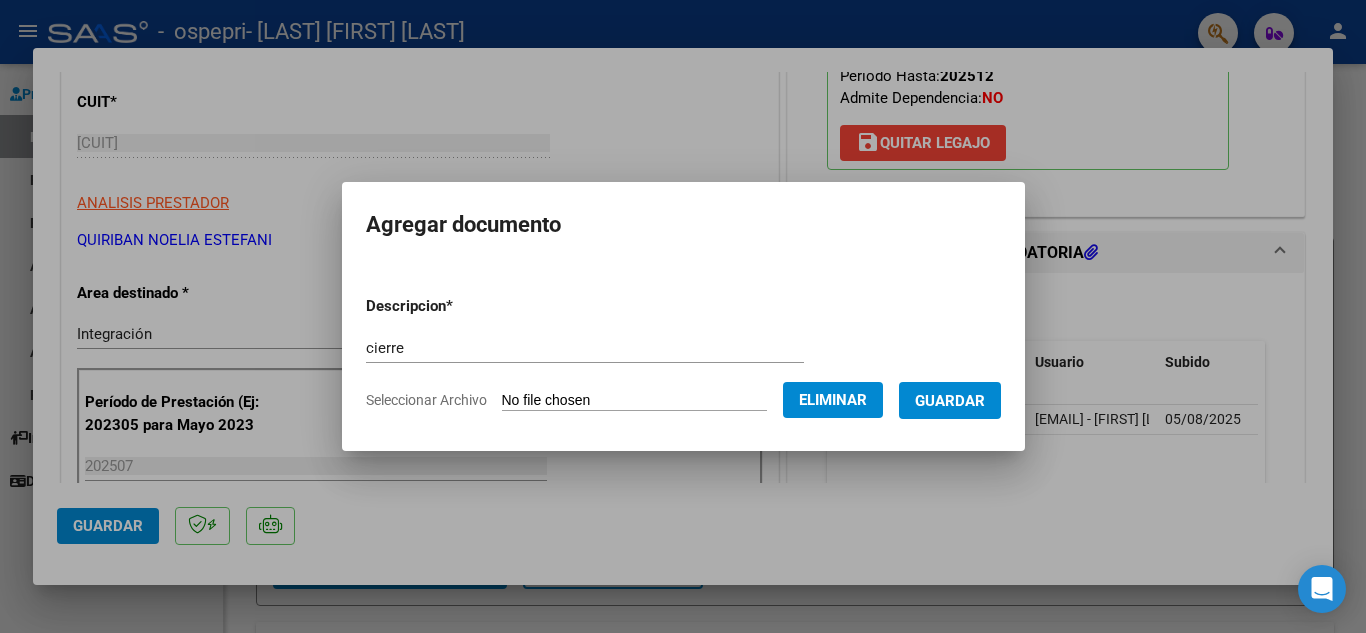 click on "Guardar" at bounding box center (950, 401) 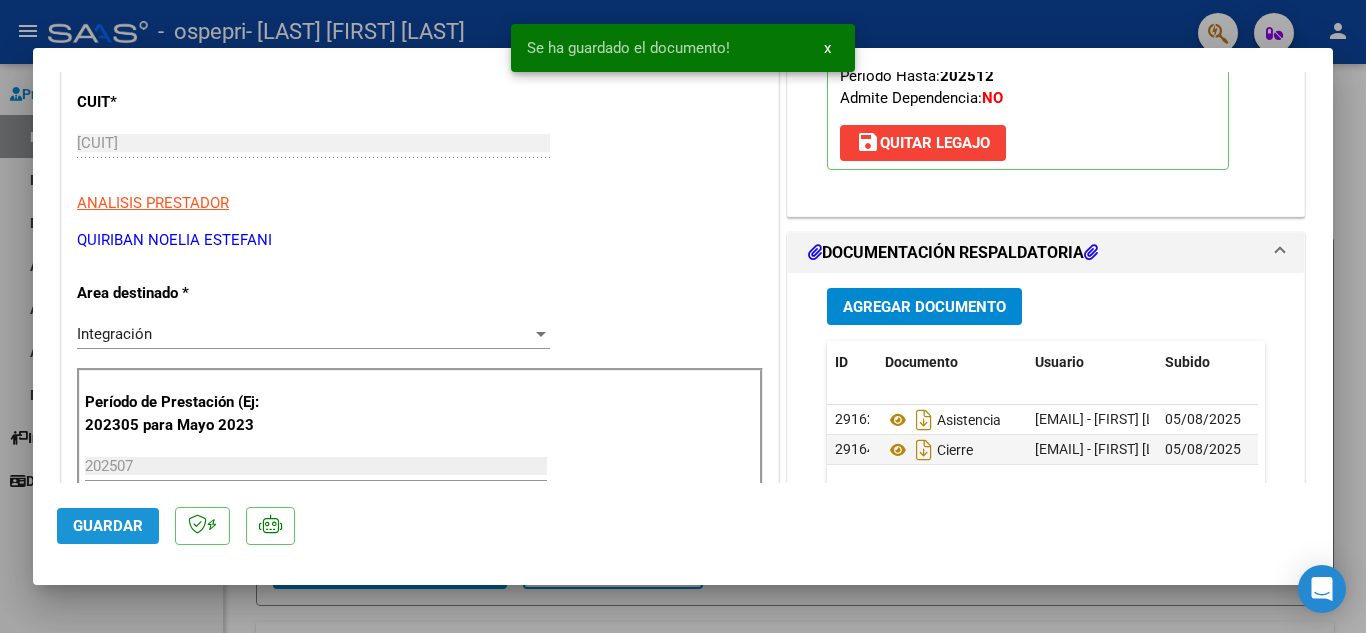 click on "Guardar" 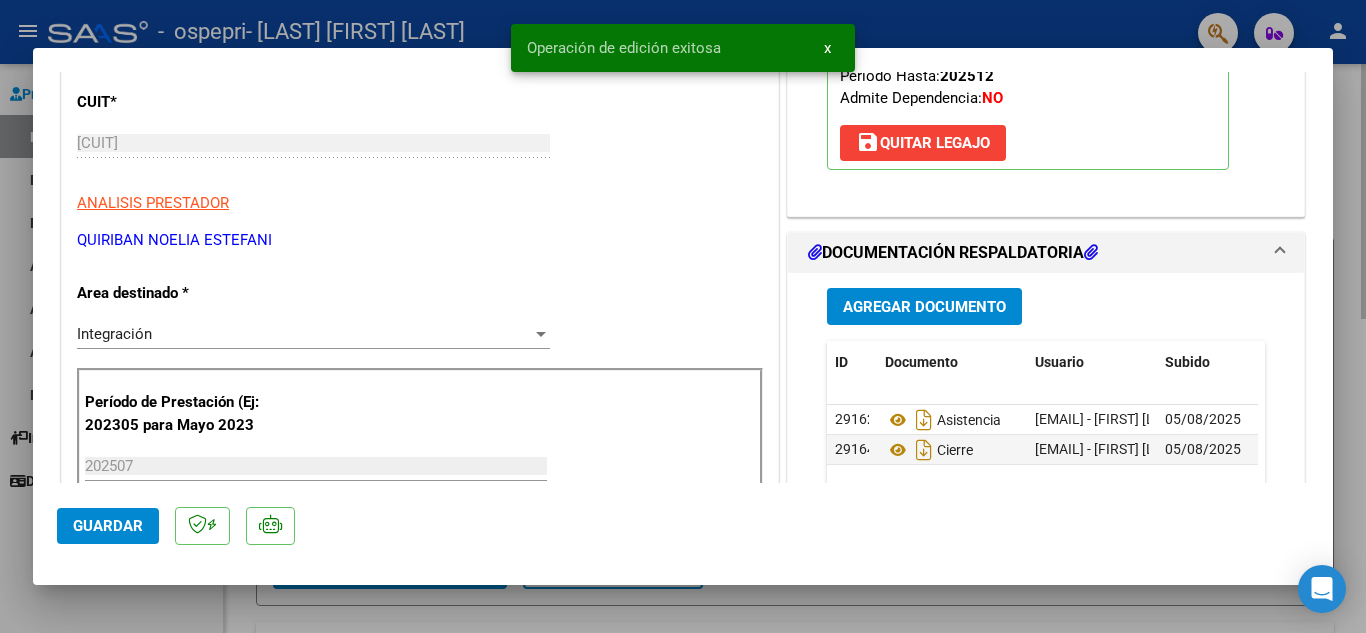 click at bounding box center (683, 316) 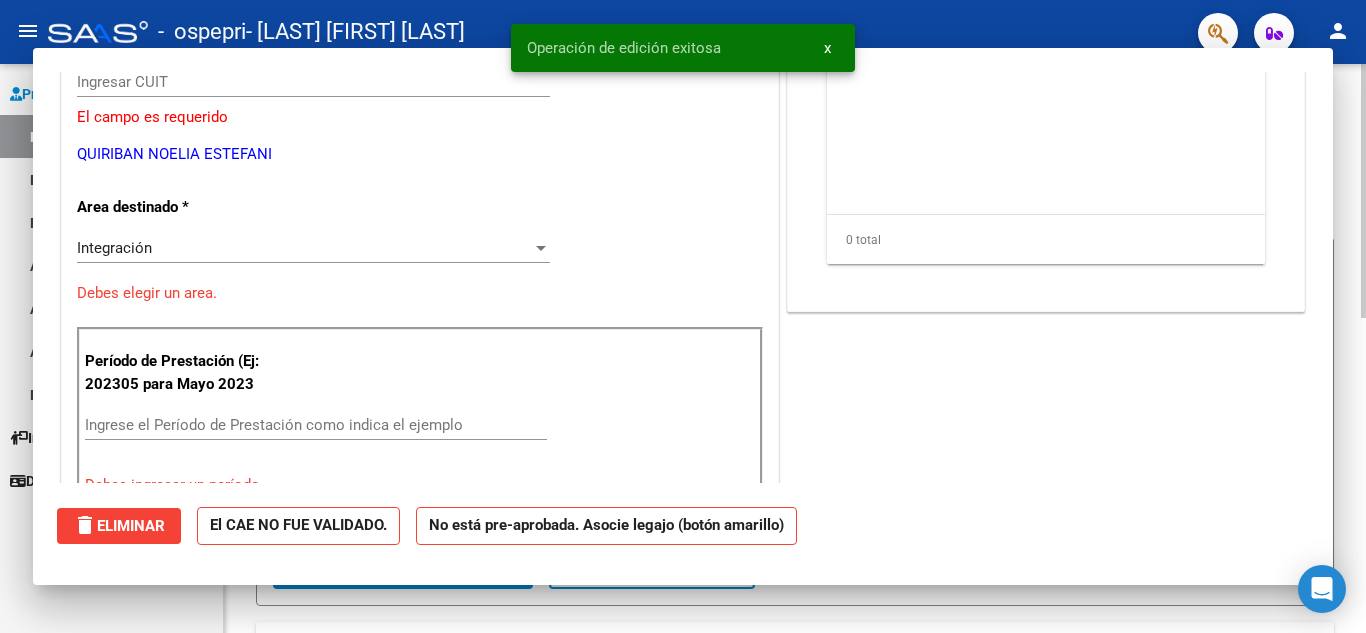 scroll, scrollTop: 0, scrollLeft: 0, axis: both 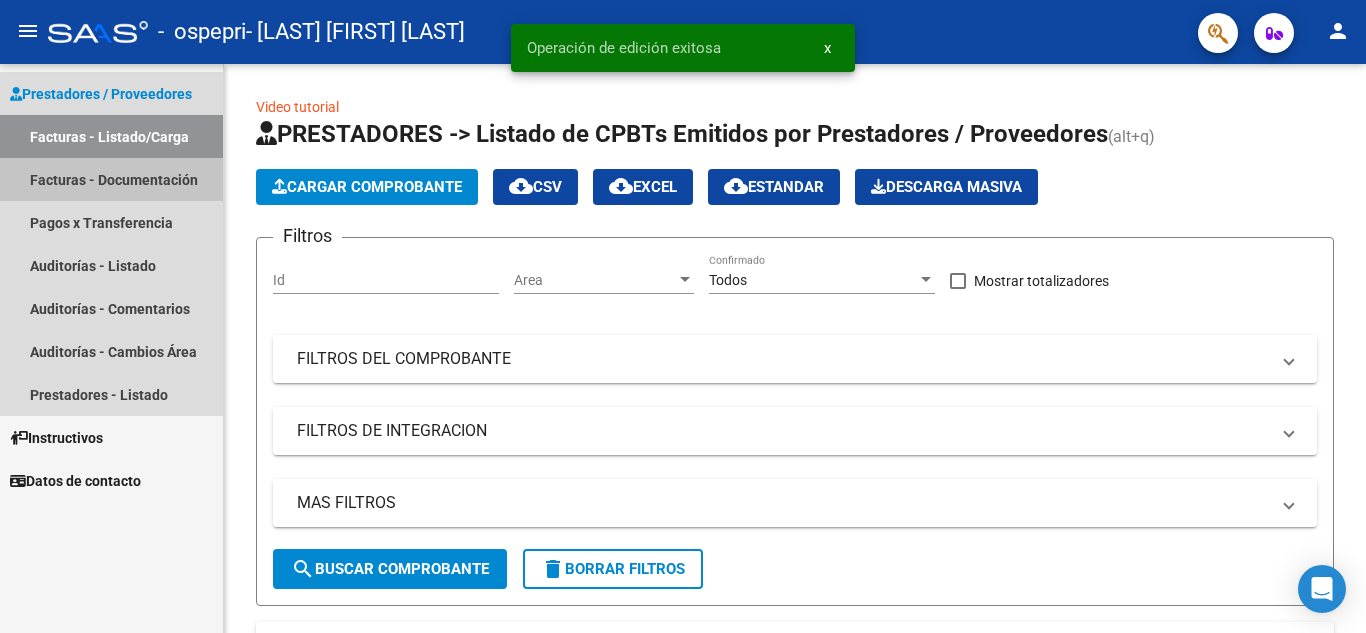 click on "Facturas - Documentación" at bounding box center [111, 179] 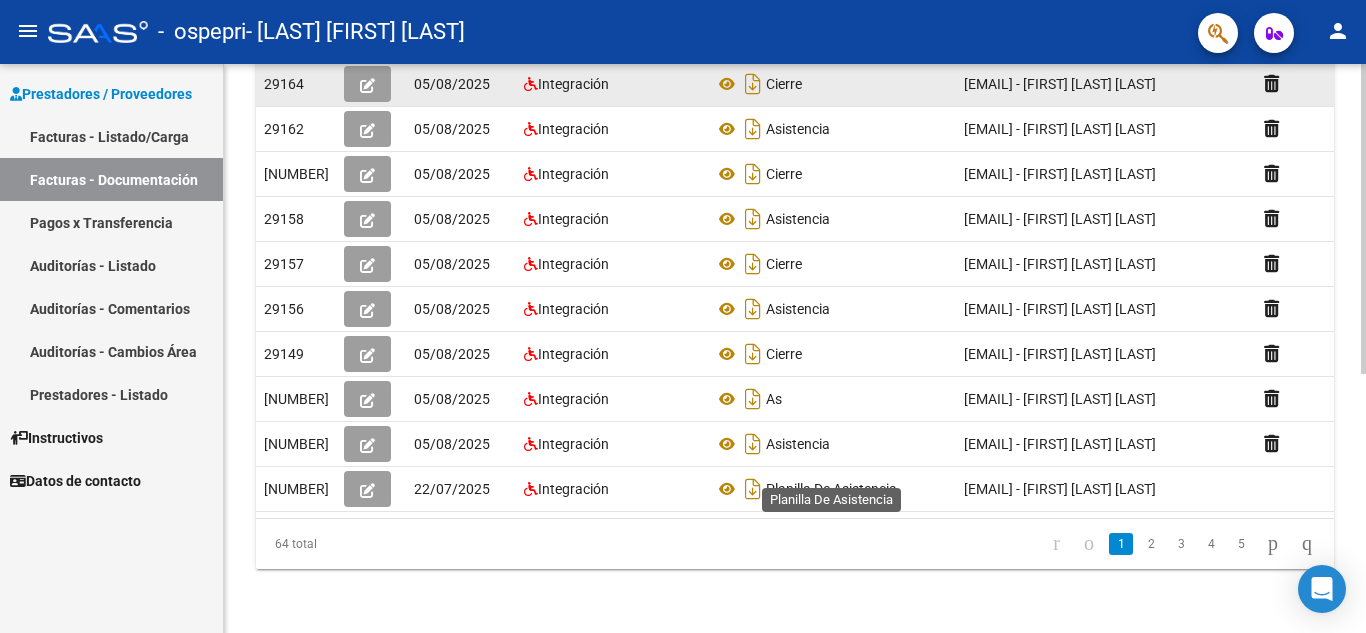 scroll, scrollTop: 374, scrollLeft: 0, axis: vertical 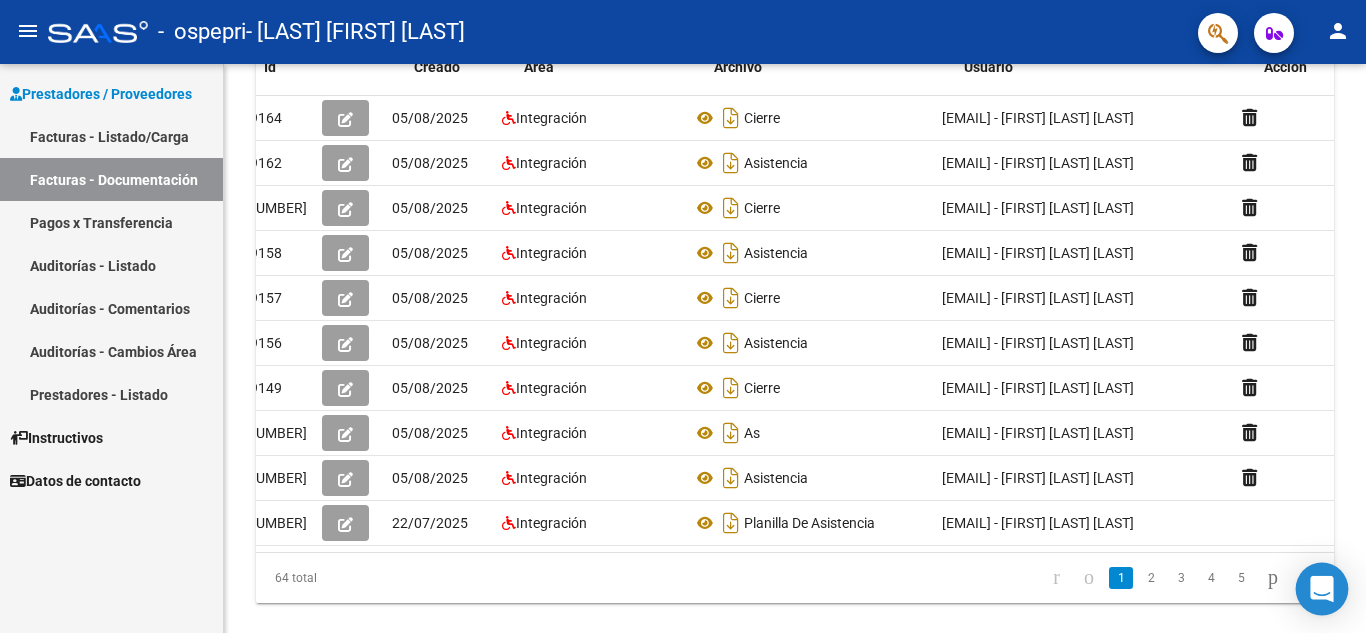 drag, startPoint x: 995, startPoint y: 600, endPoint x: 1316, endPoint y: 596, distance: 321.02493 